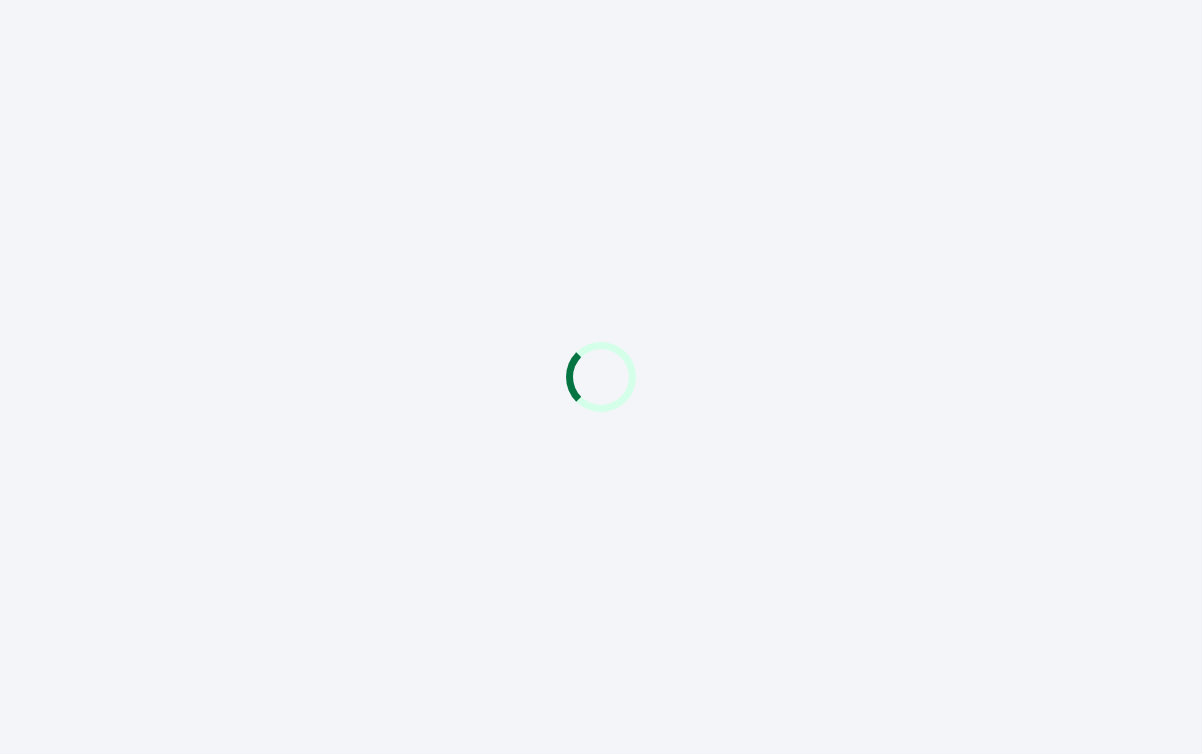 scroll, scrollTop: 0, scrollLeft: 0, axis: both 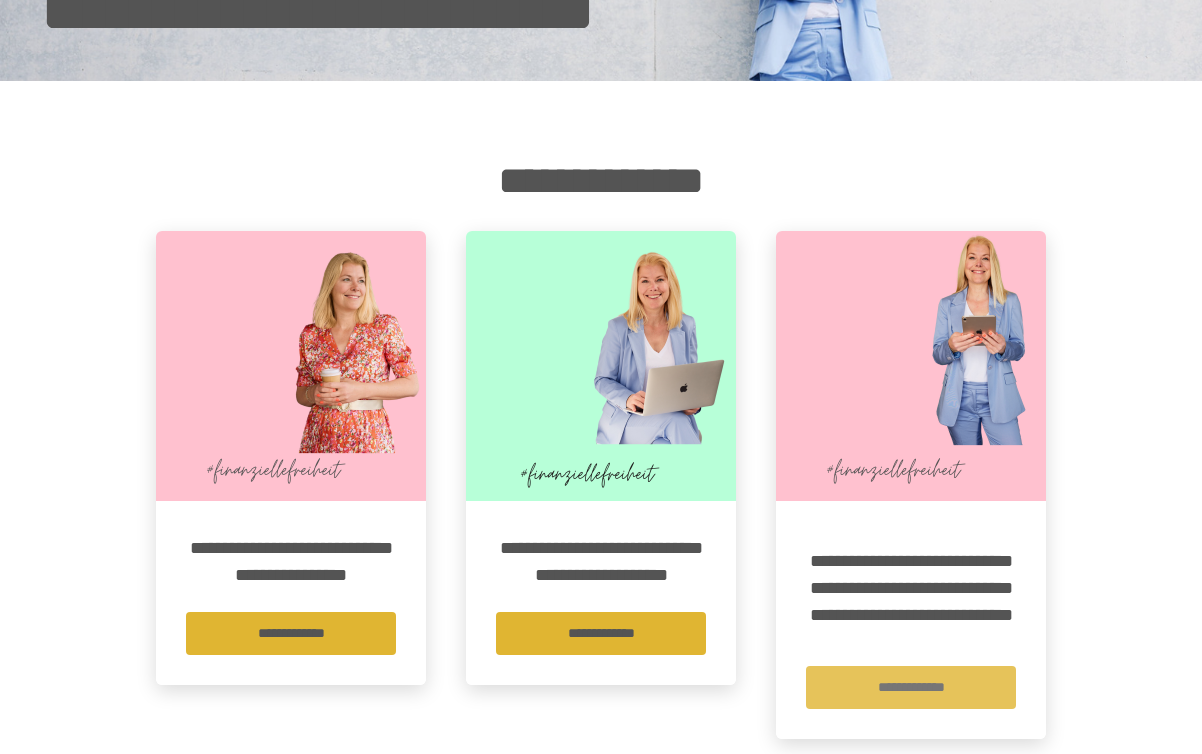 click on "**********" at bounding box center (911, 687) 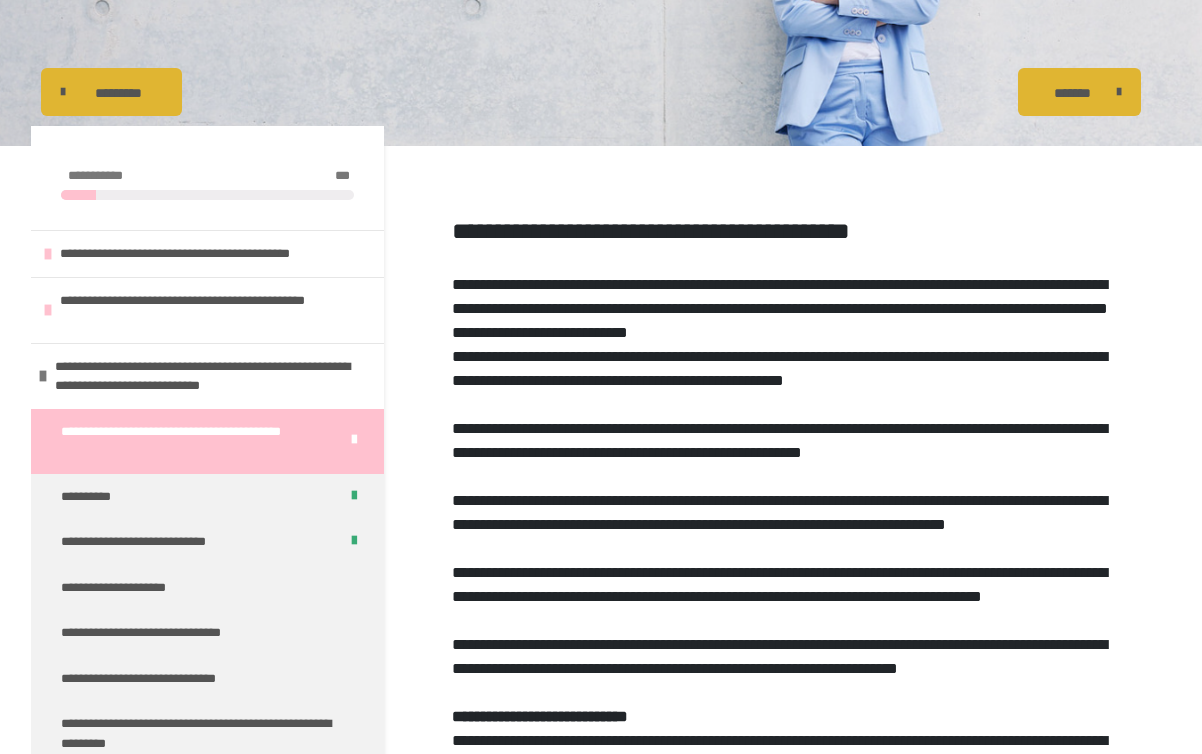 scroll, scrollTop: 314, scrollLeft: 0, axis: vertical 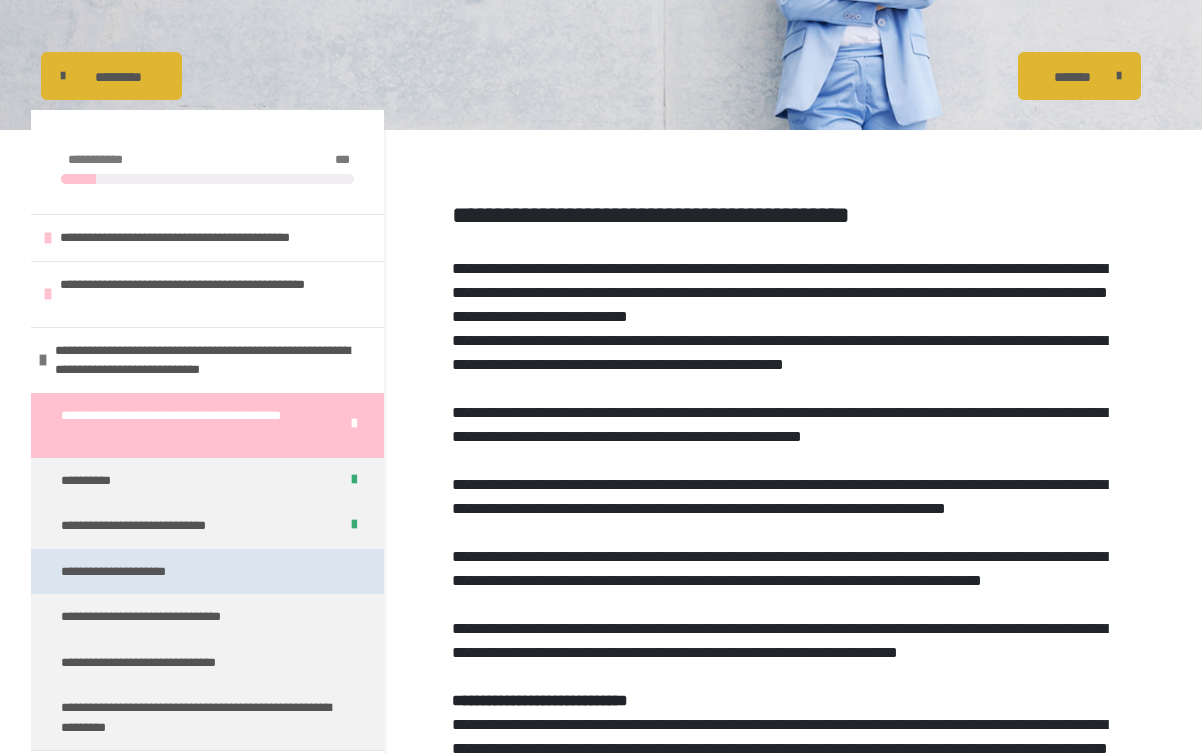 click on "**********" at bounding box center (207, 572) 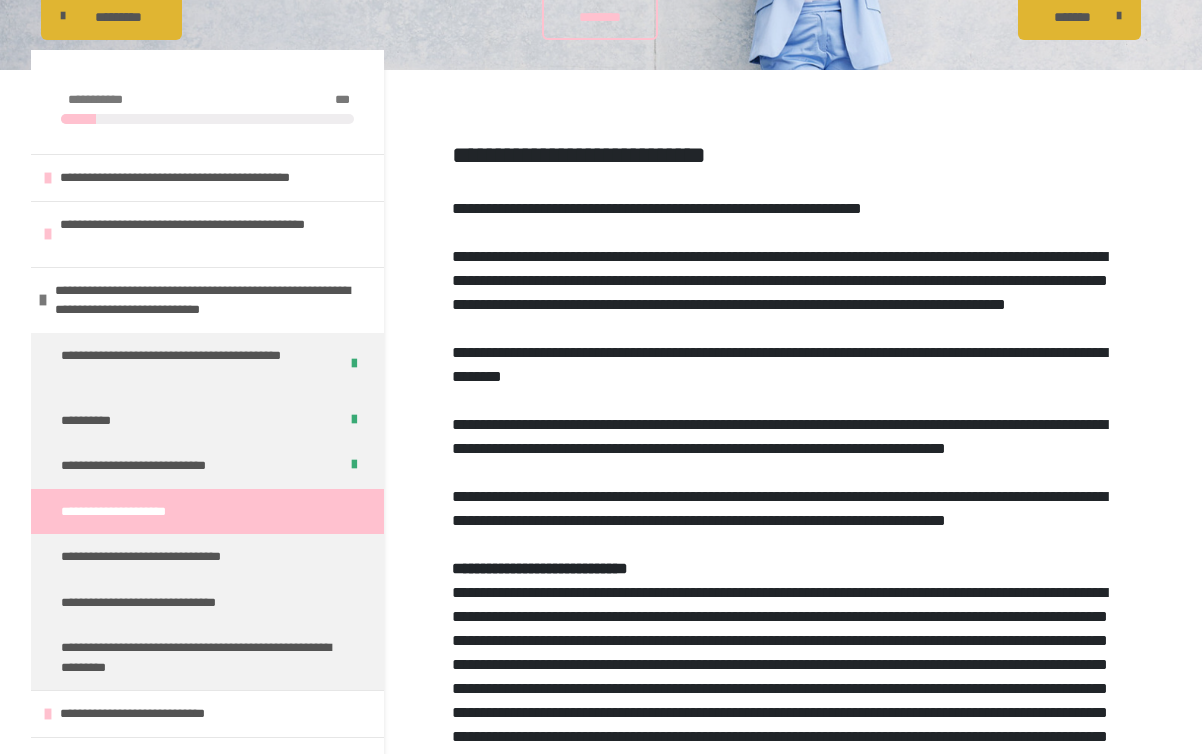 scroll, scrollTop: 404, scrollLeft: 0, axis: vertical 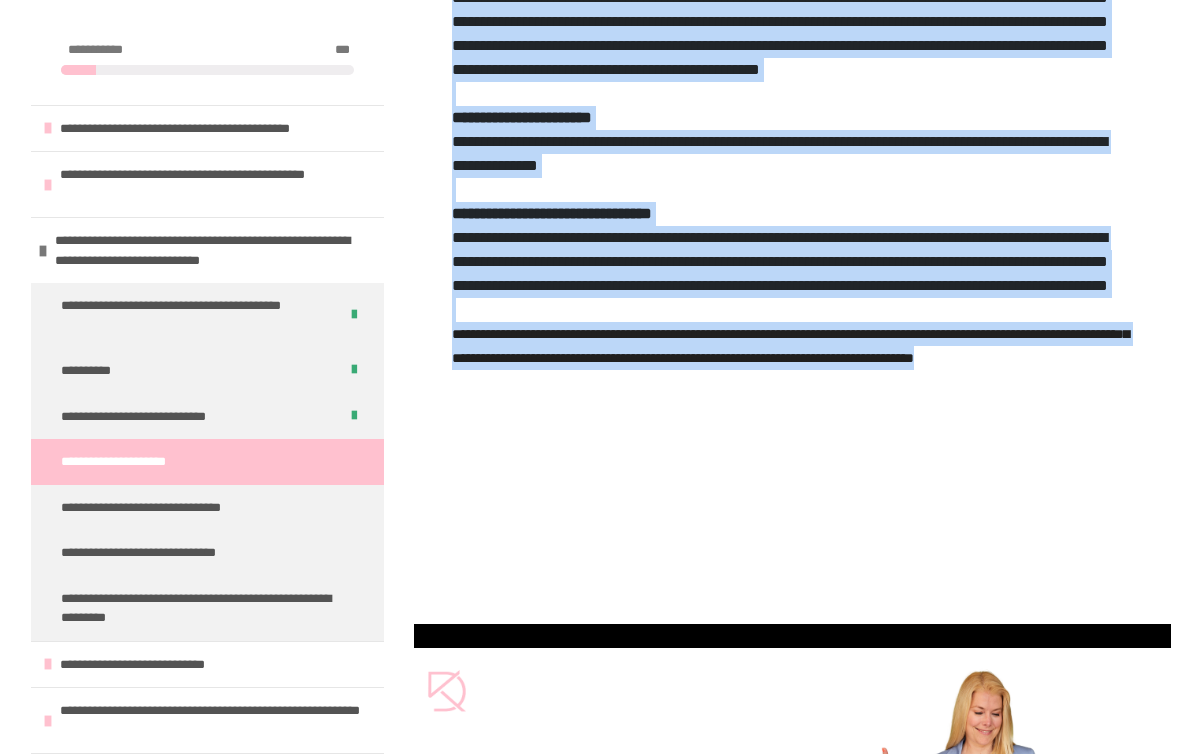 drag, startPoint x: 455, startPoint y: 66, endPoint x: 764, endPoint y: 619, distance: 633.47455 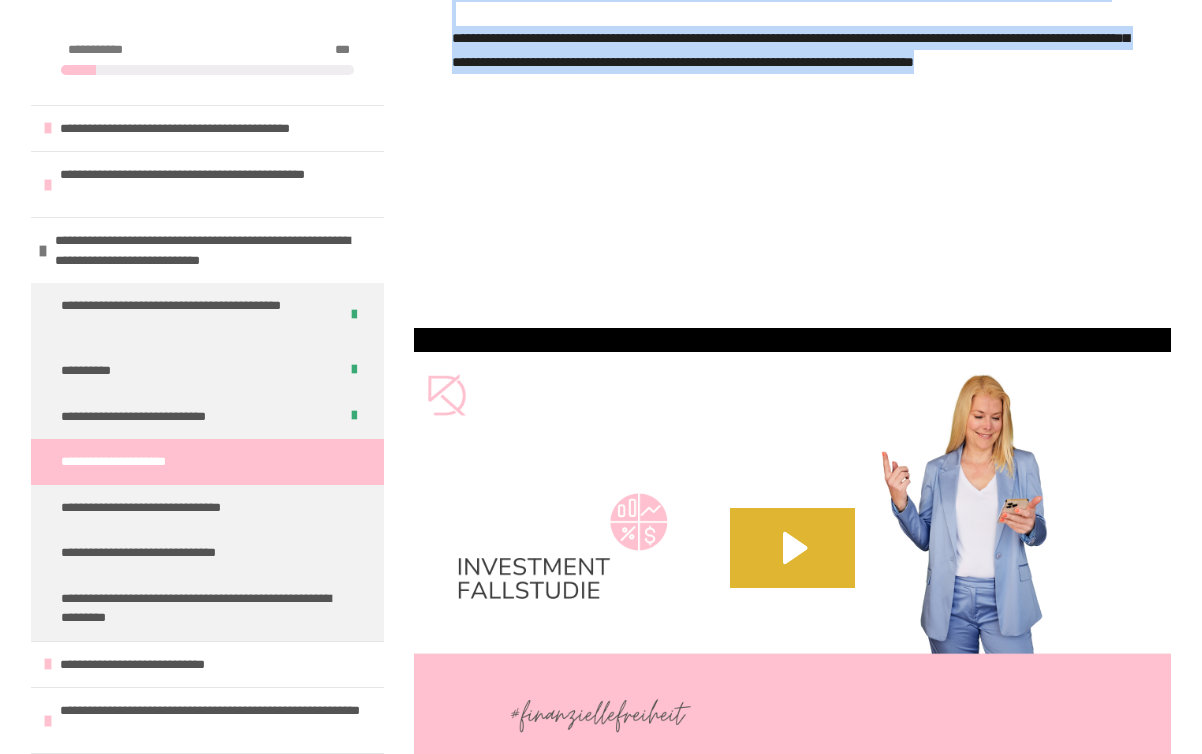 scroll, scrollTop: 1510, scrollLeft: 0, axis: vertical 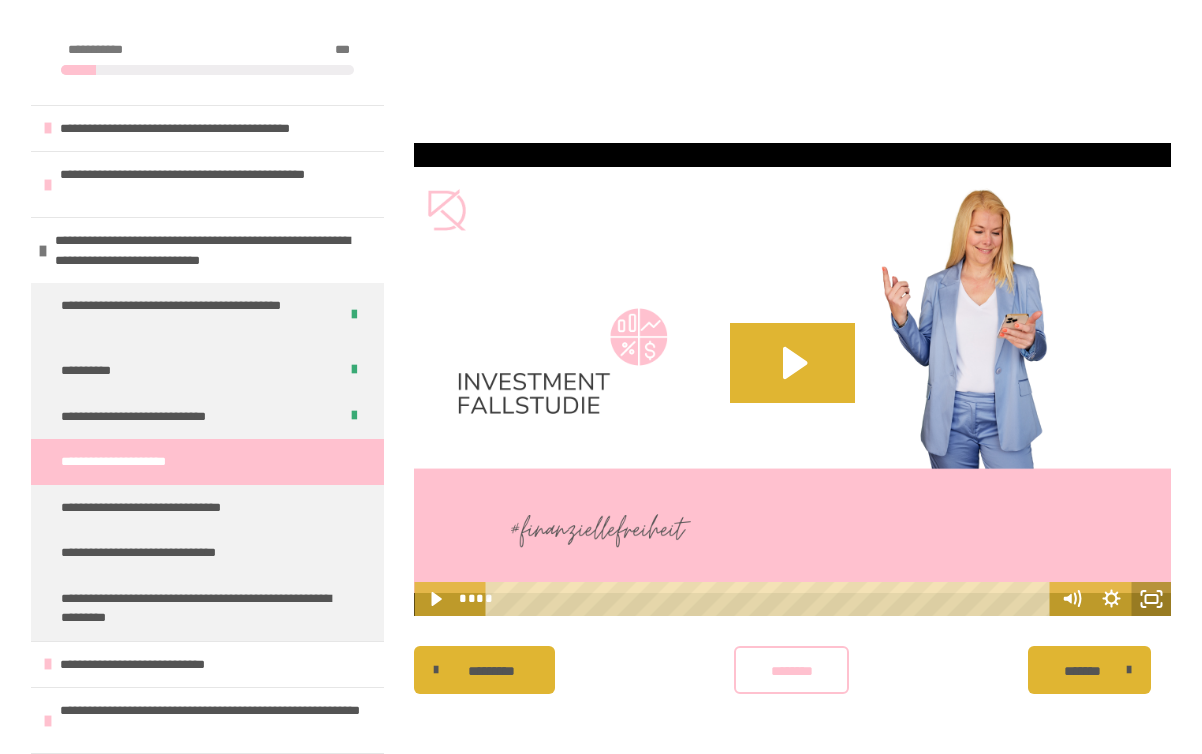 click 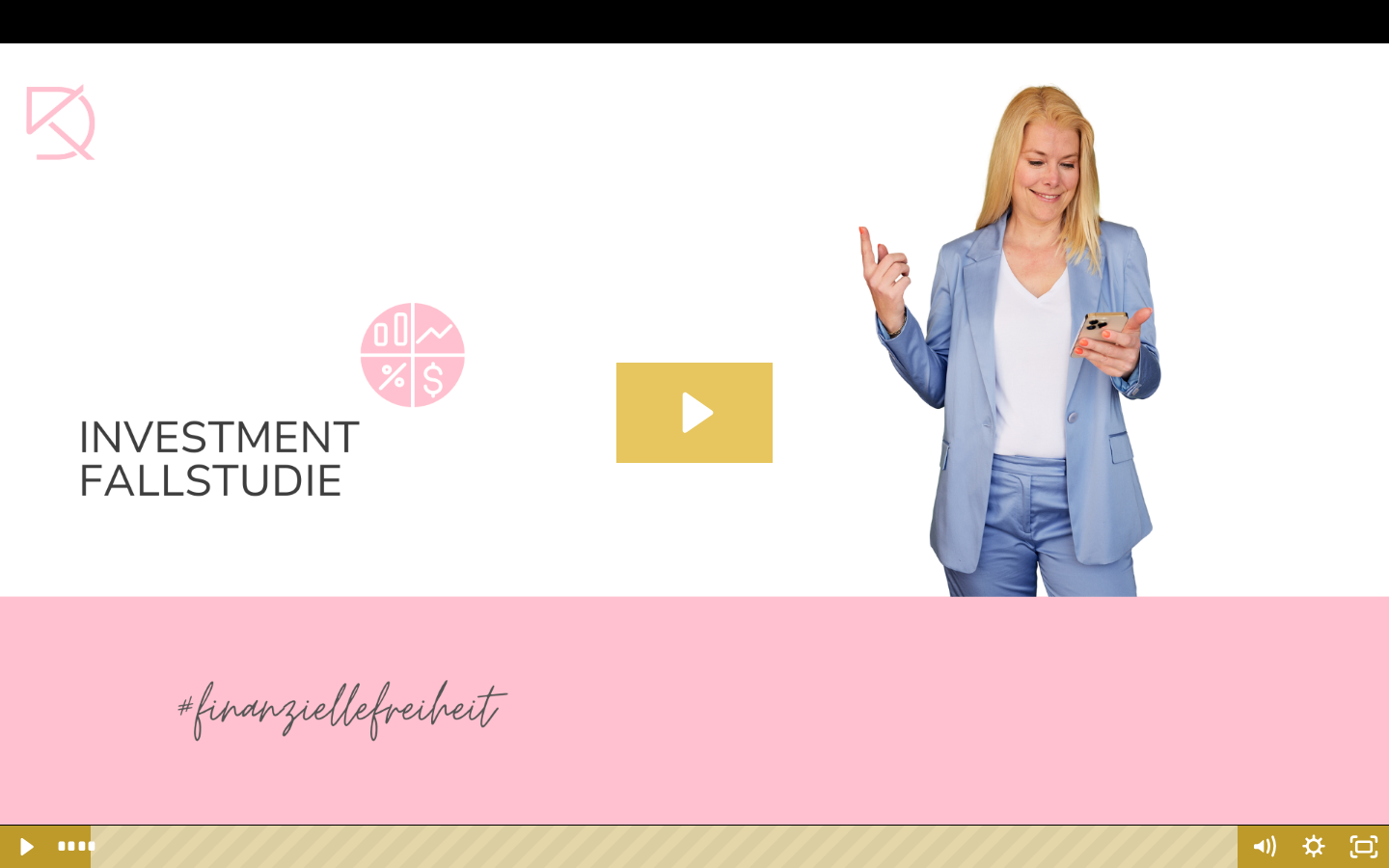 click 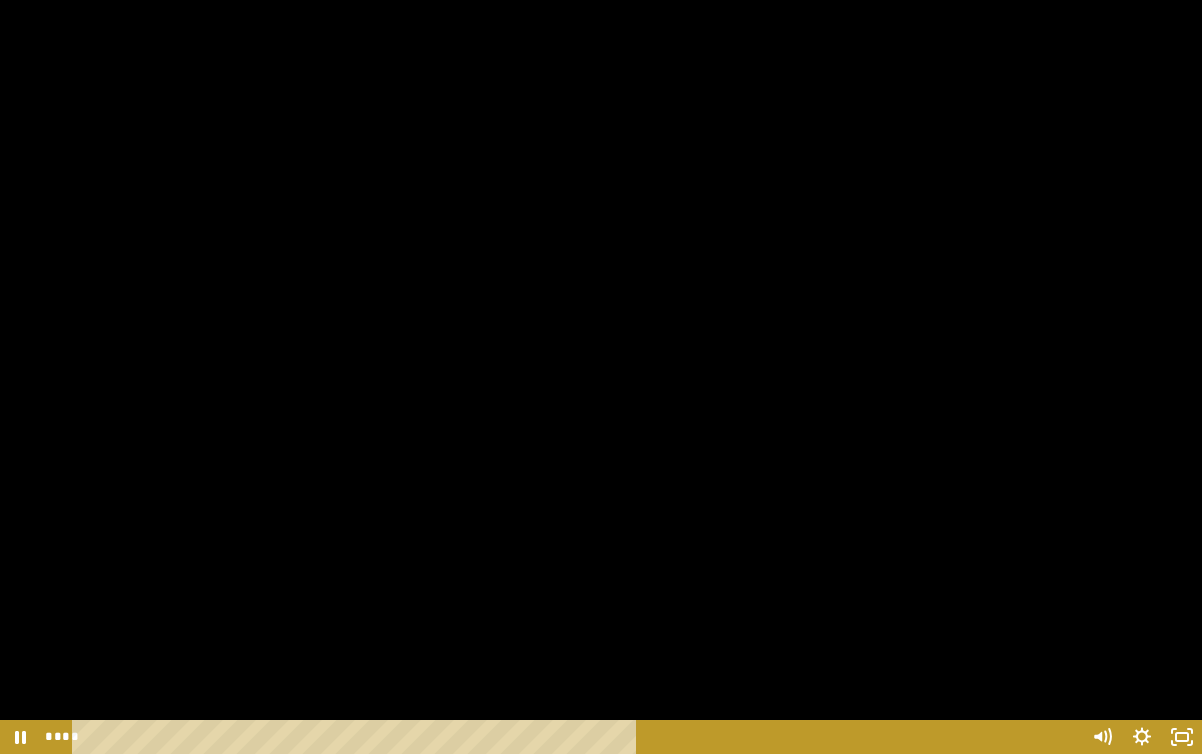 scroll, scrollTop: 1492, scrollLeft: 0, axis: vertical 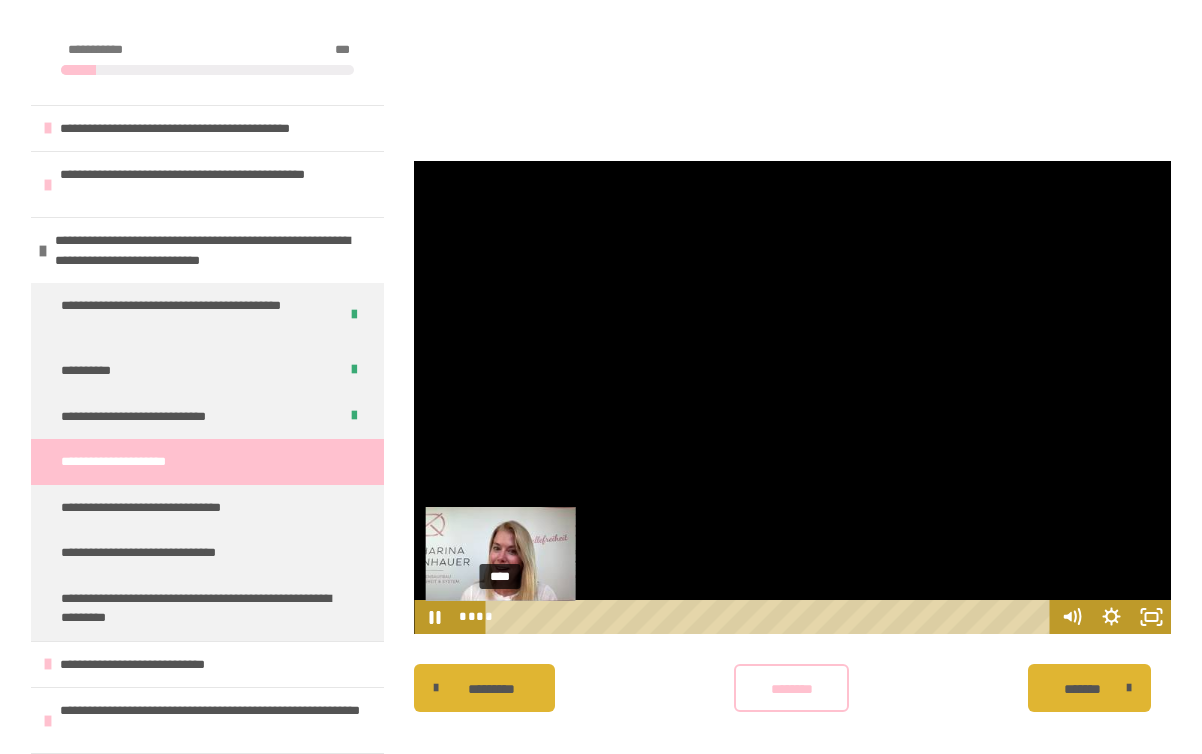 click on "**** ****" at bounding box center [752, 617] 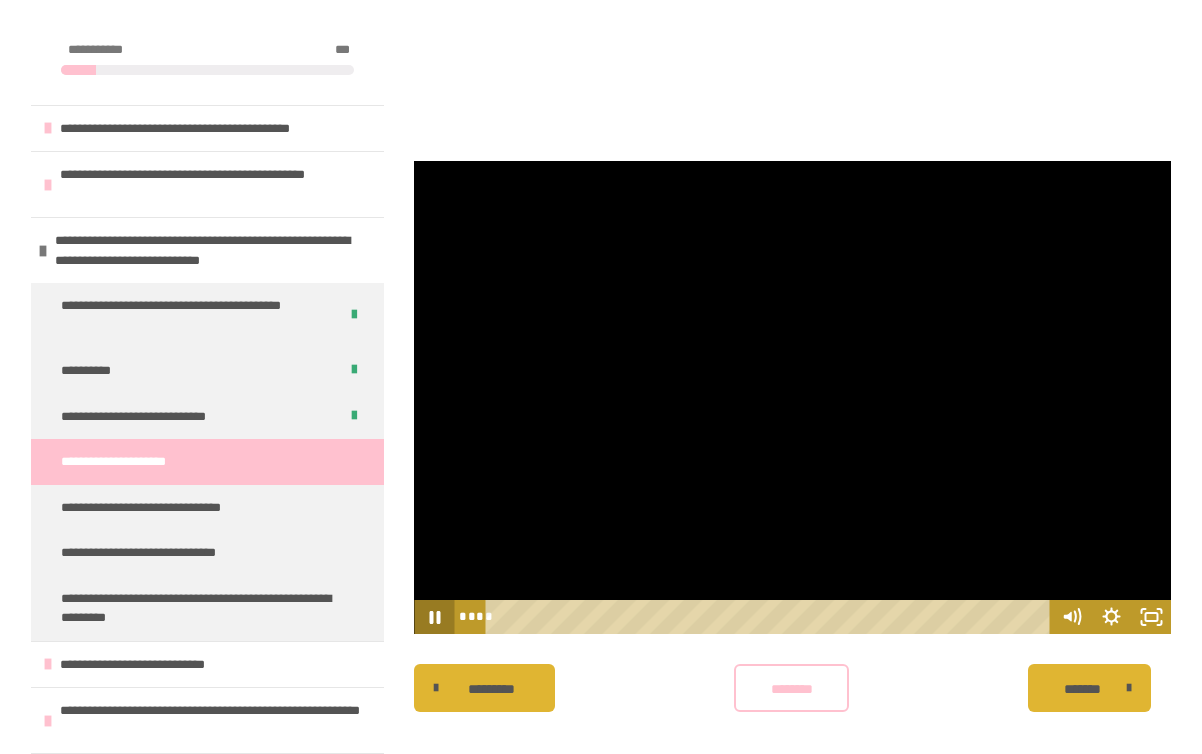 click 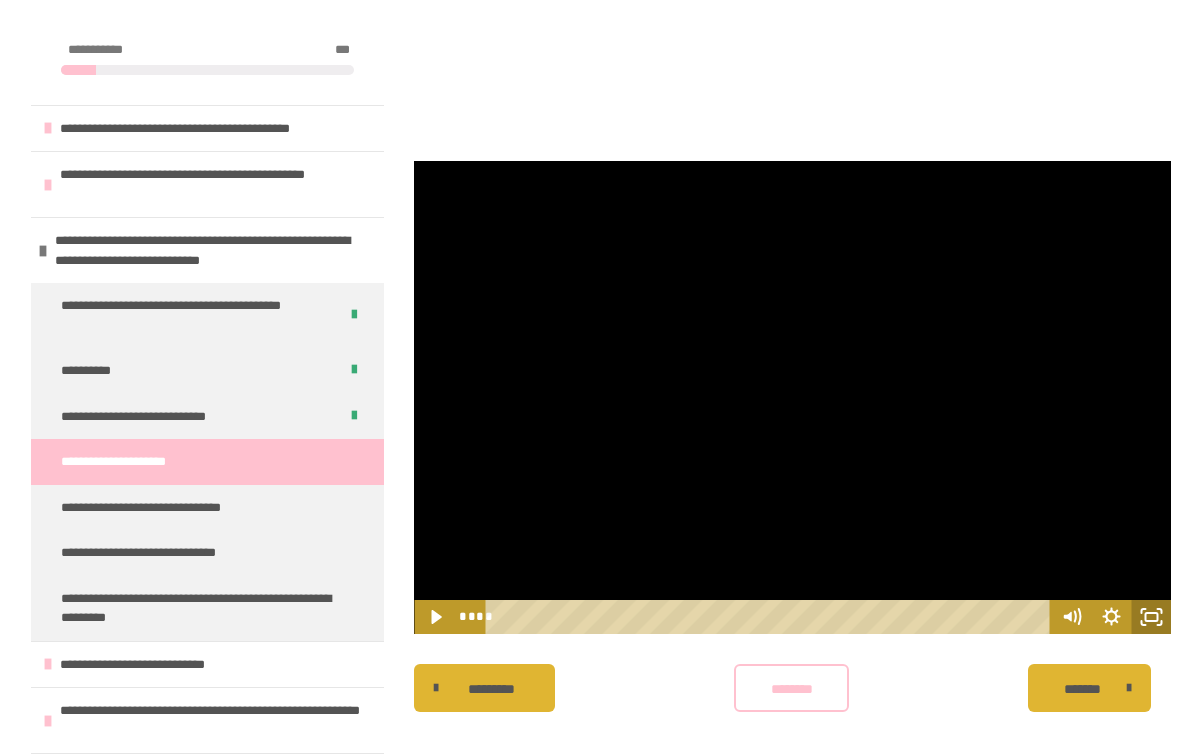 click 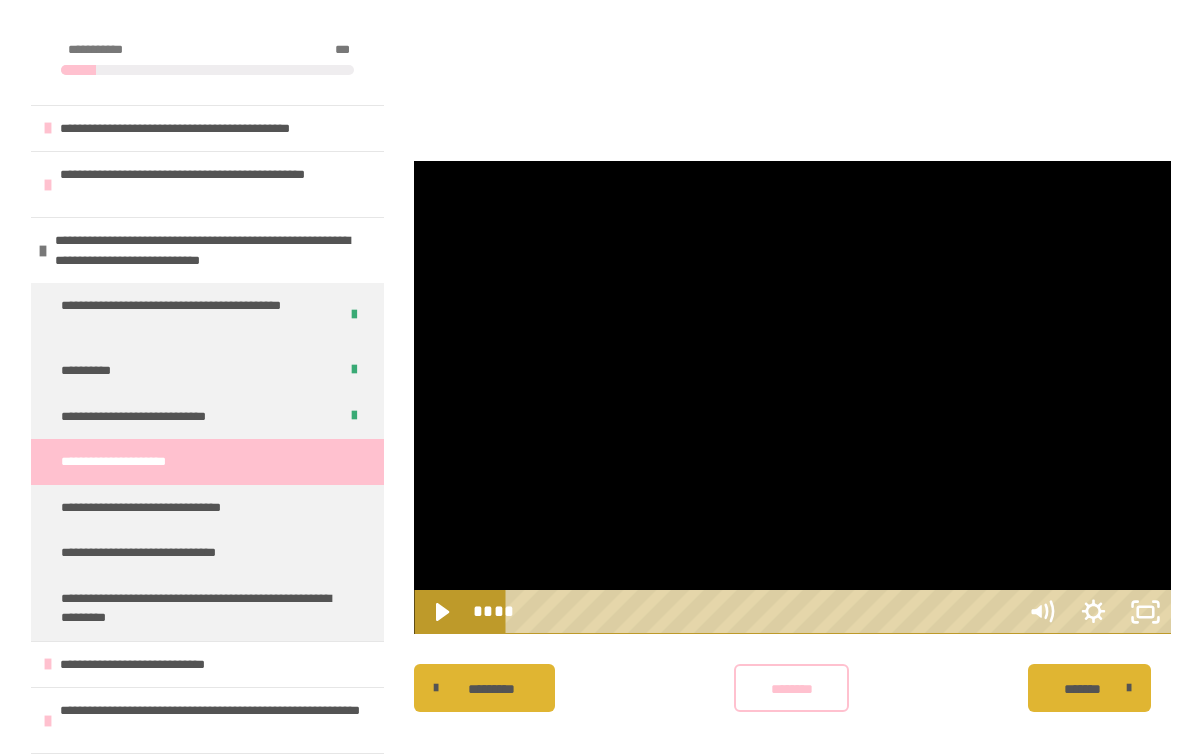 scroll, scrollTop: 1364, scrollLeft: 0, axis: vertical 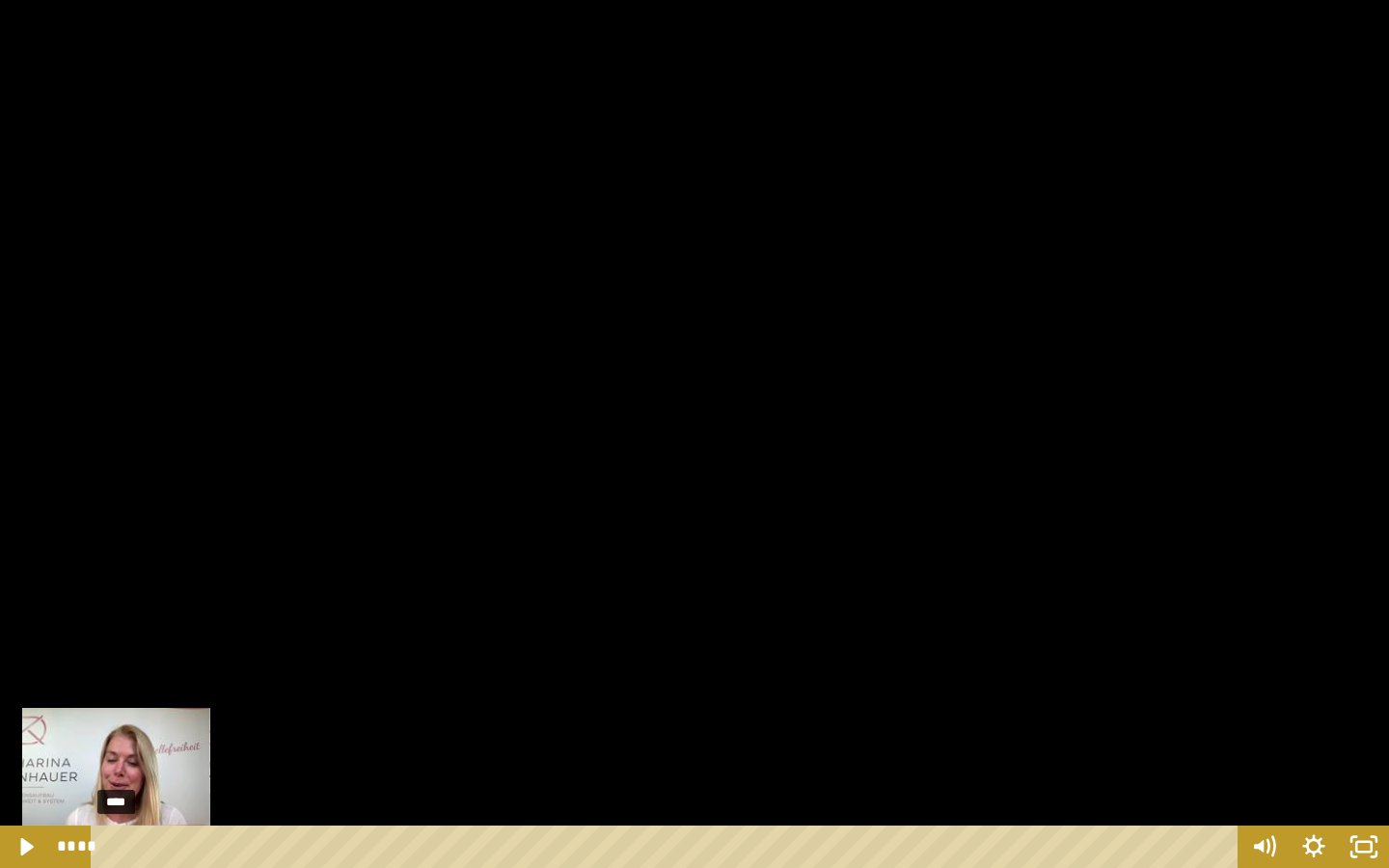 drag, startPoint x: 116, startPoint y: 845, endPoint x: 0, endPoint y: 845, distance: 116 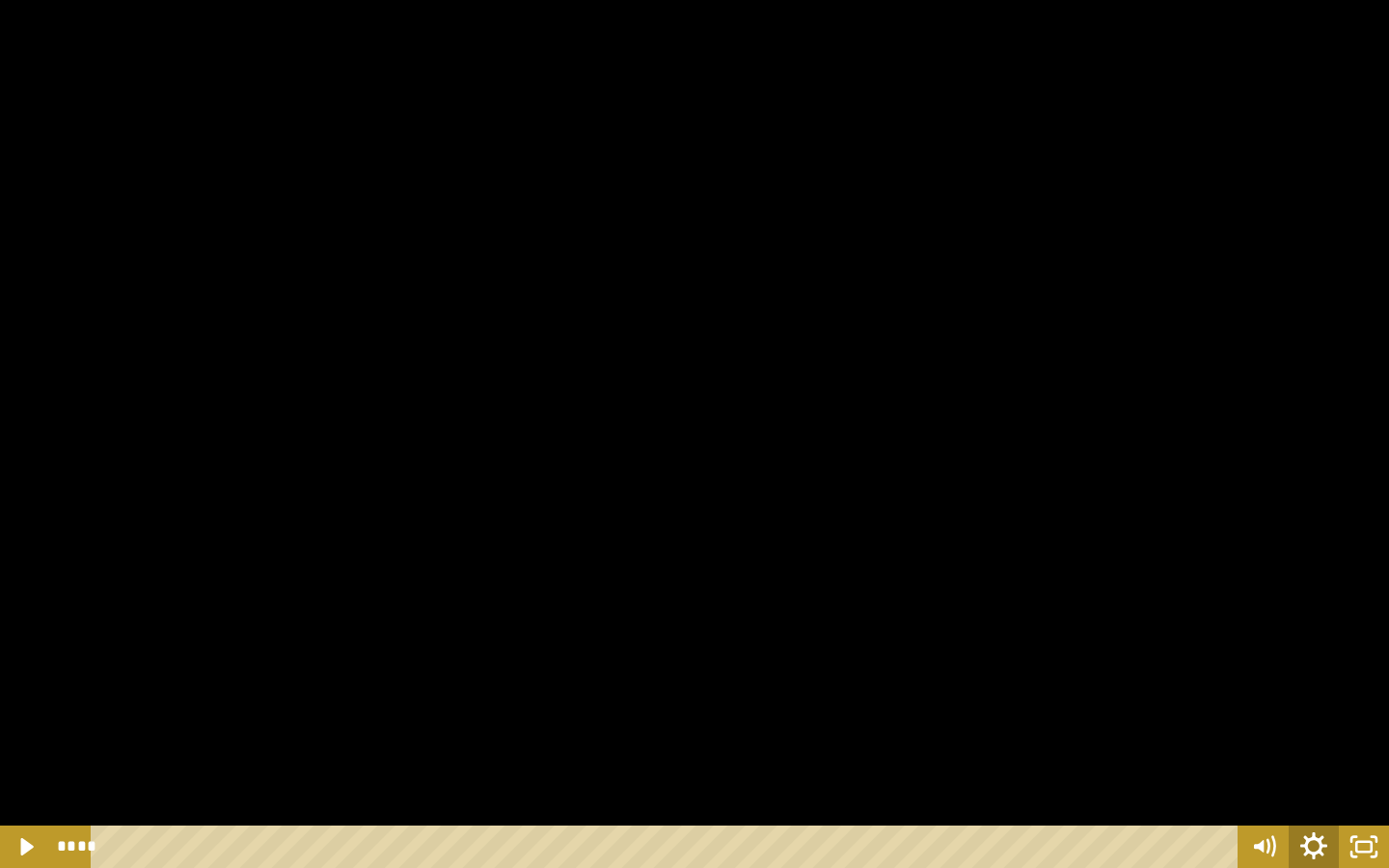 click 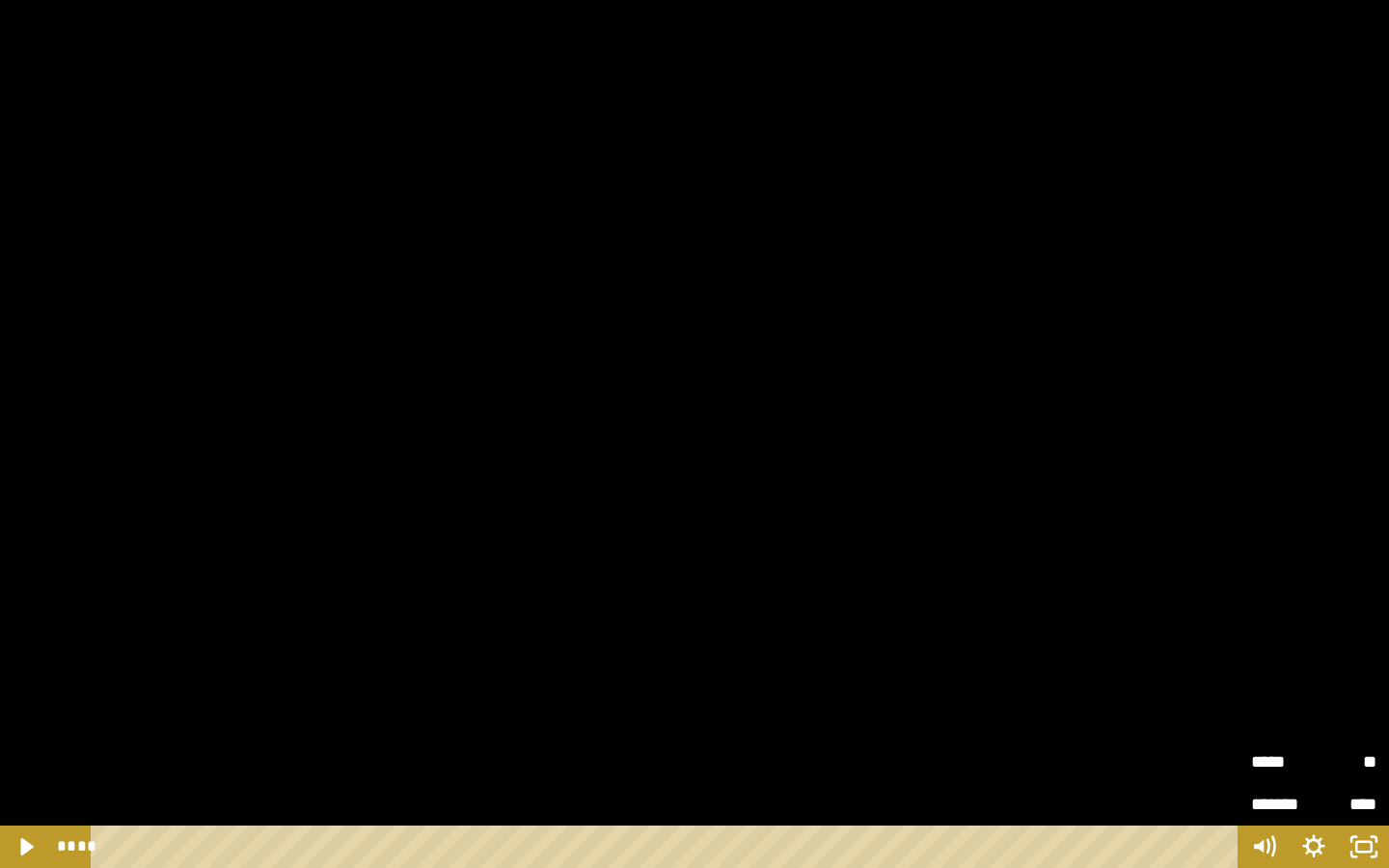 click on "**" at bounding box center (1345, 762) 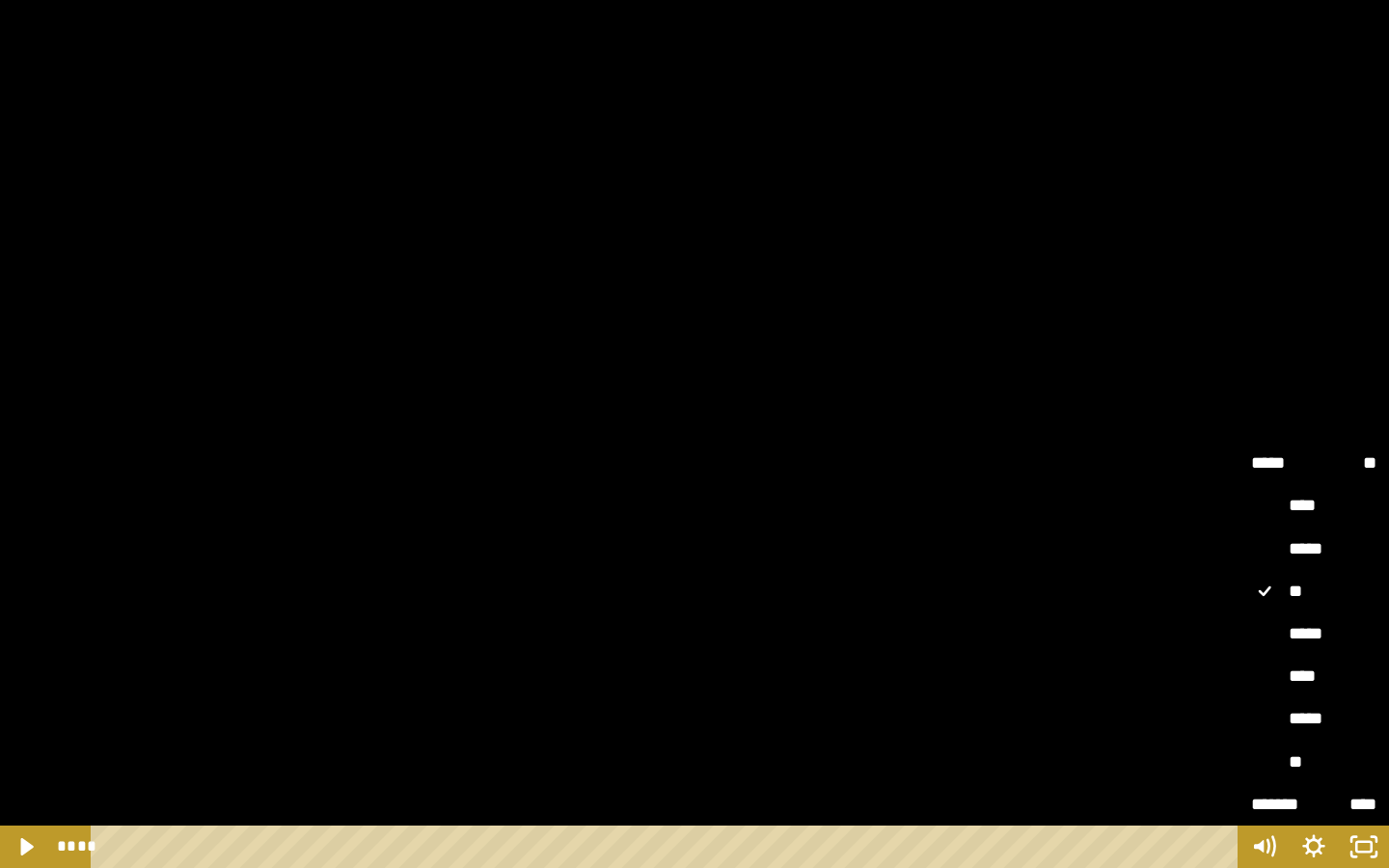 click on "*****" at bounding box center [1314, 635] 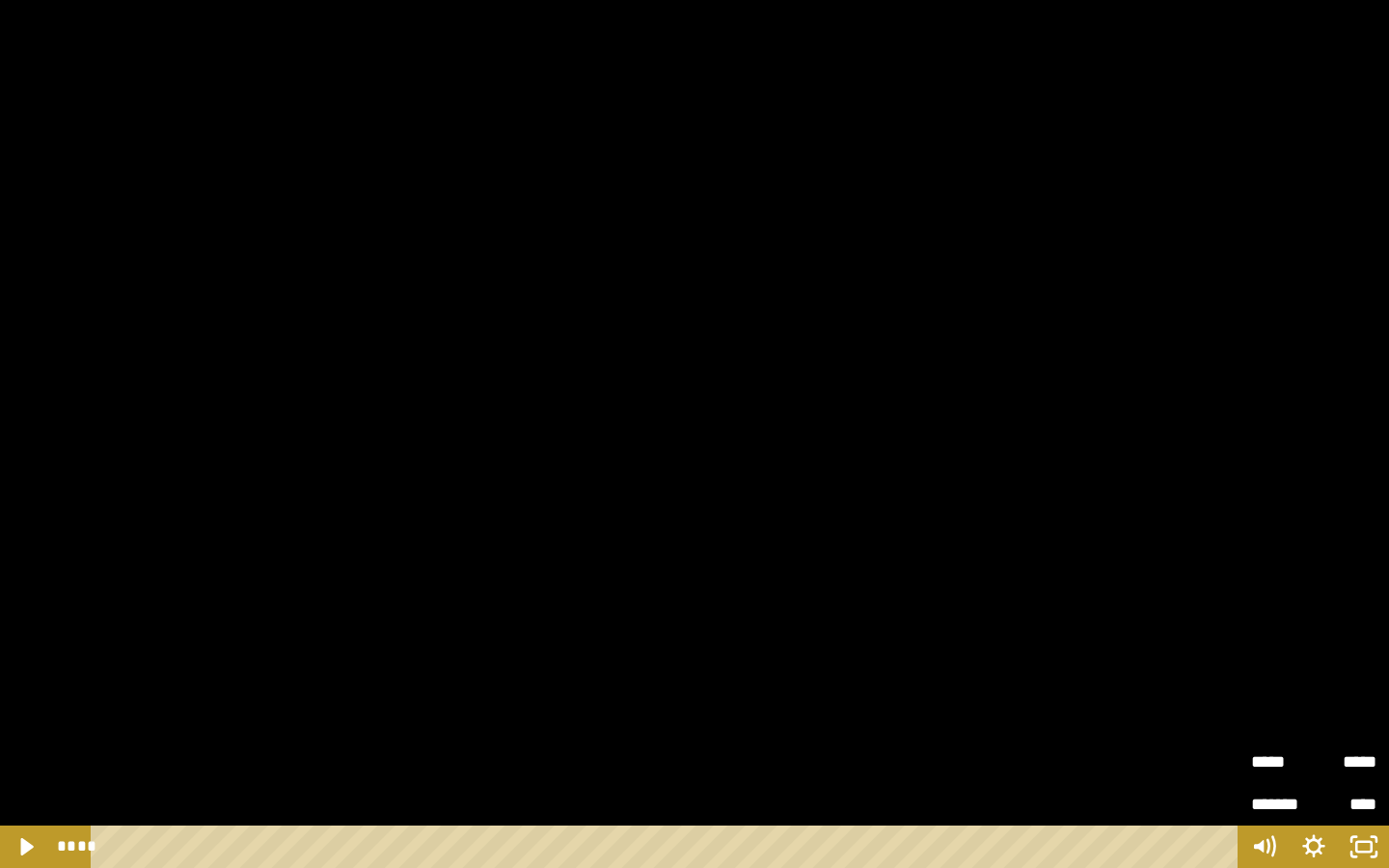 click at bounding box center (694, 434) 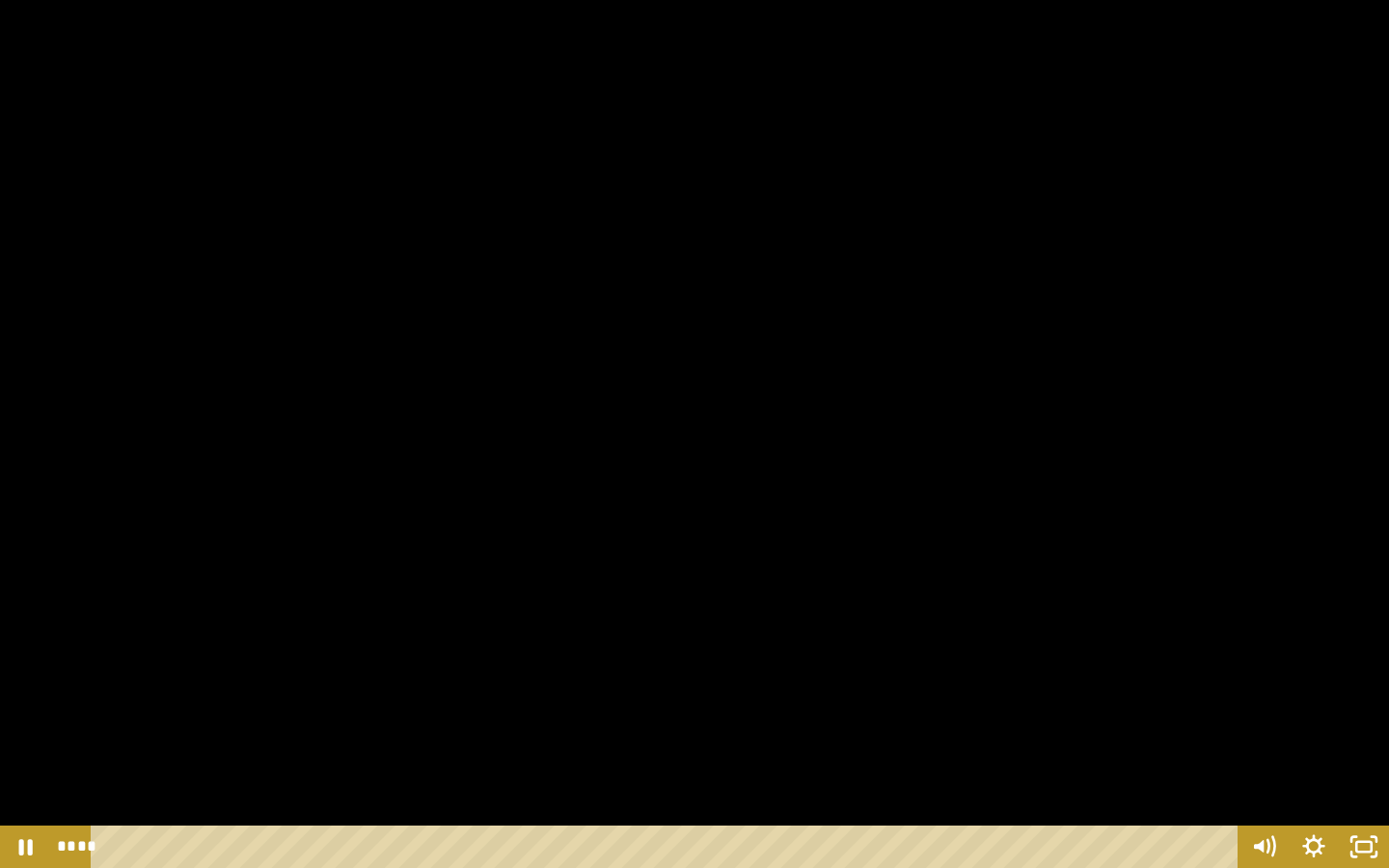 click at bounding box center (694, 434) 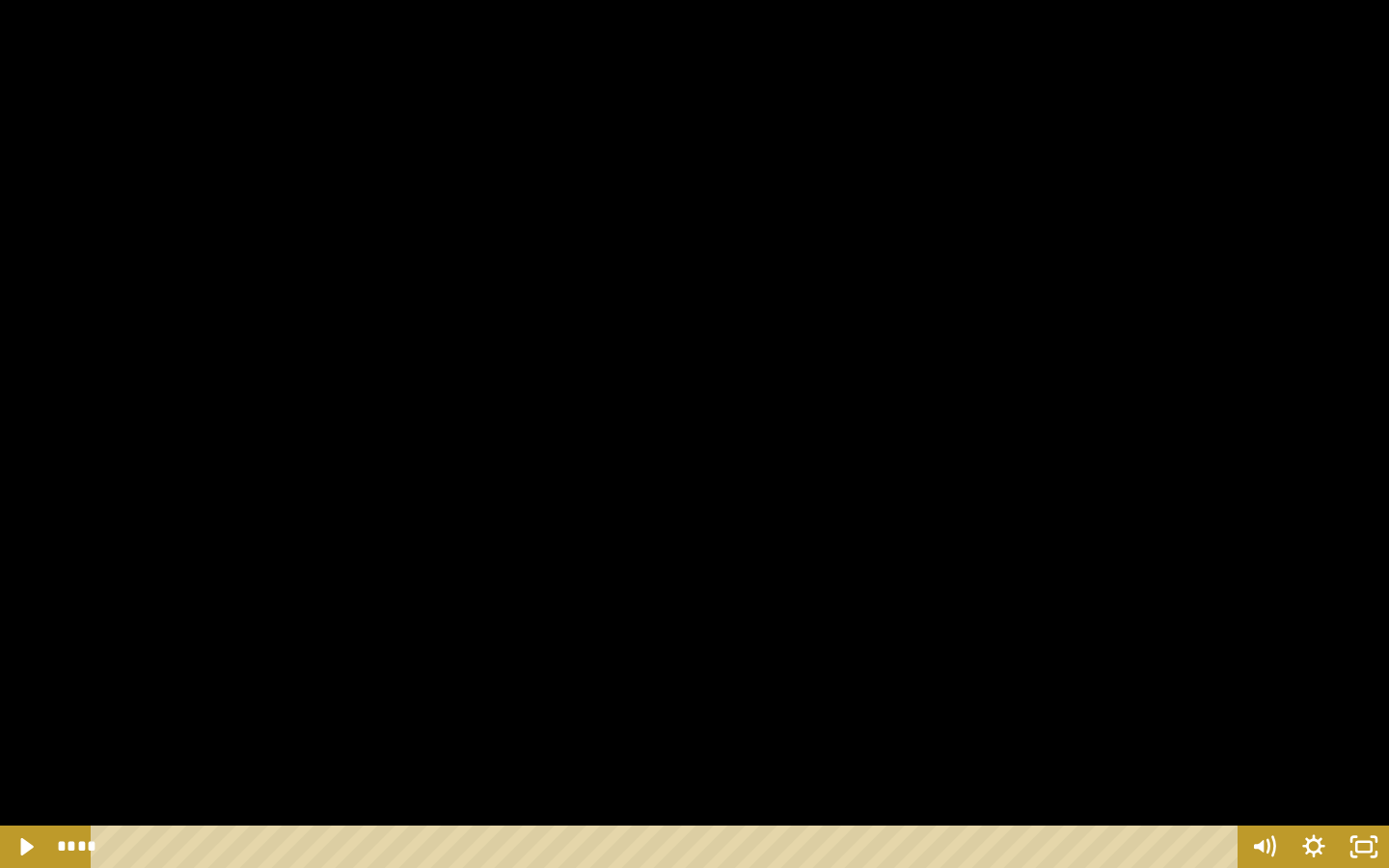 drag, startPoint x: 116, startPoint y: 847, endPoint x: 0, endPoint y: 823, distance: 118.45674 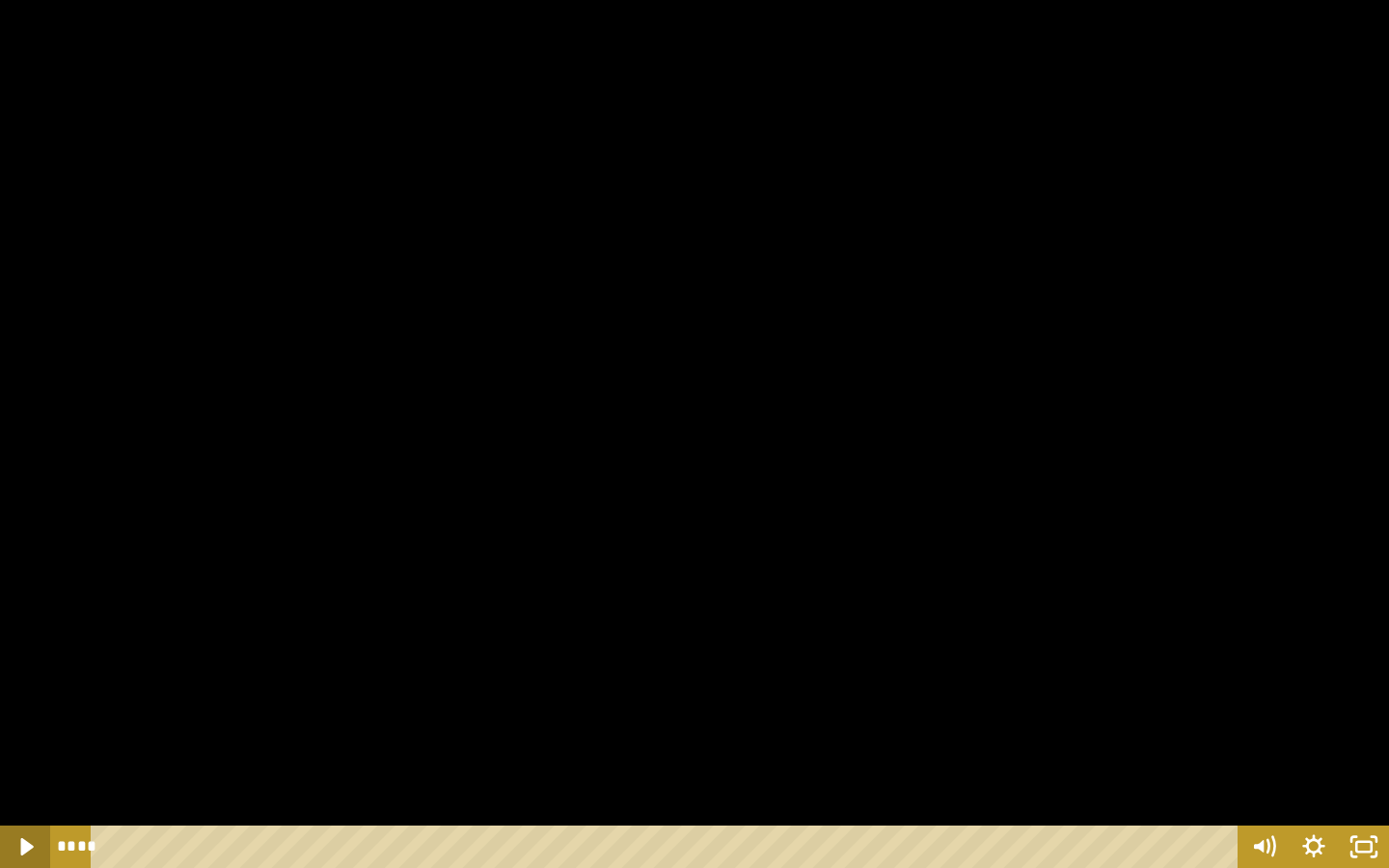click 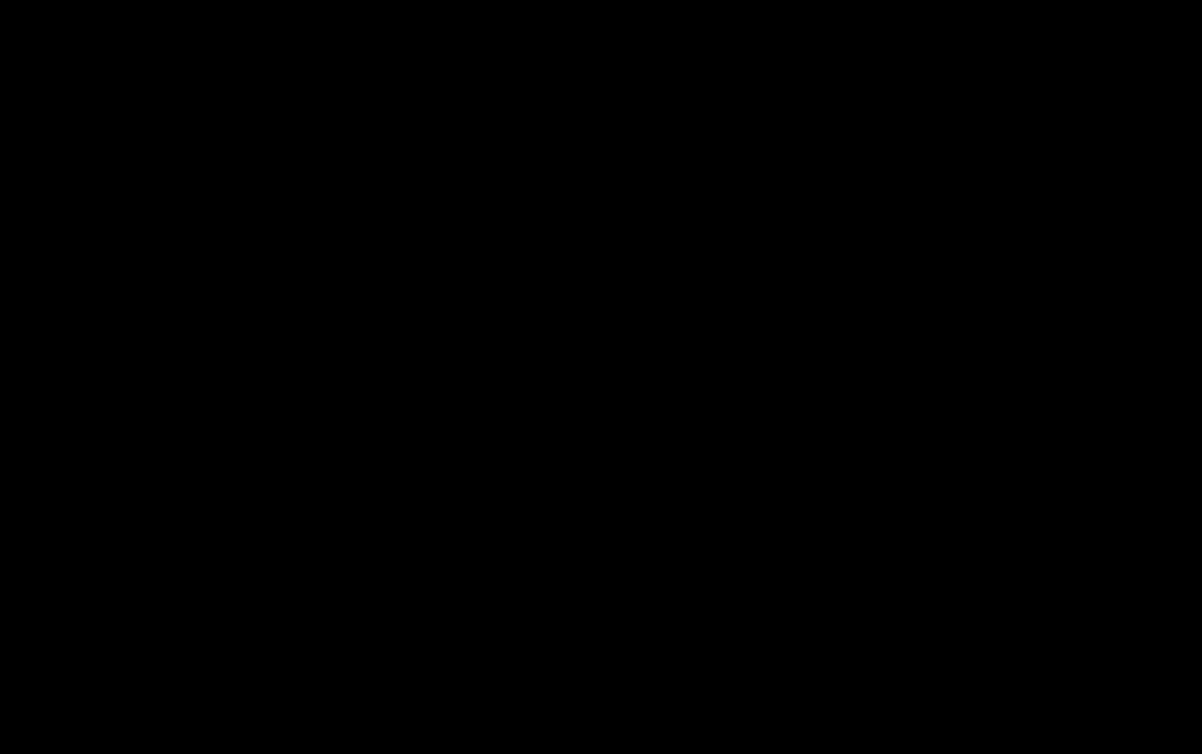 scroll, scrollTop: 0, scrollLeft: 0, axis: both 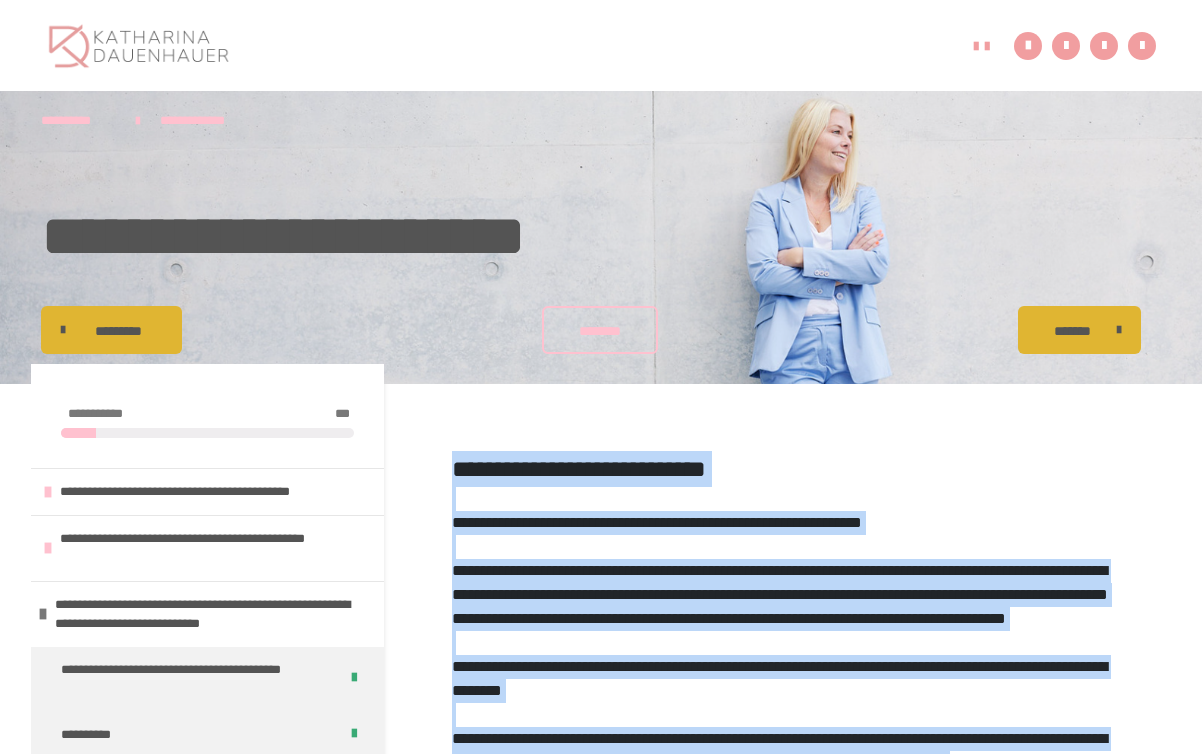 click on "**********" at bounding box center [579, 469] 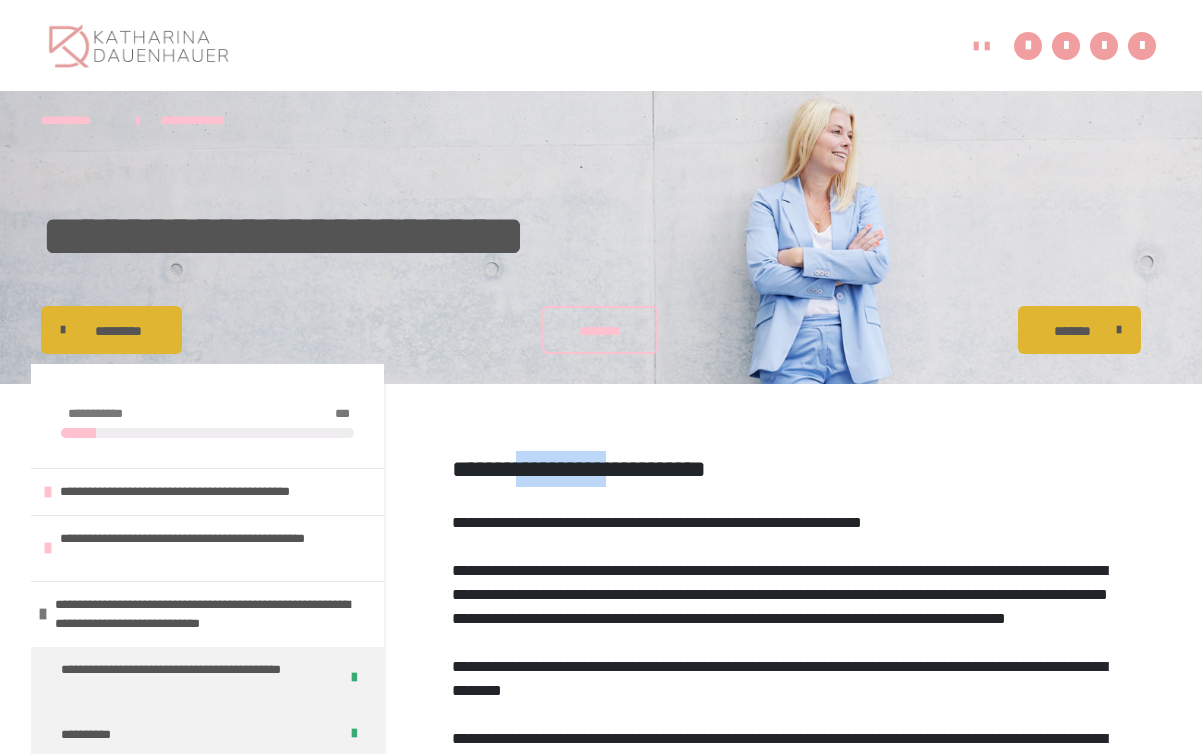 click on "**********" at bounding box center (579, 469) 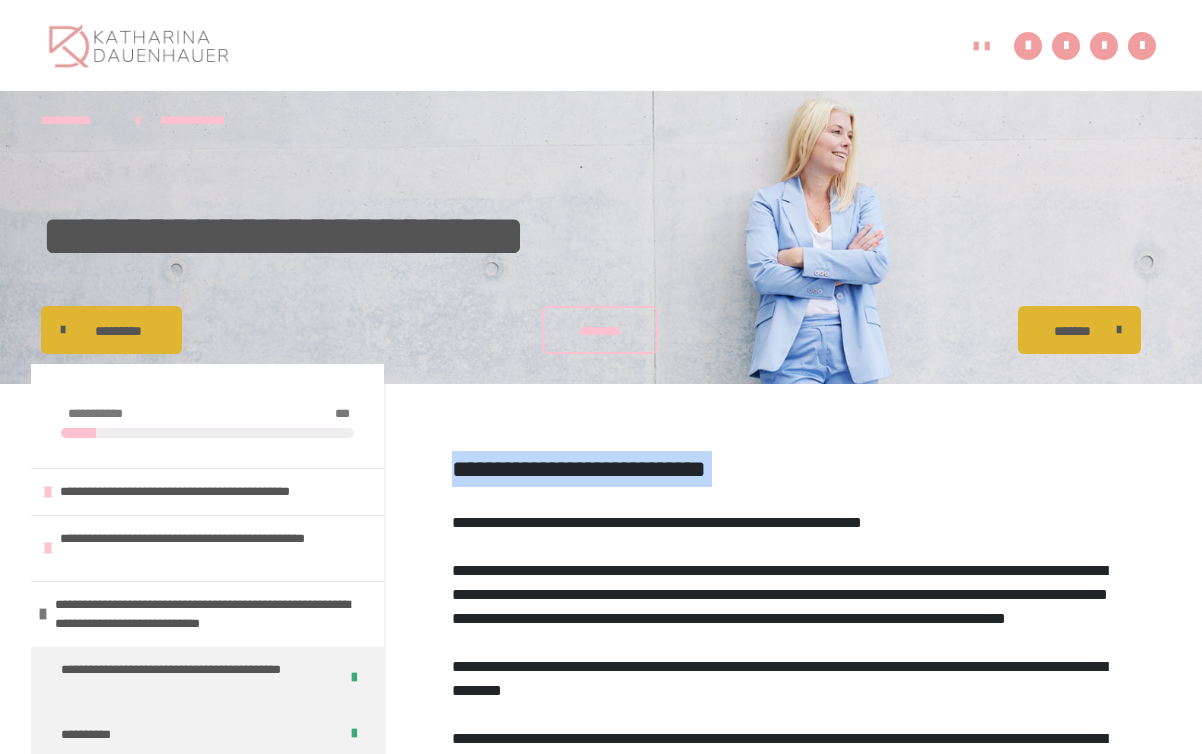 click on "**********" at bounding box center (579, 469) 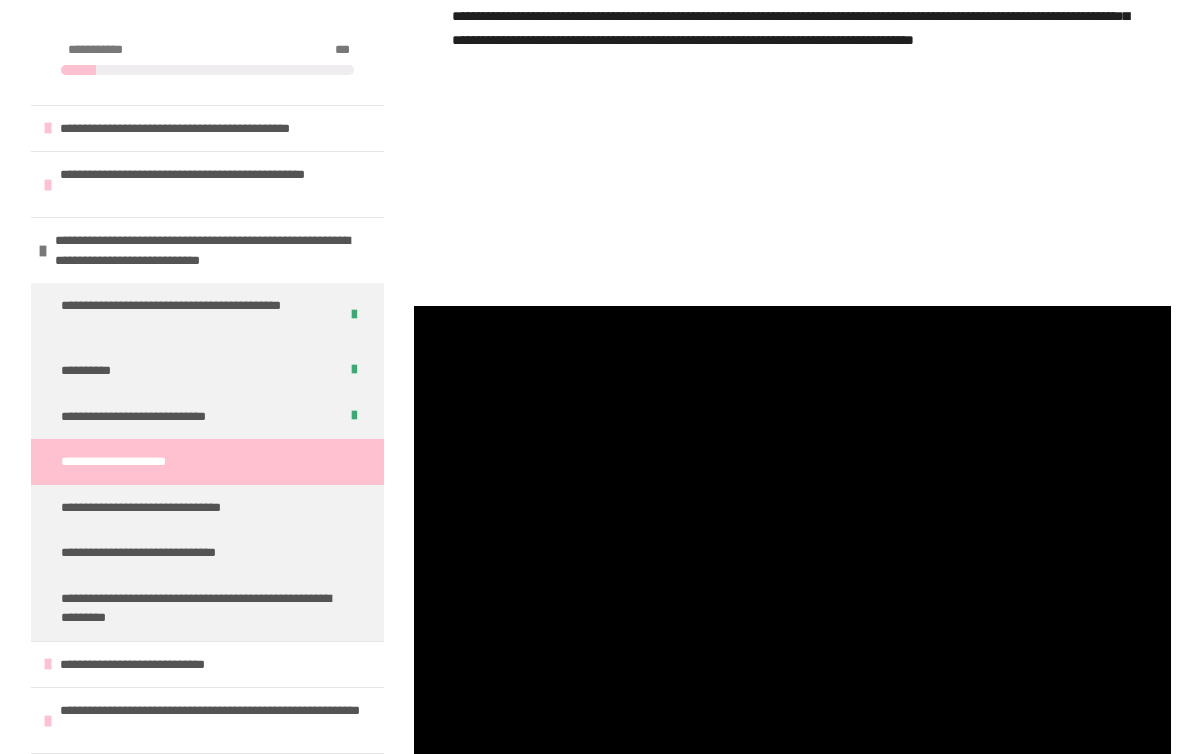 scroll, scrollTop: 1510, scrollLeft: 0, axis: vertical 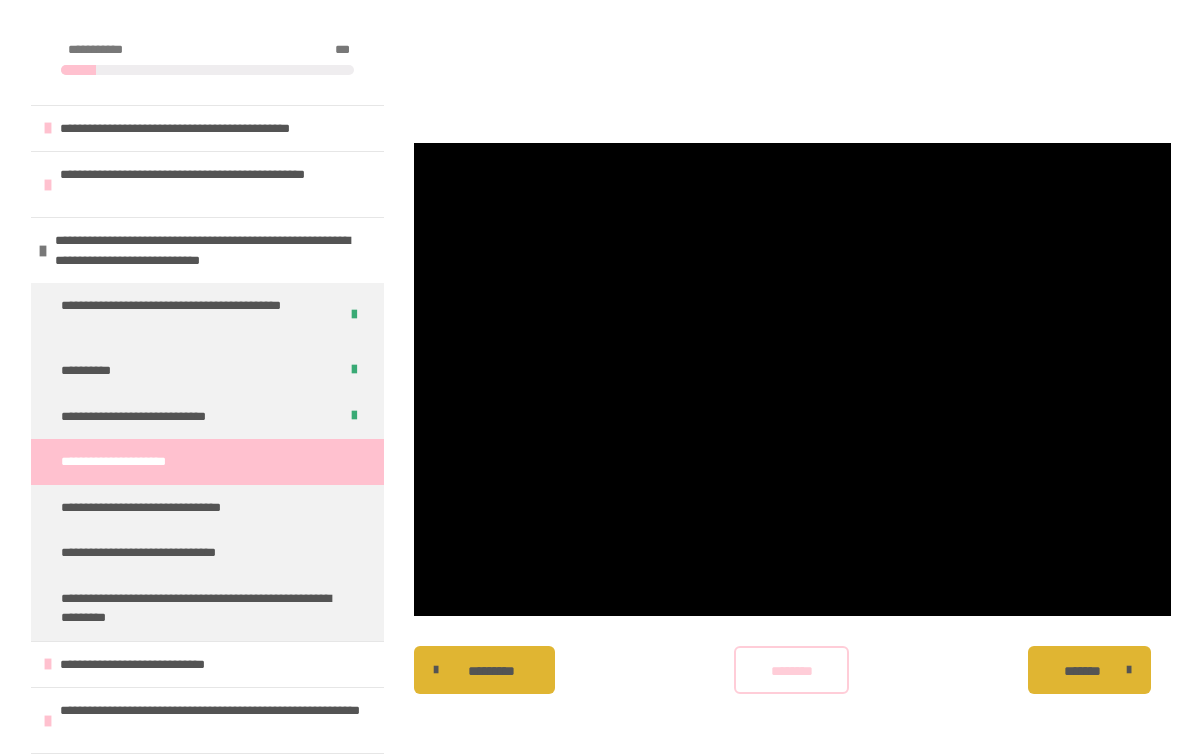 click on "********" at bounding box center (792, 670) 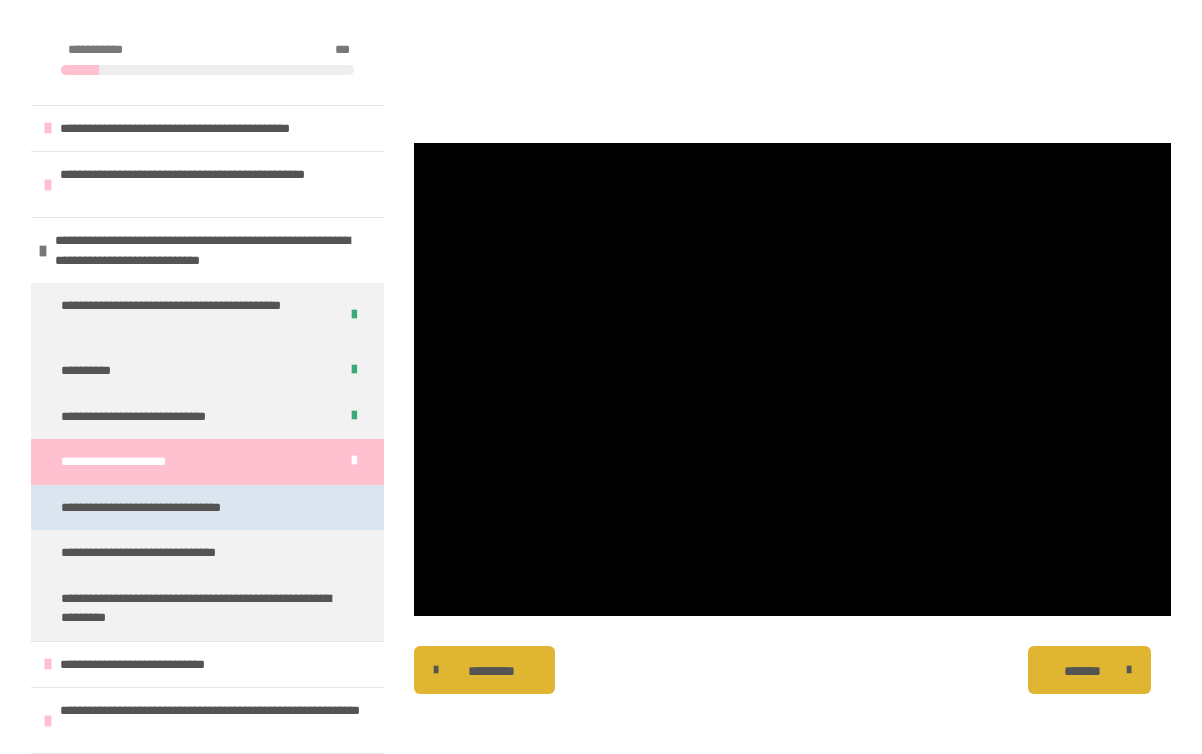 click on "**********" at bounding box center (165, 508) 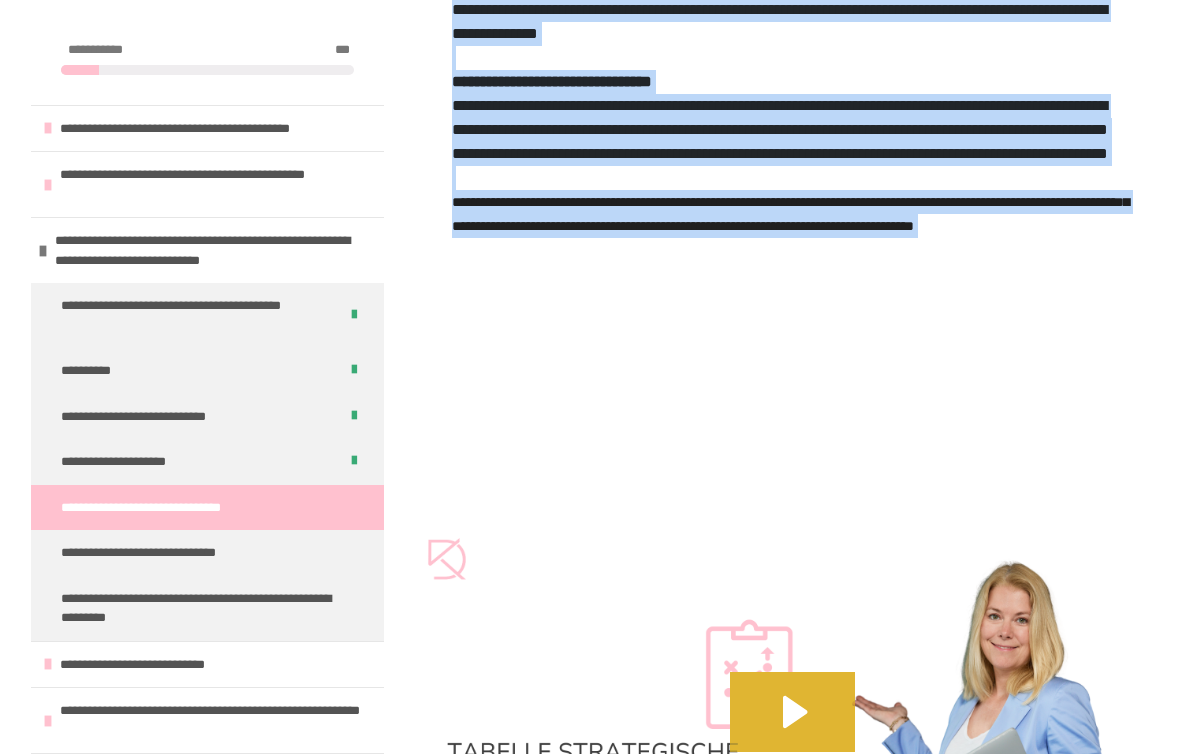 scroll, scrollTop: 1152, scrollLeft: 0, axis: vertical 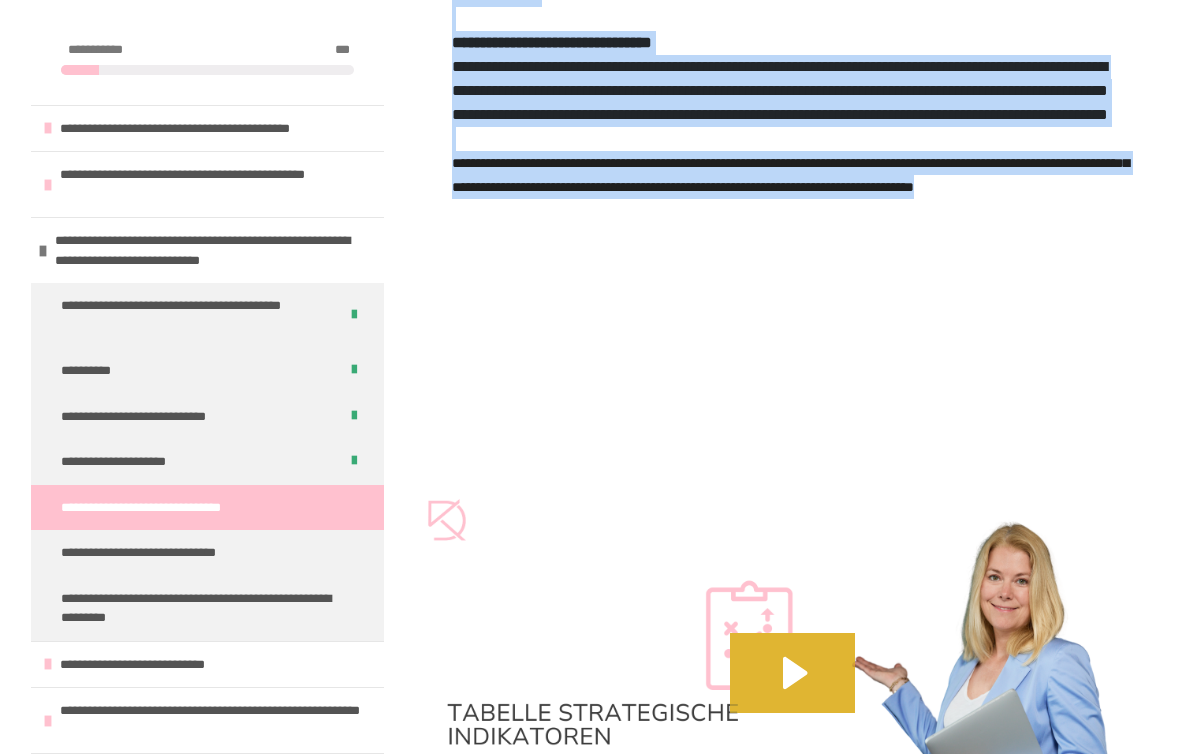drag, startPoint x: 454, startPoint y: 36, endPoint x: 673, endPoint y: 432, distance: 452.52292 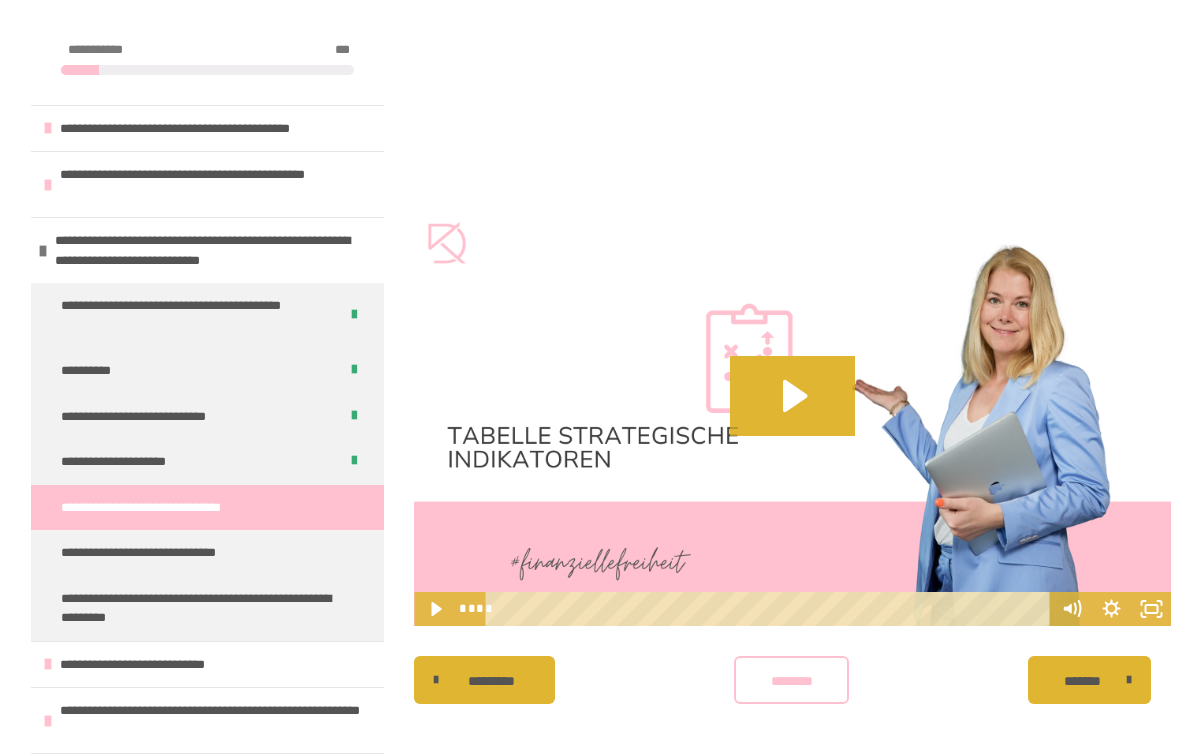 scroll, scrollTop: 1439, scrollLeft: 0, axis: vertical 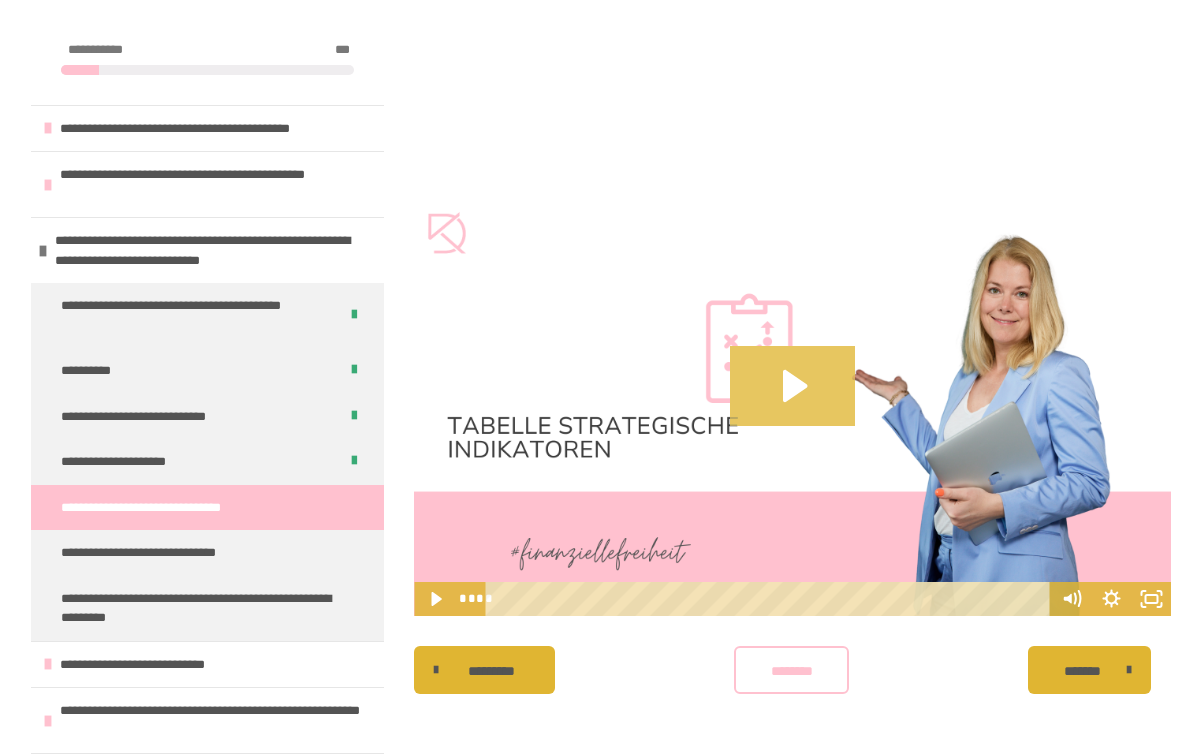 click 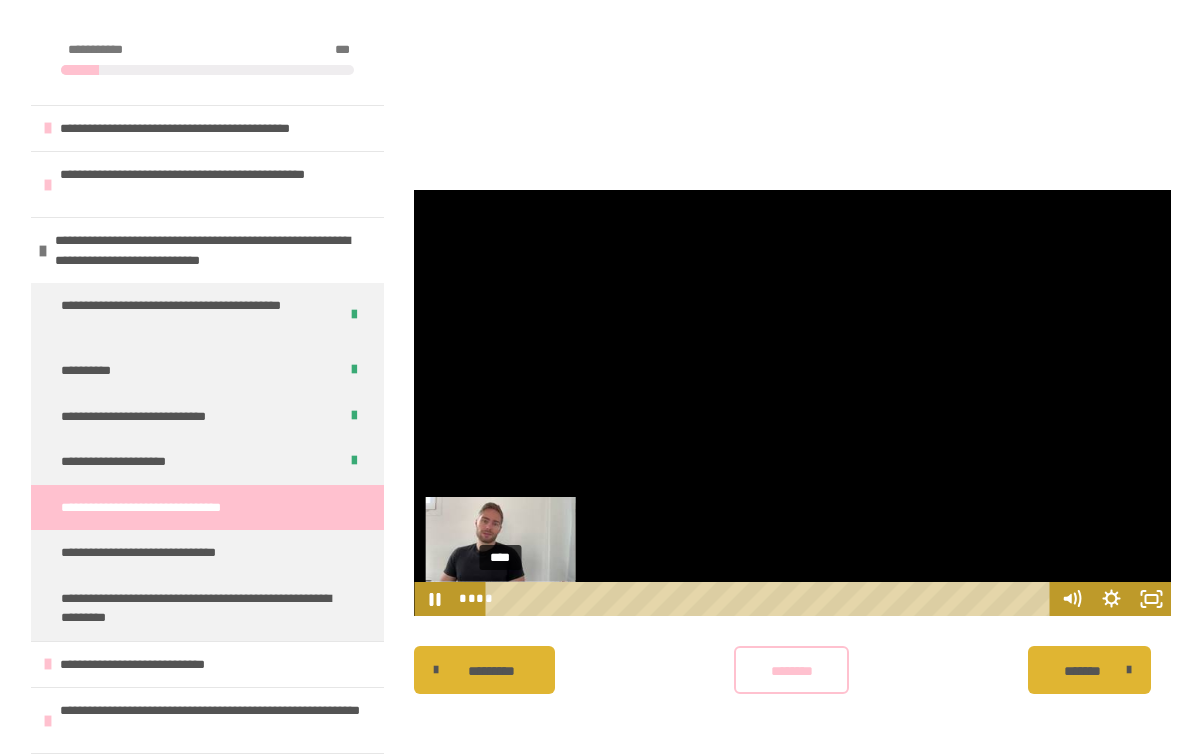 click on "**** ****" at bounding box center (792, 599) 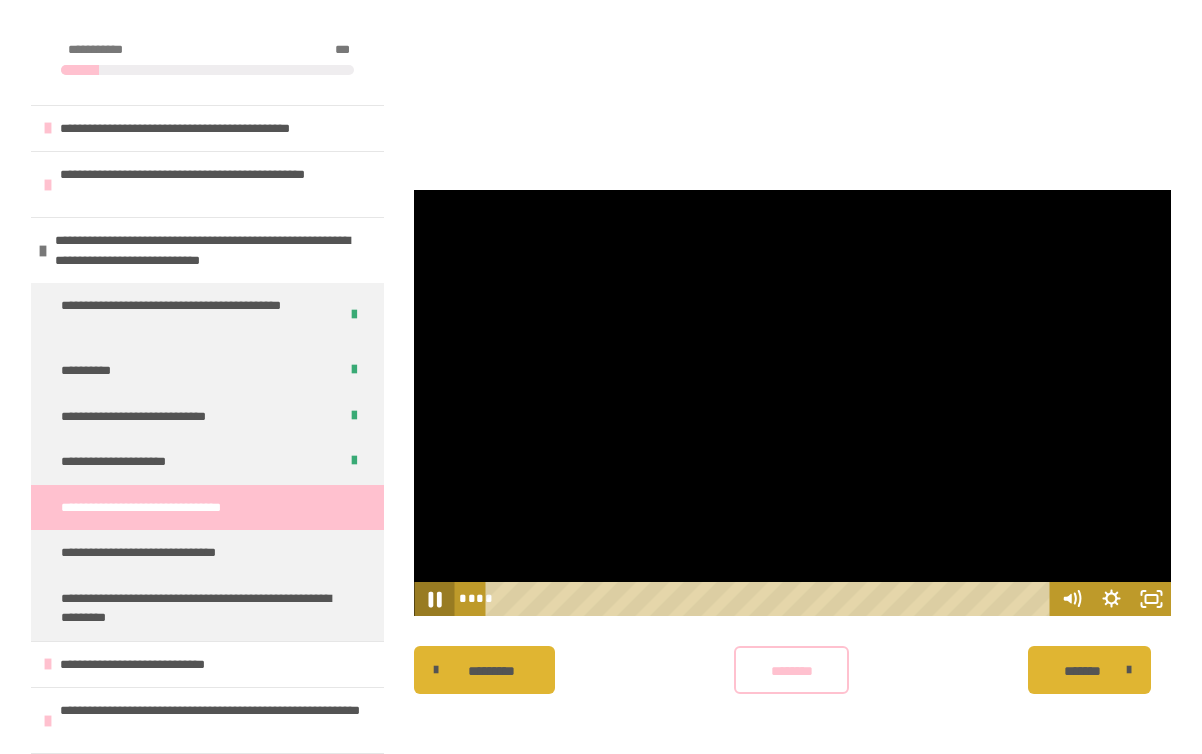 click 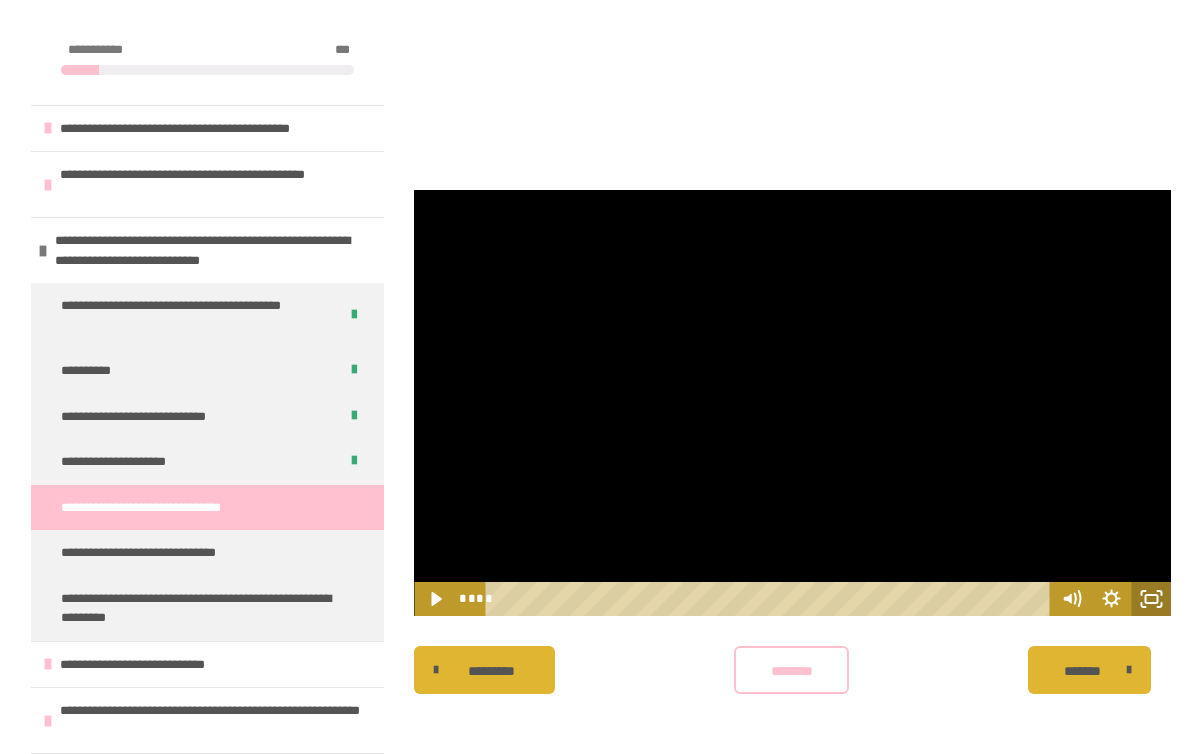 click 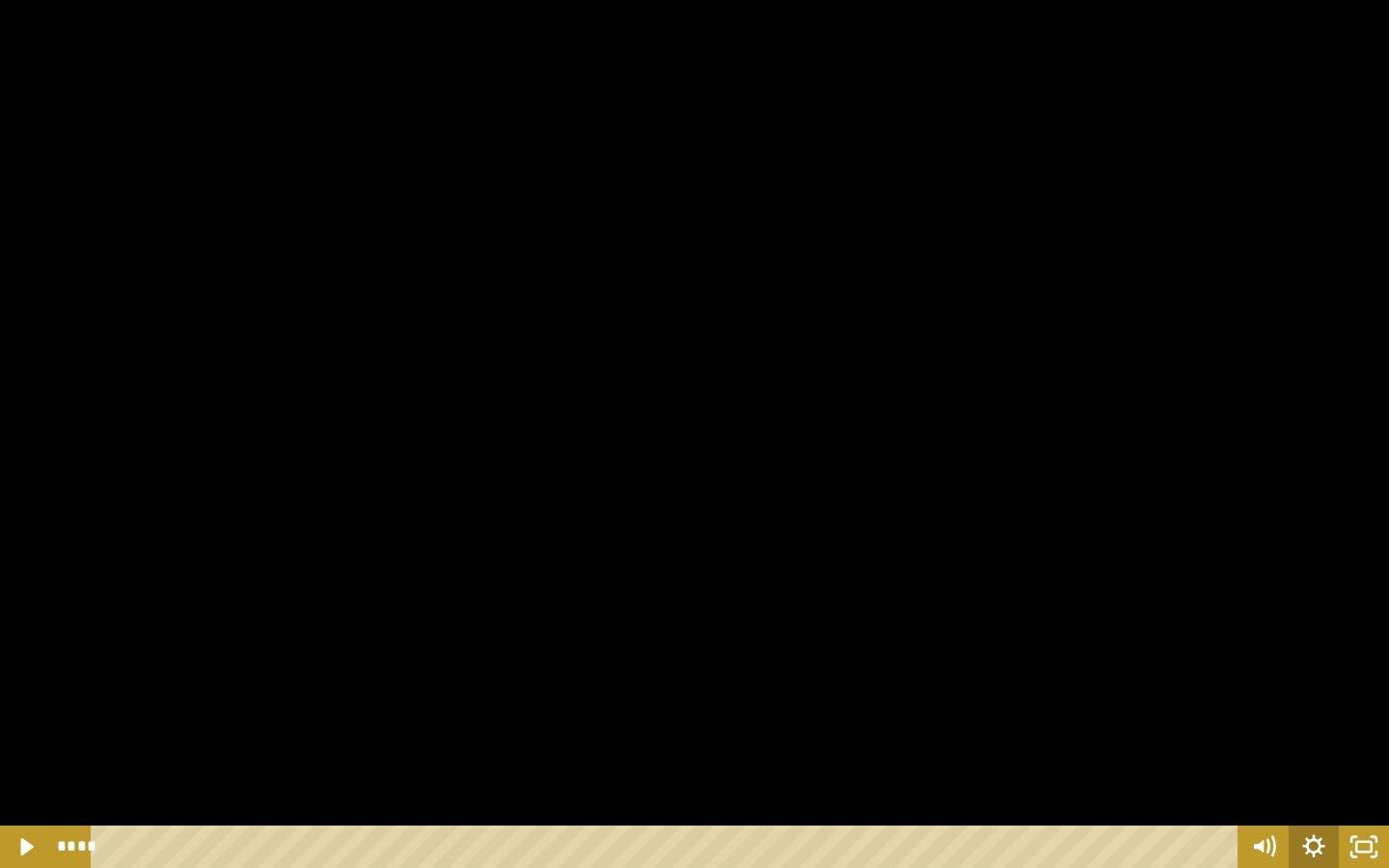 click 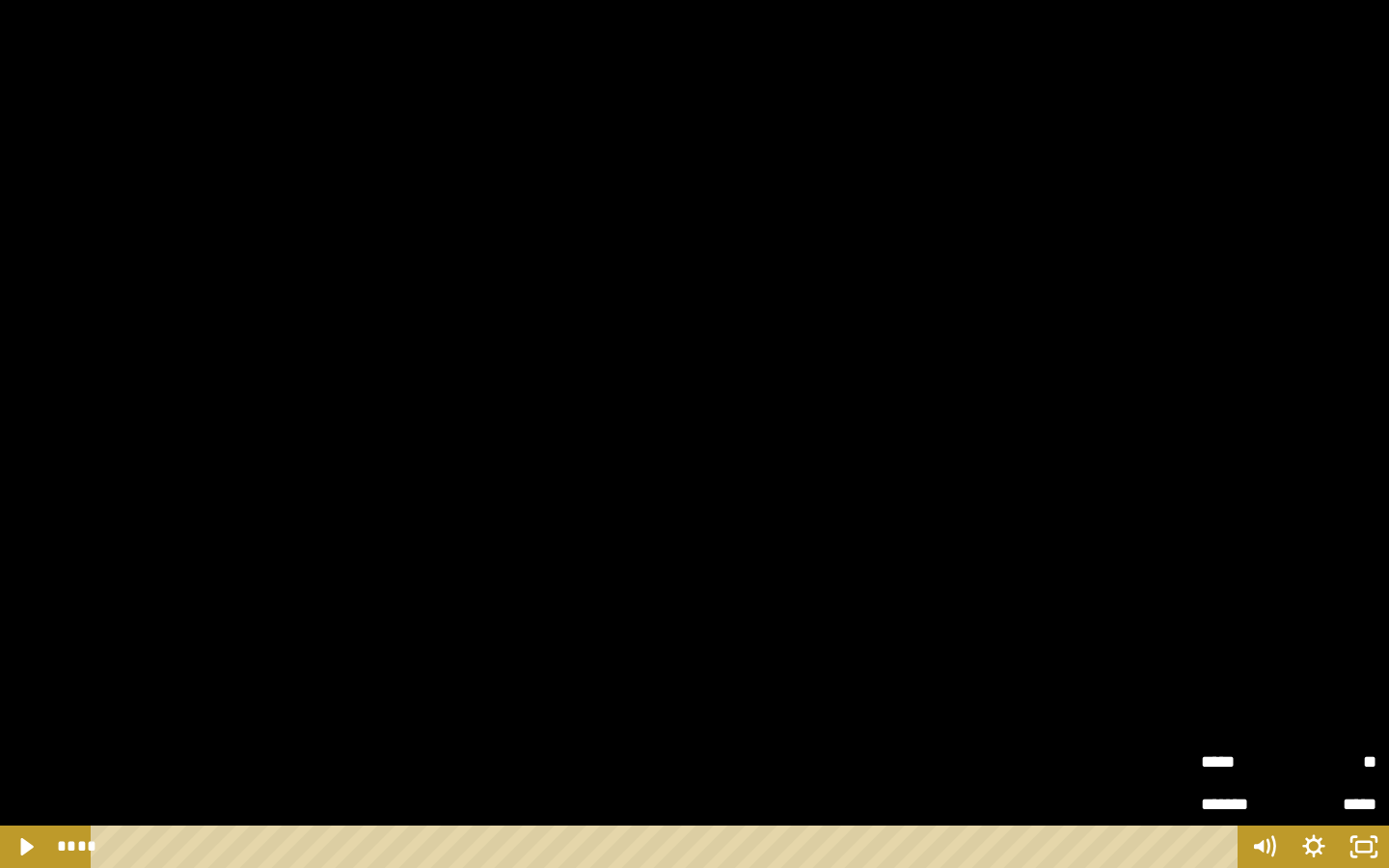 click on "**" at bounding box center [1332, 759] 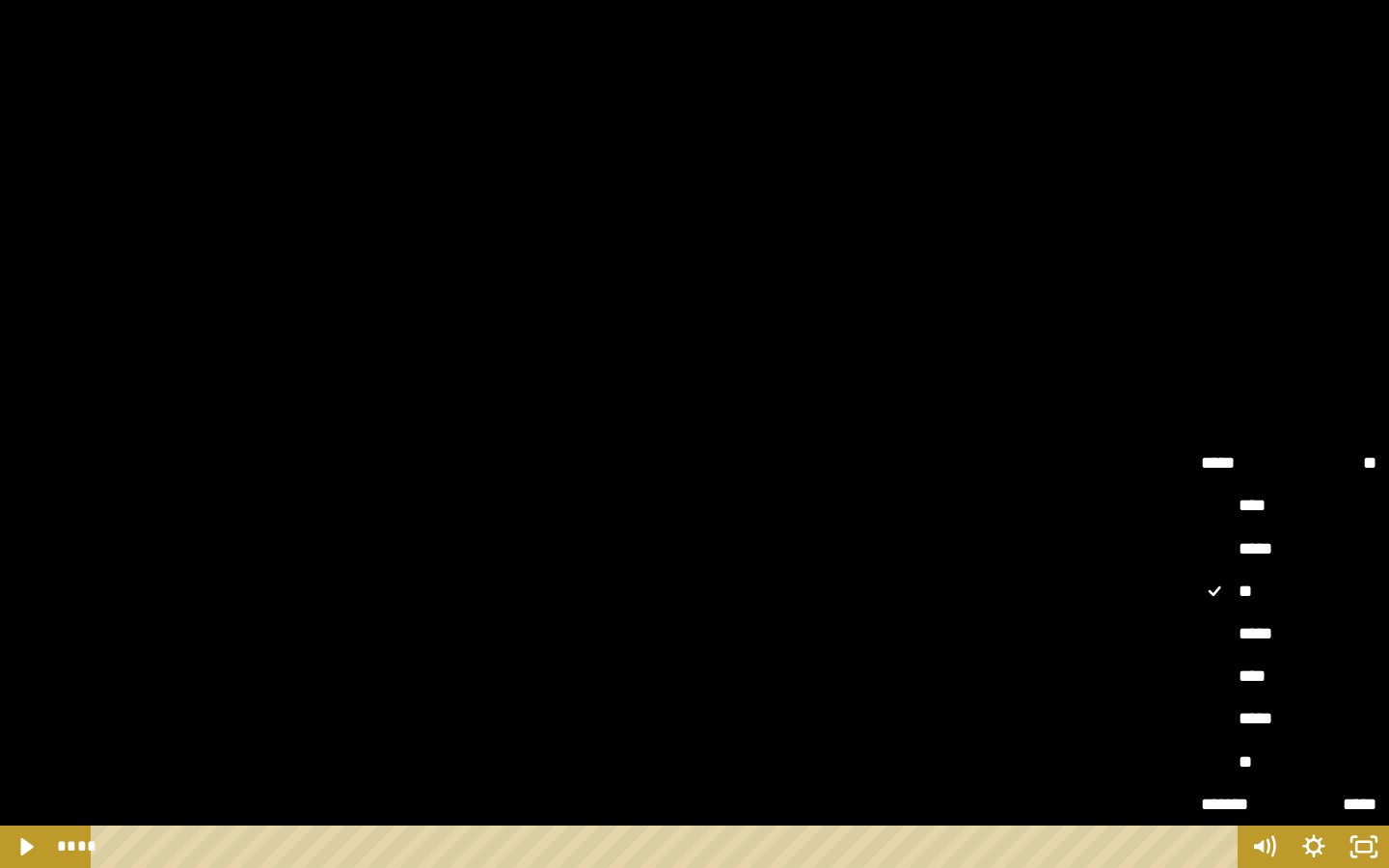 click on "*****" at bounding box center (1289, 635) 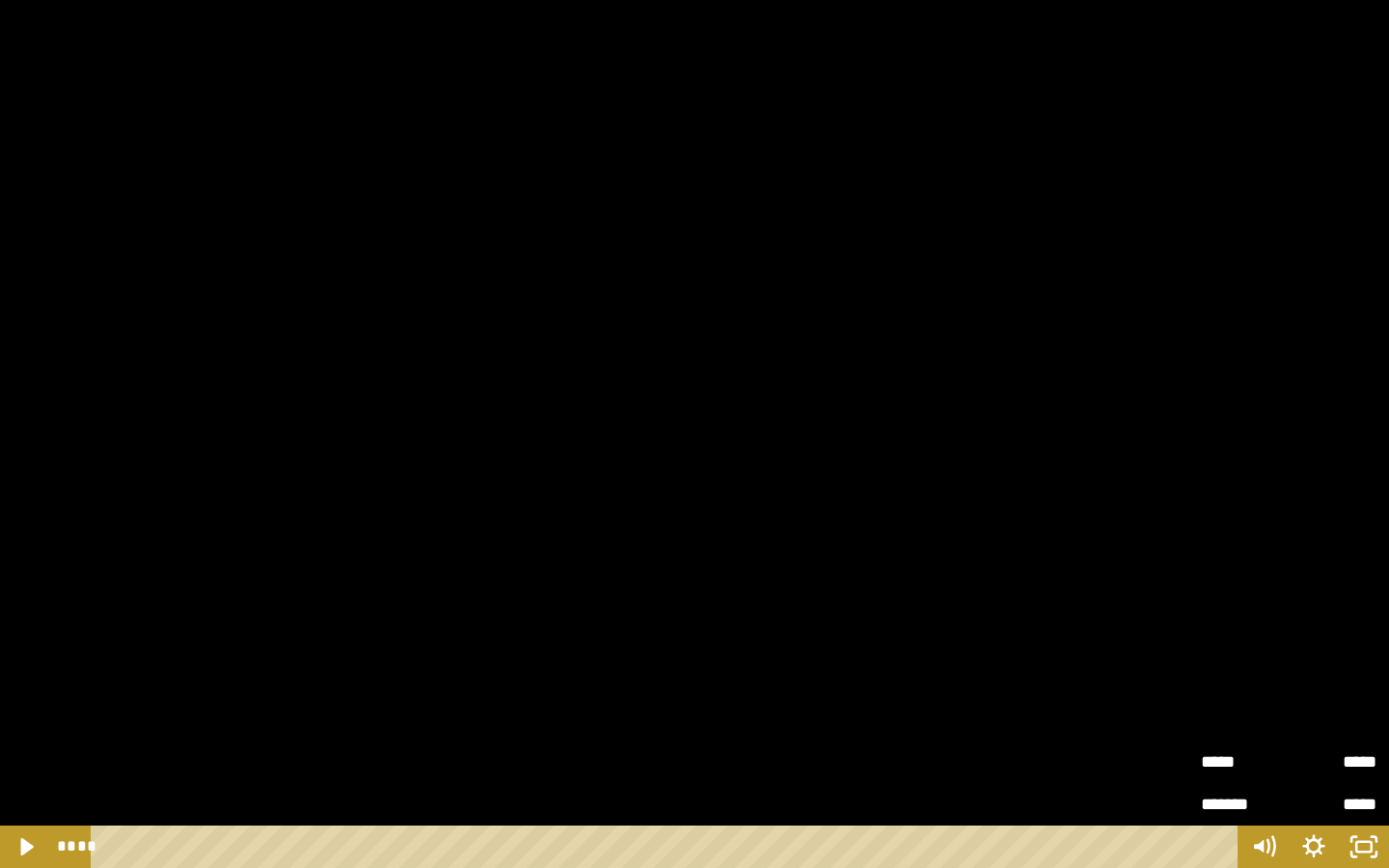 click at bounding box center (694, 434) 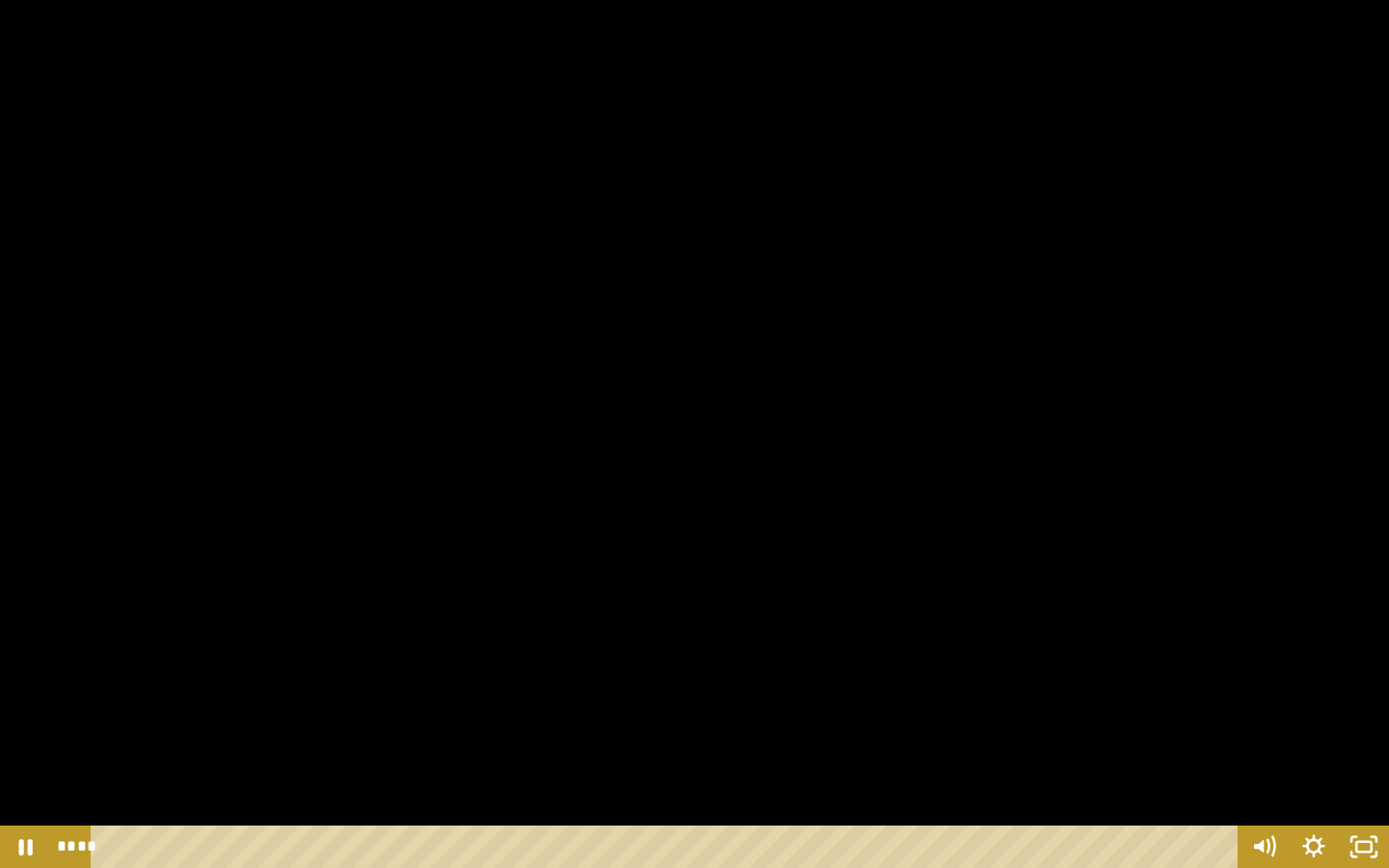 click at bounding box center (694, 434) 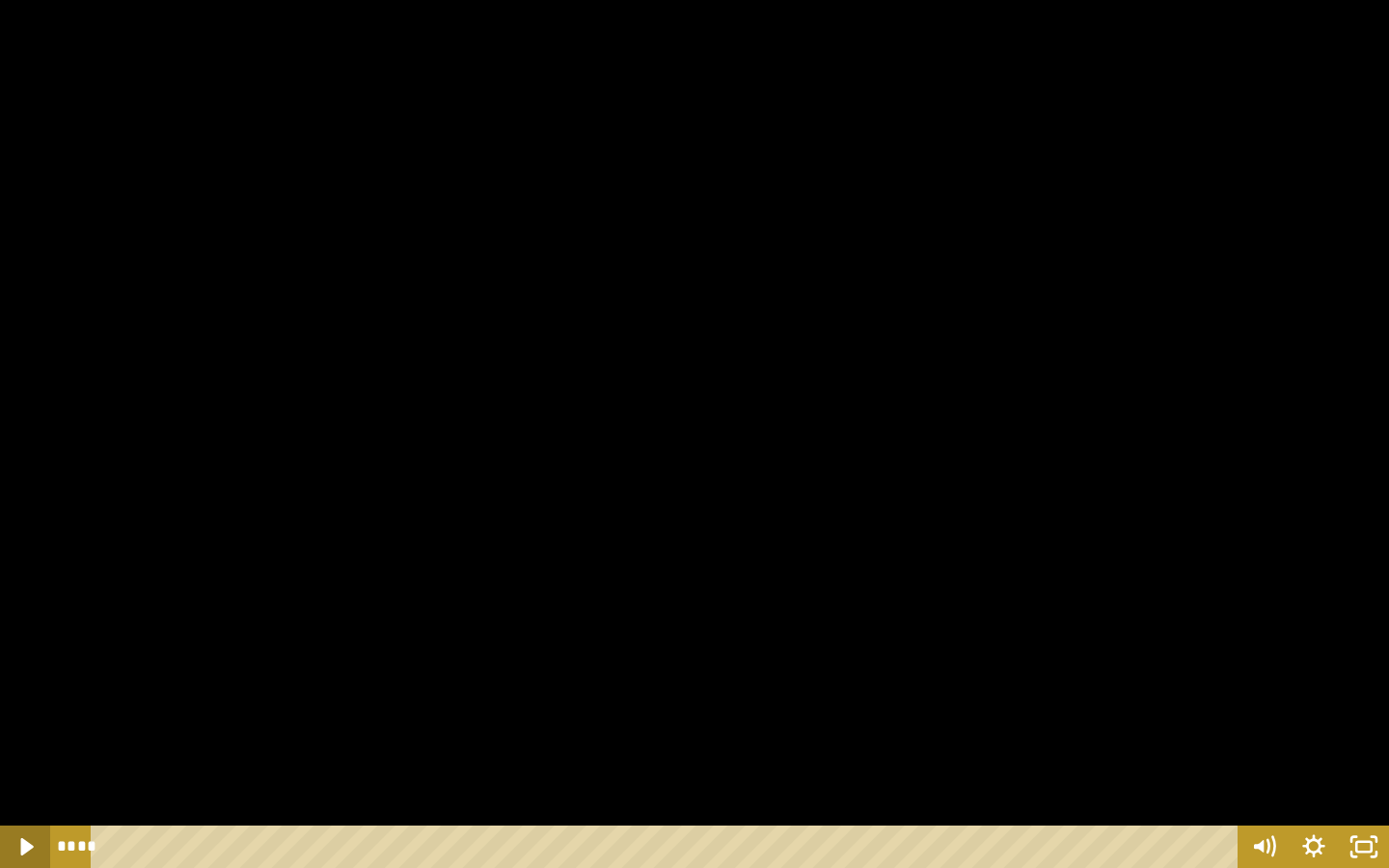 drag, startPoint x: 111, startPoint y: 839, endPoint x: 36, endPoint y: 836, distance: 75.05998 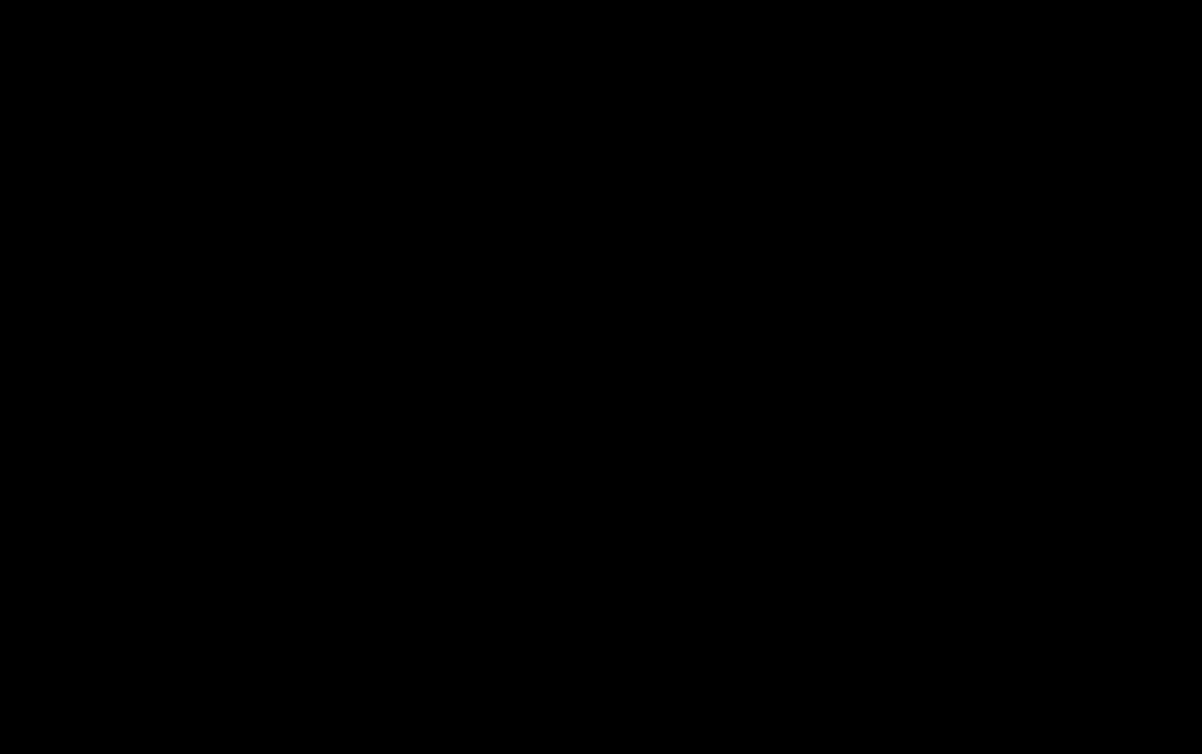 scroll, scrollTop: 1439, scrollLeft: 0, axis: vertical 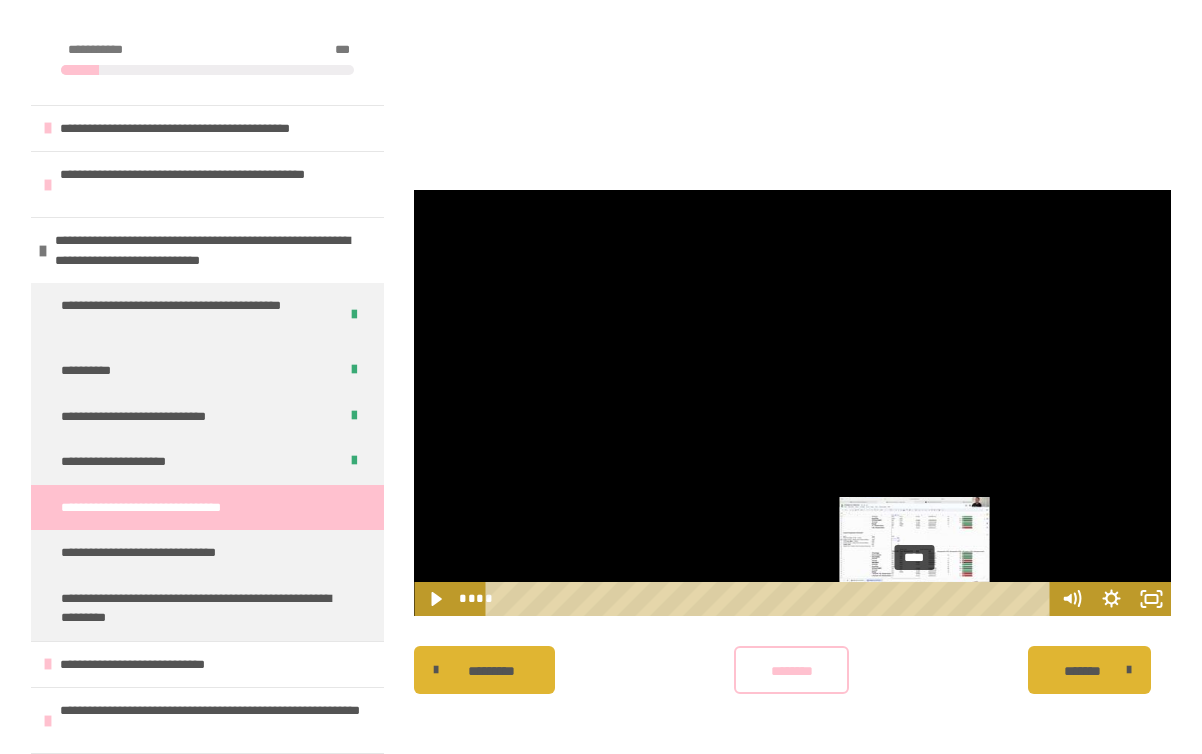 click on "****" at bounding box center [771, 599] 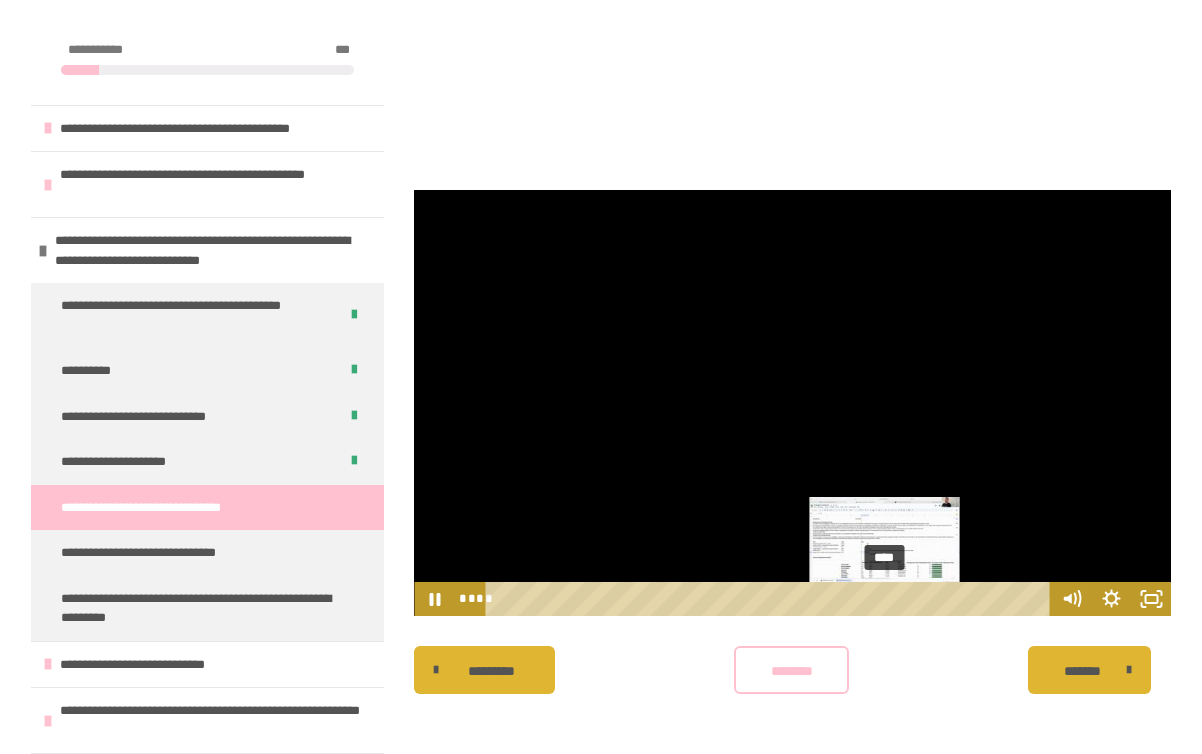 click on "****" at bounding box center (771, 599) 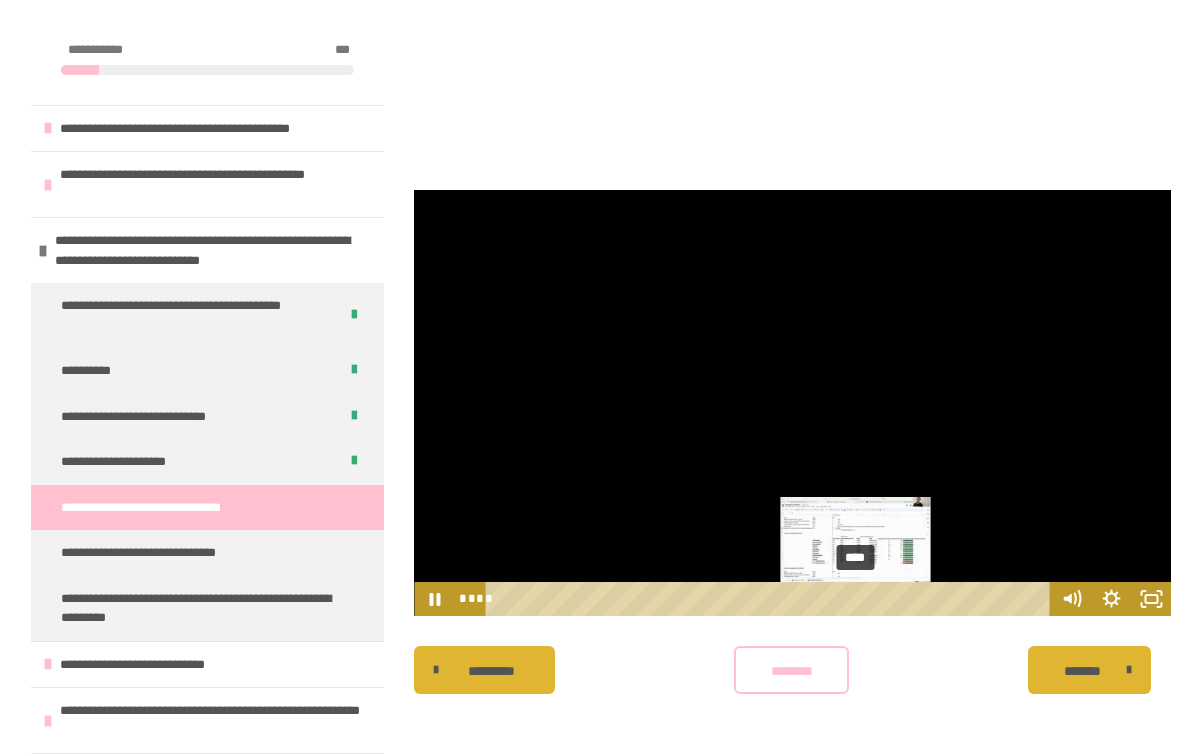 click on "****" at bounding box center (771, 599) 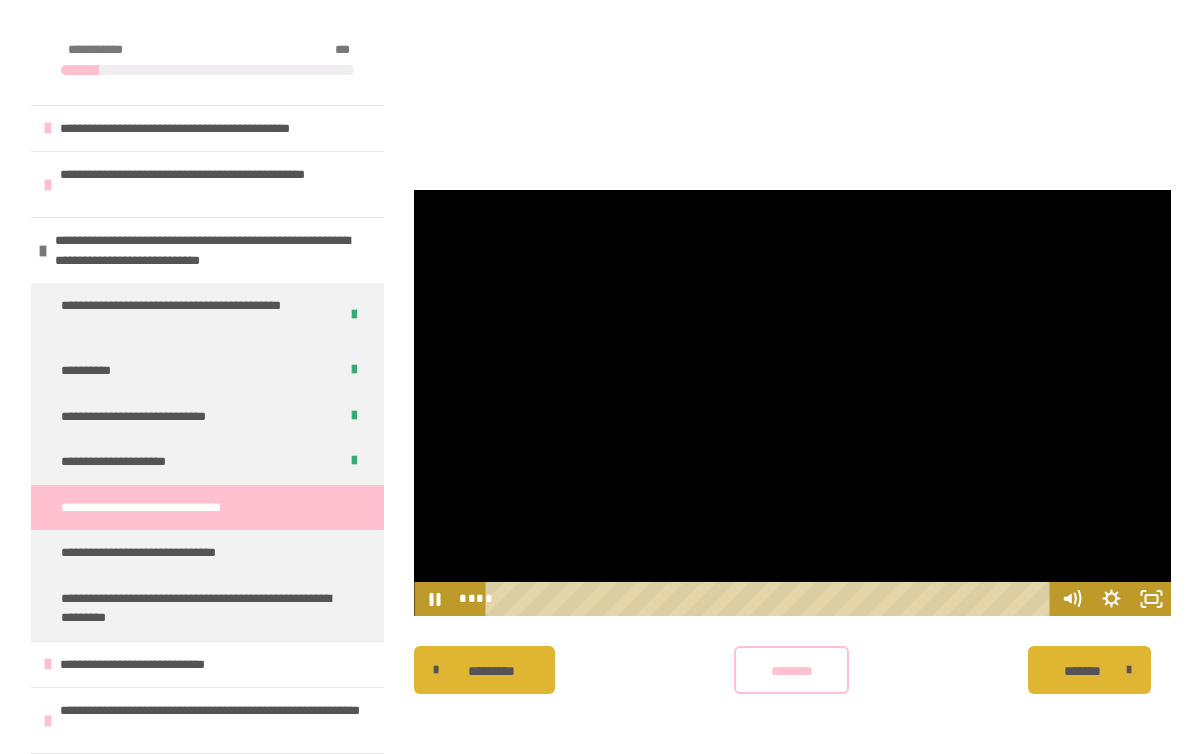 click at bounding box center [792, 403] 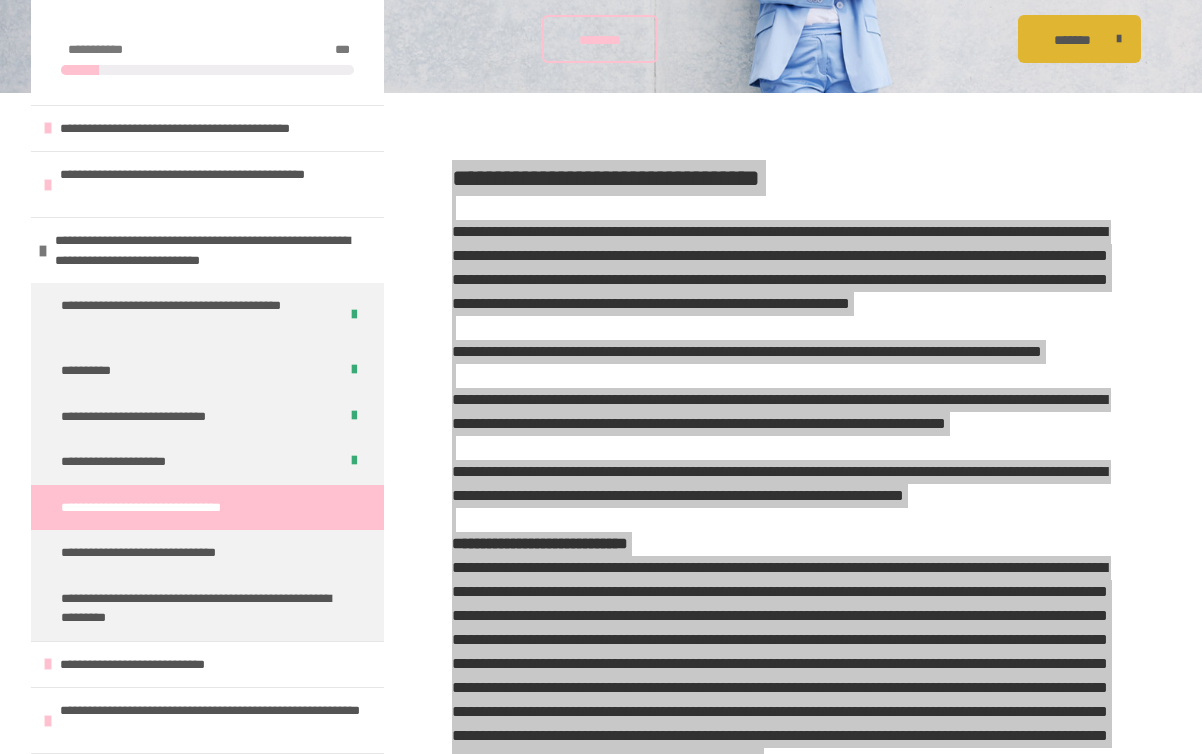 scroll, scrollTop: 0, scrollLeft: 0, axis: both 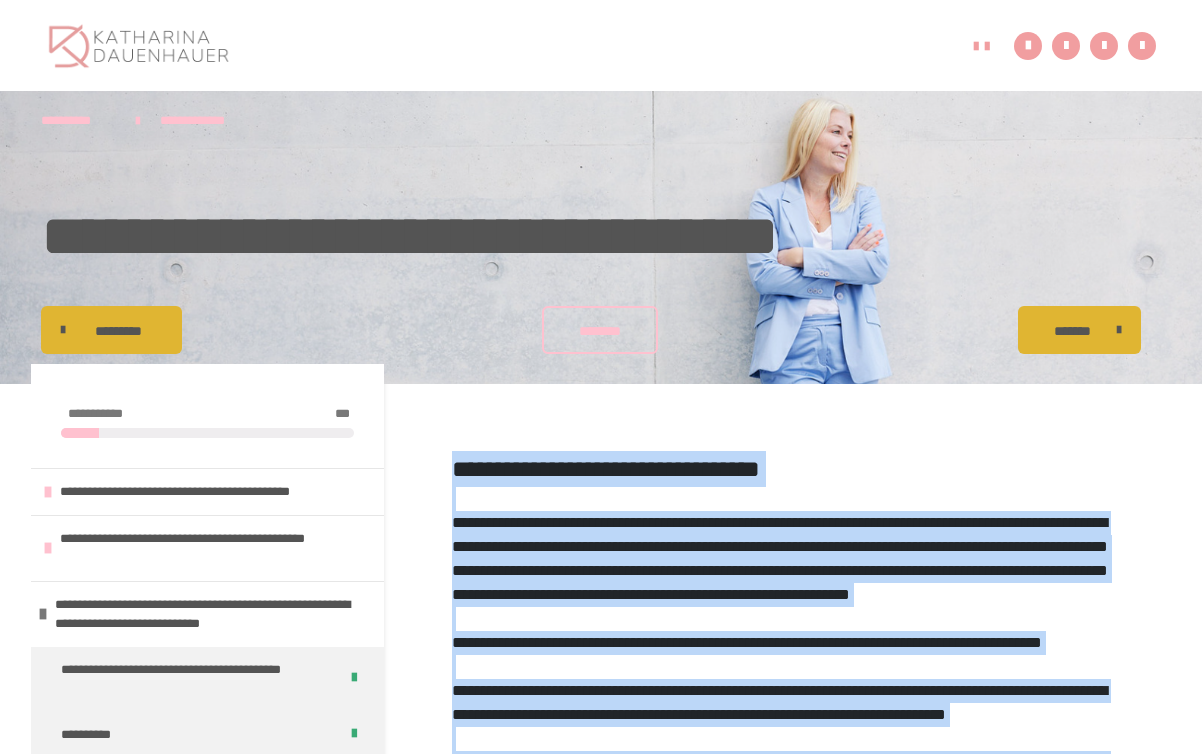 click on "**********" at bounding box center [606, 469] 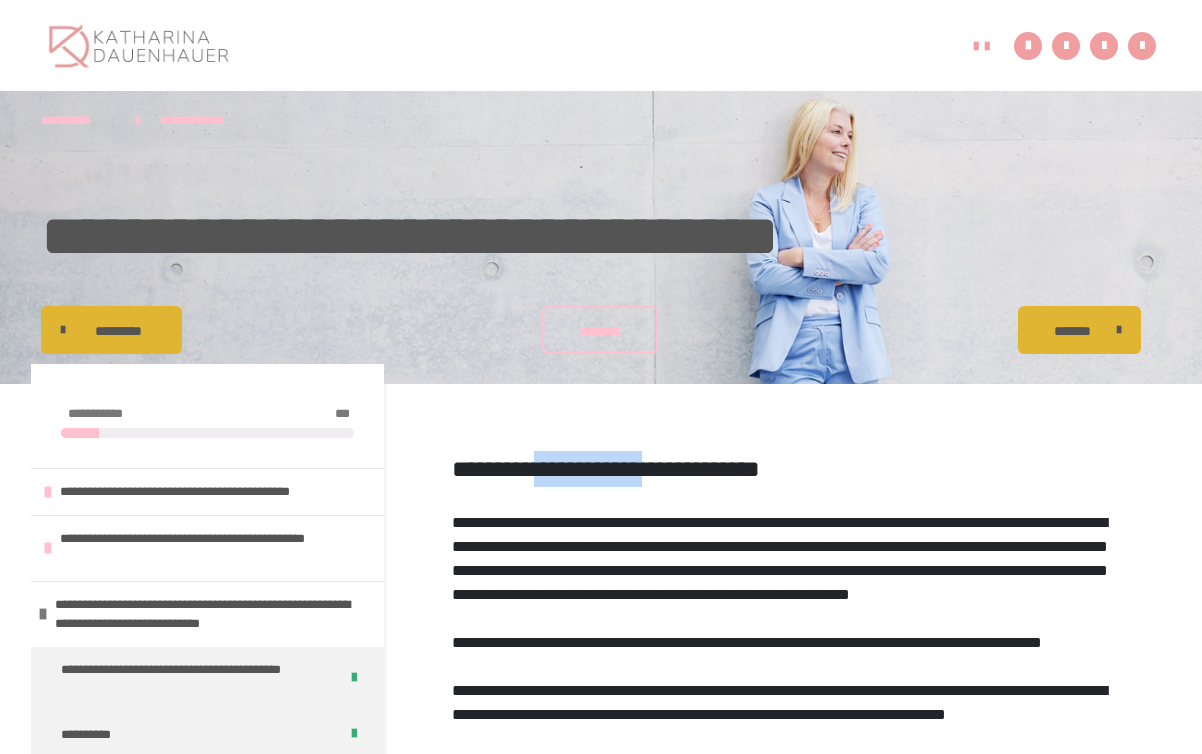 click on "**********" at bounding box center [606, 469] 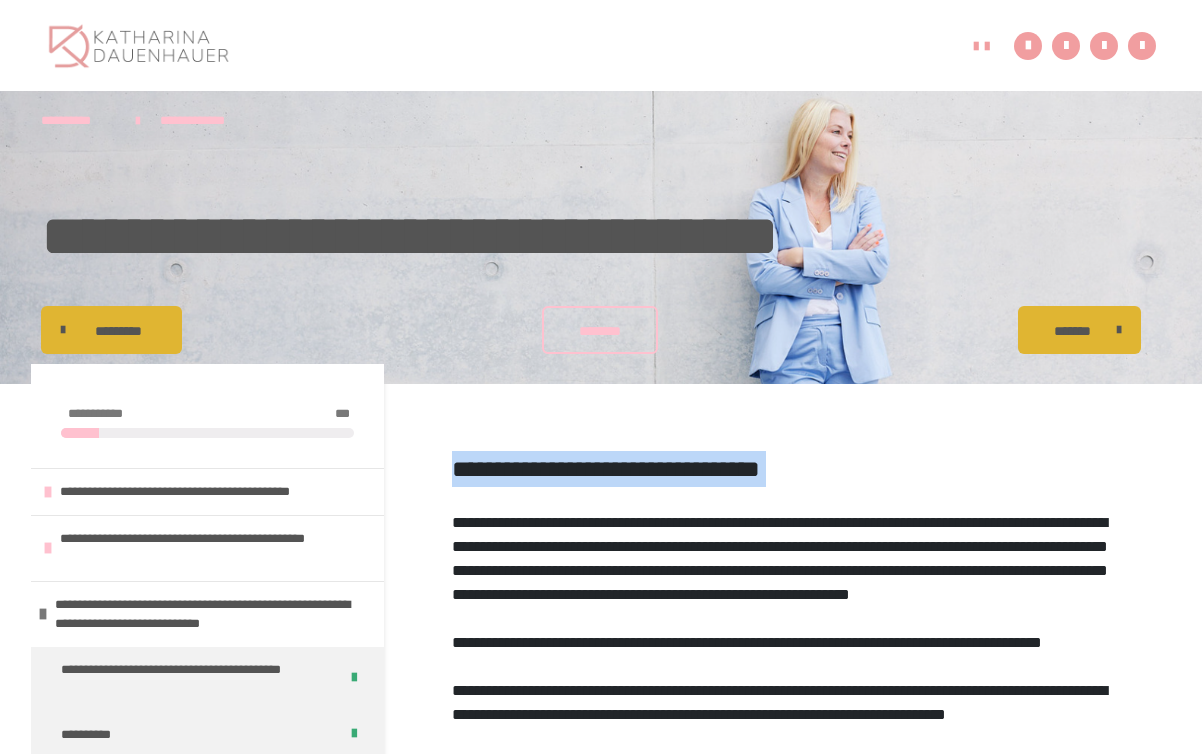 click on "**********" at bounding box center (606, 469) 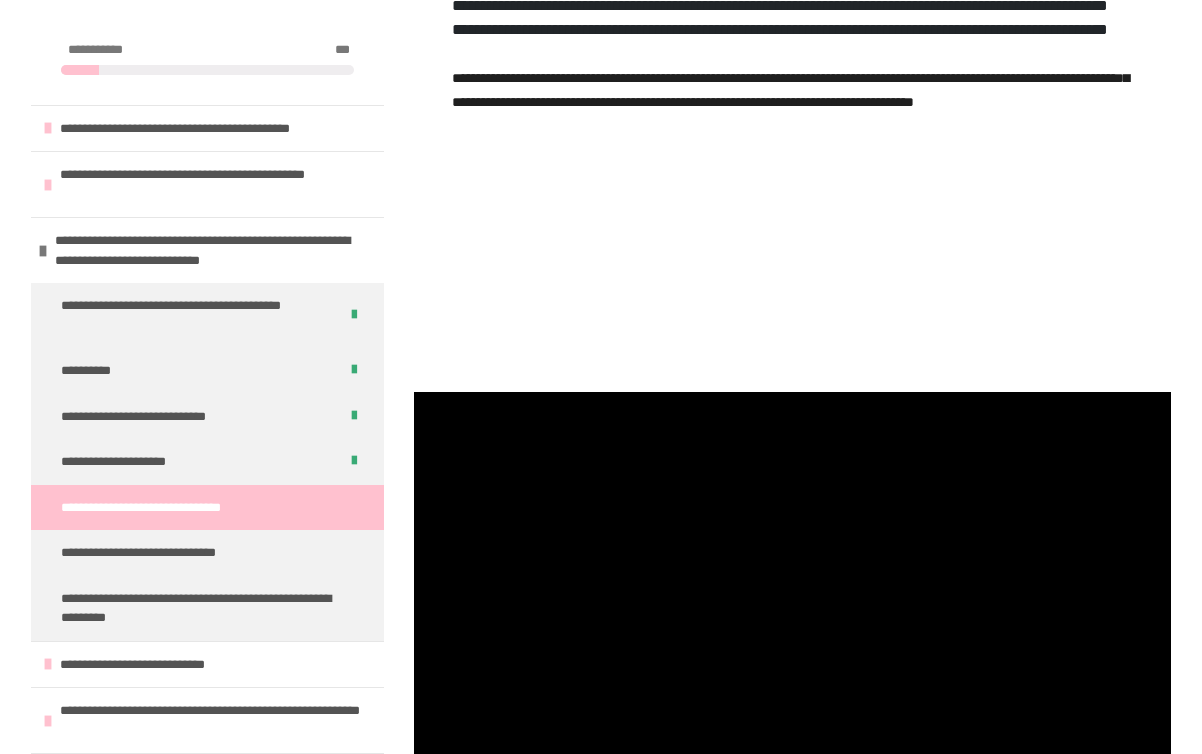 scroll, scrollTop: 1439, scrollLeft: 0, axis: vertical 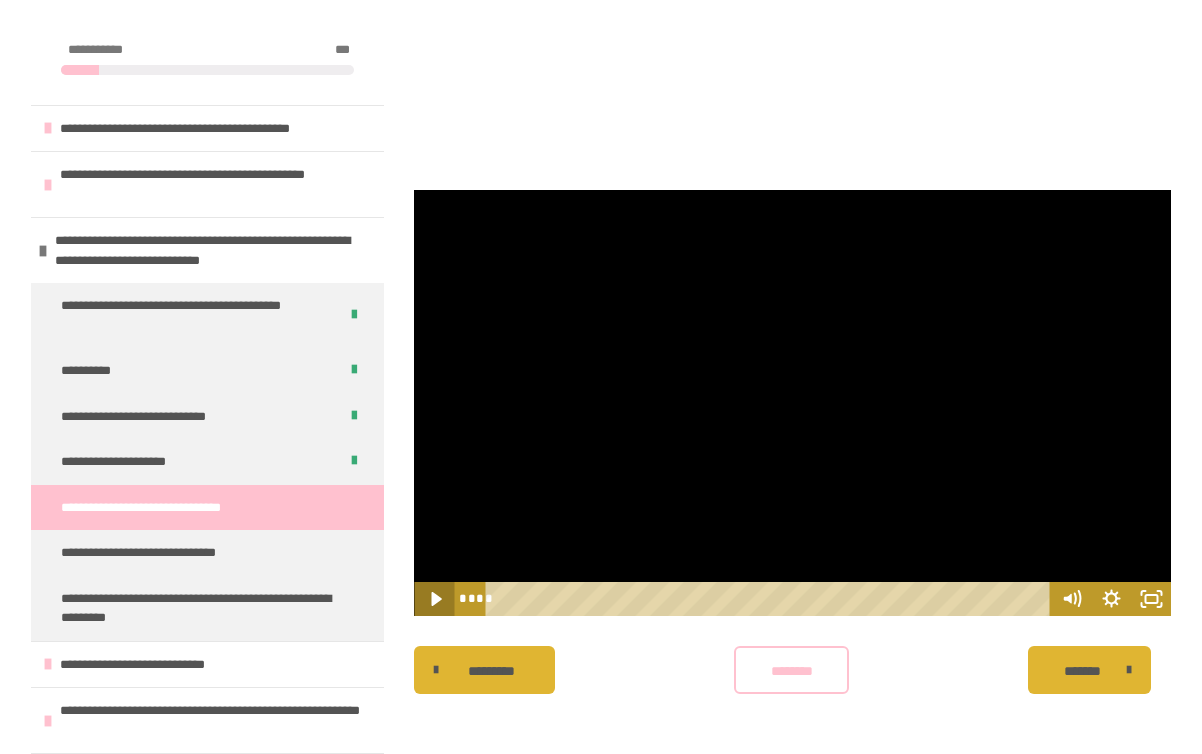 click 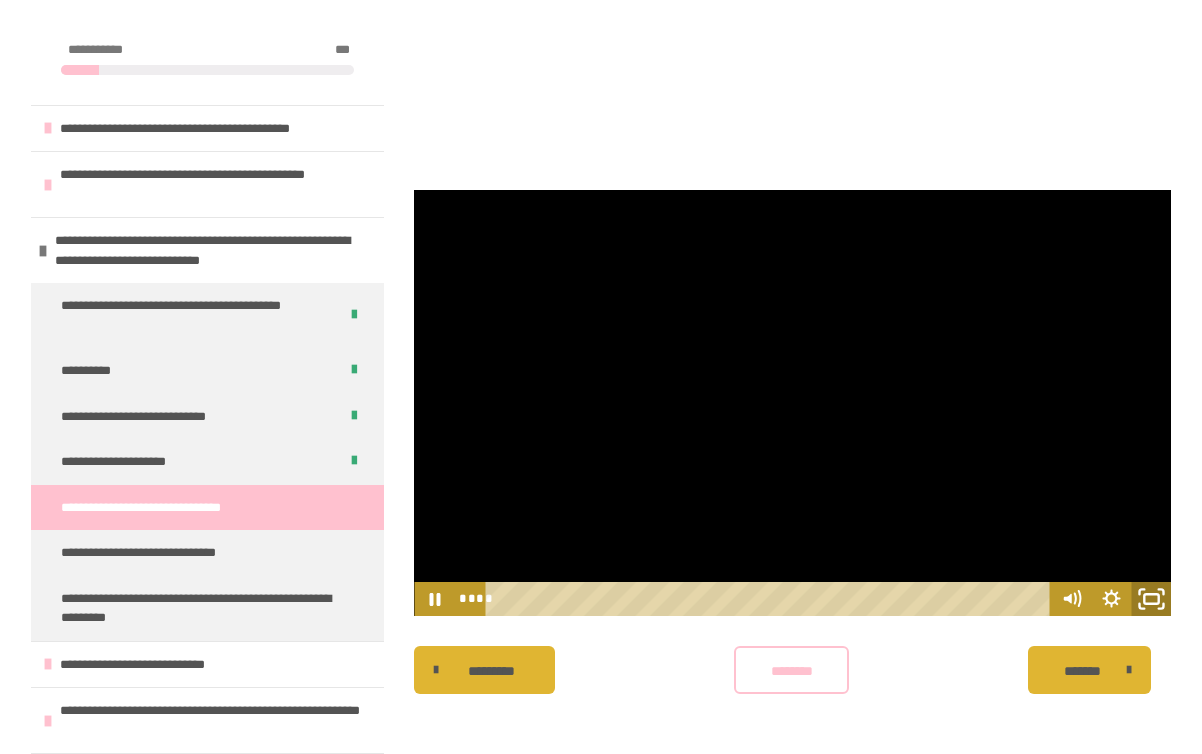 click 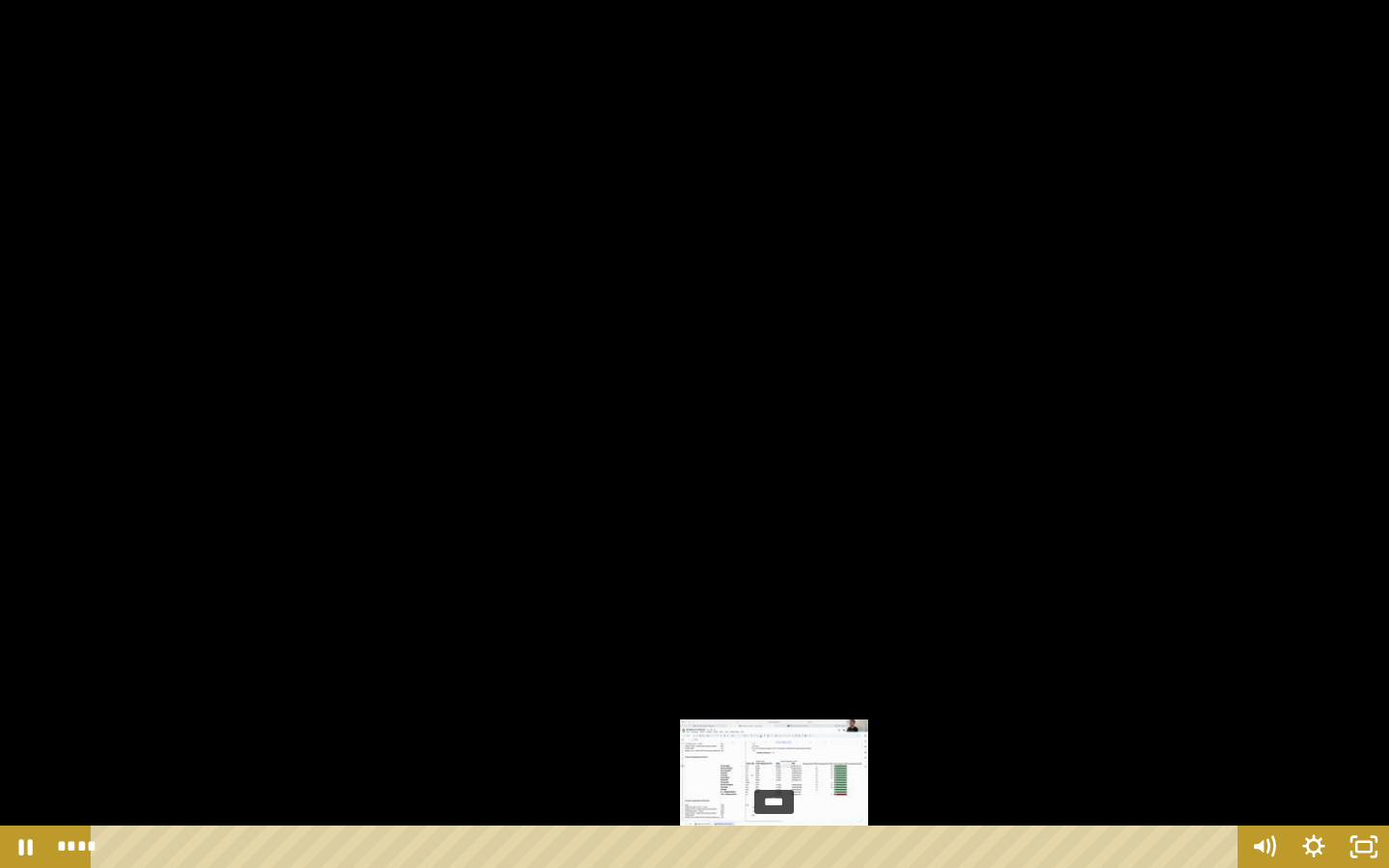 click on "****" at bounding box center [667, 847] 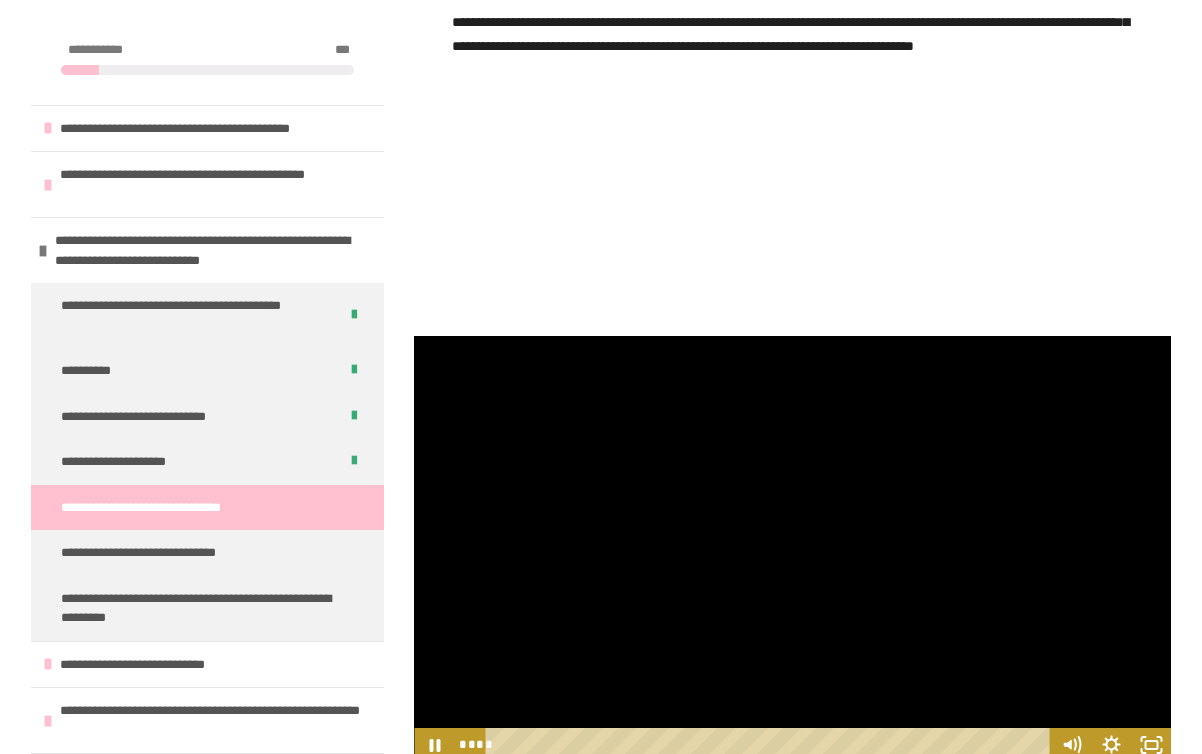 click at bounding box center [792, 549] 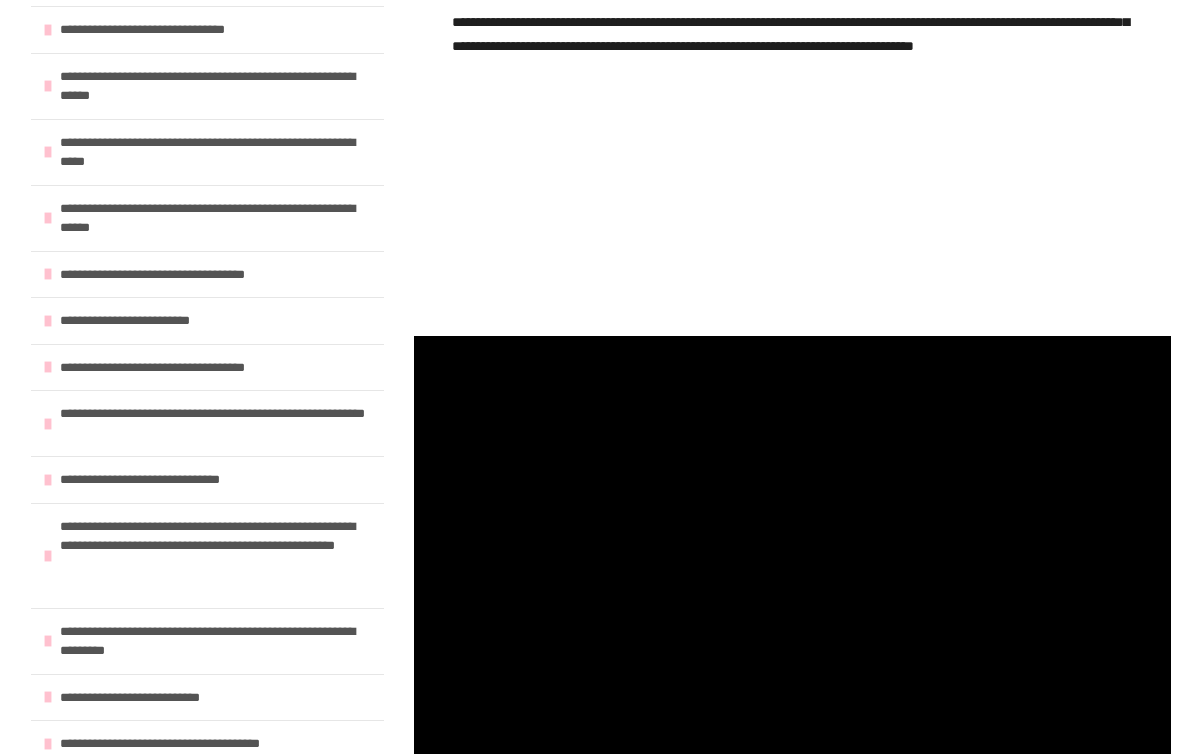 scroll, scrollTop: 979, scrollLeft: 0, axis: vertical 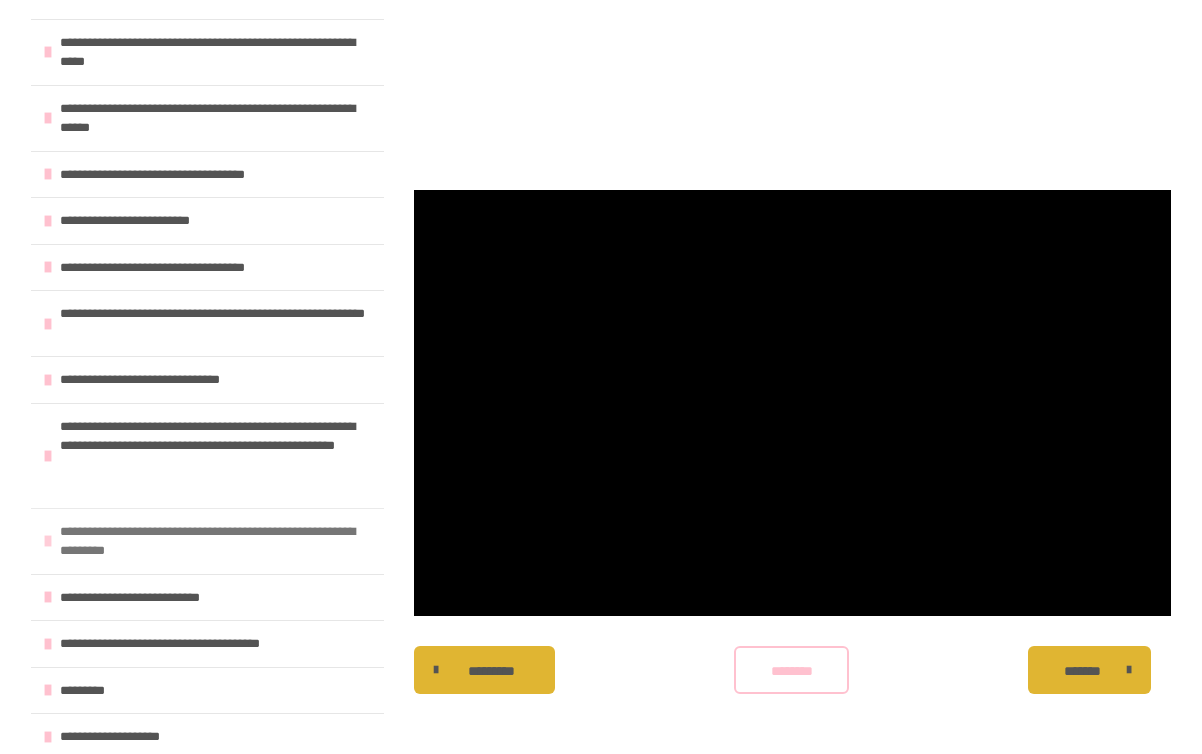 click on "**********" at bounding box center [207, 541] 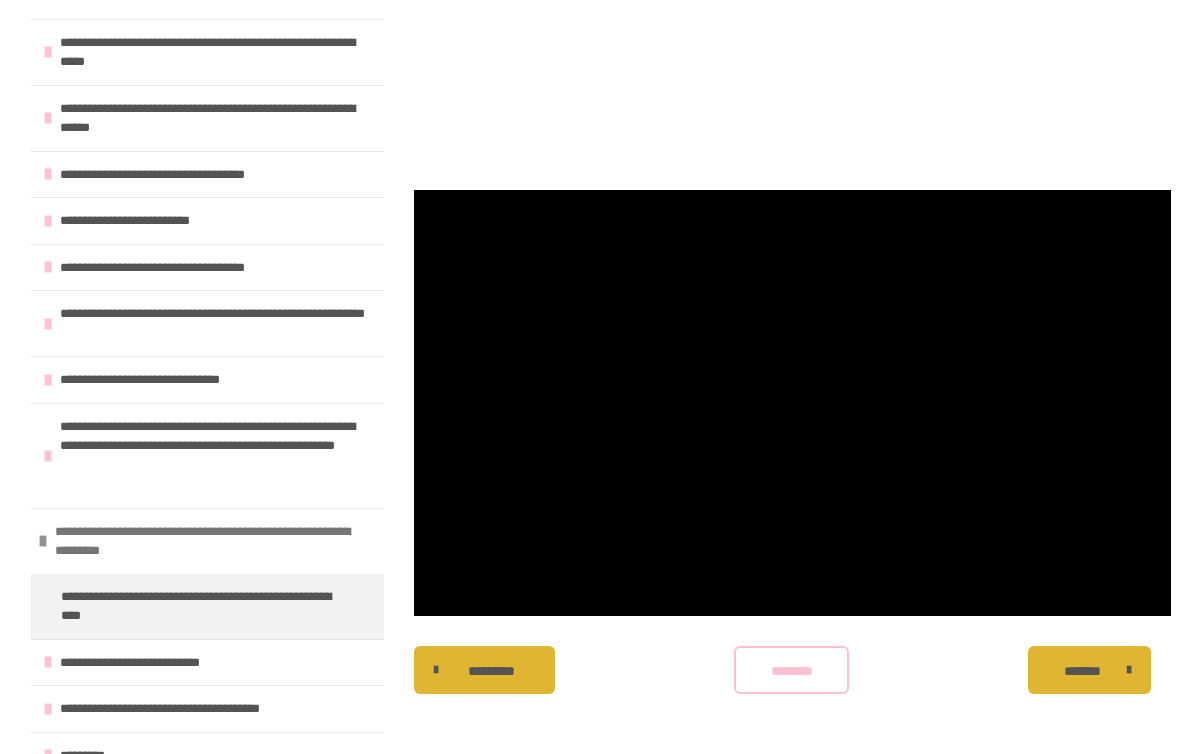 click at bounding box center [43, 541] 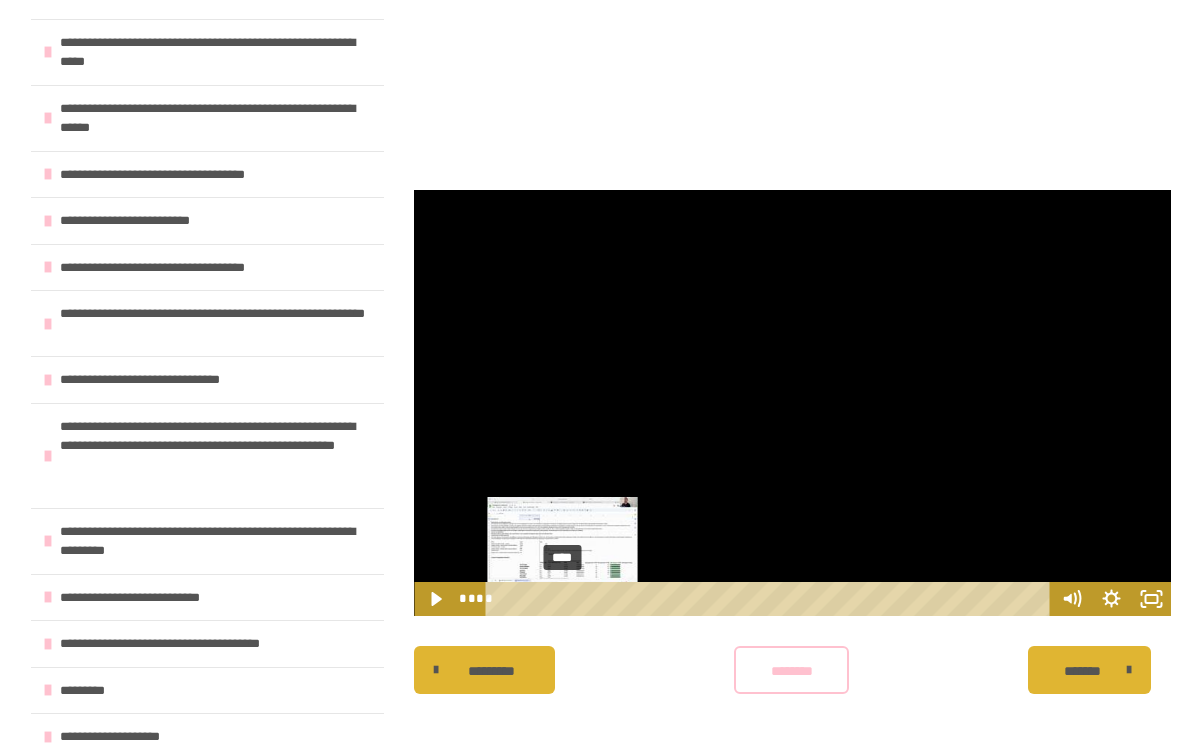 click on "****" at bounding box center [771, 599] 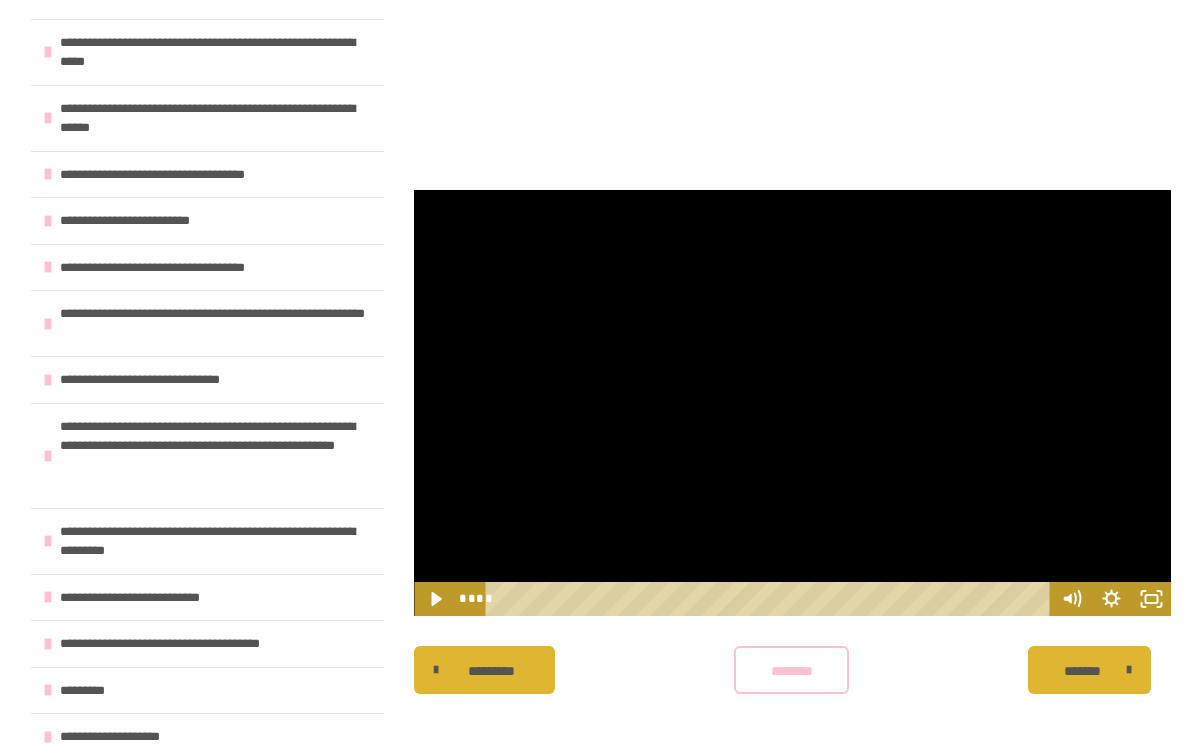 click 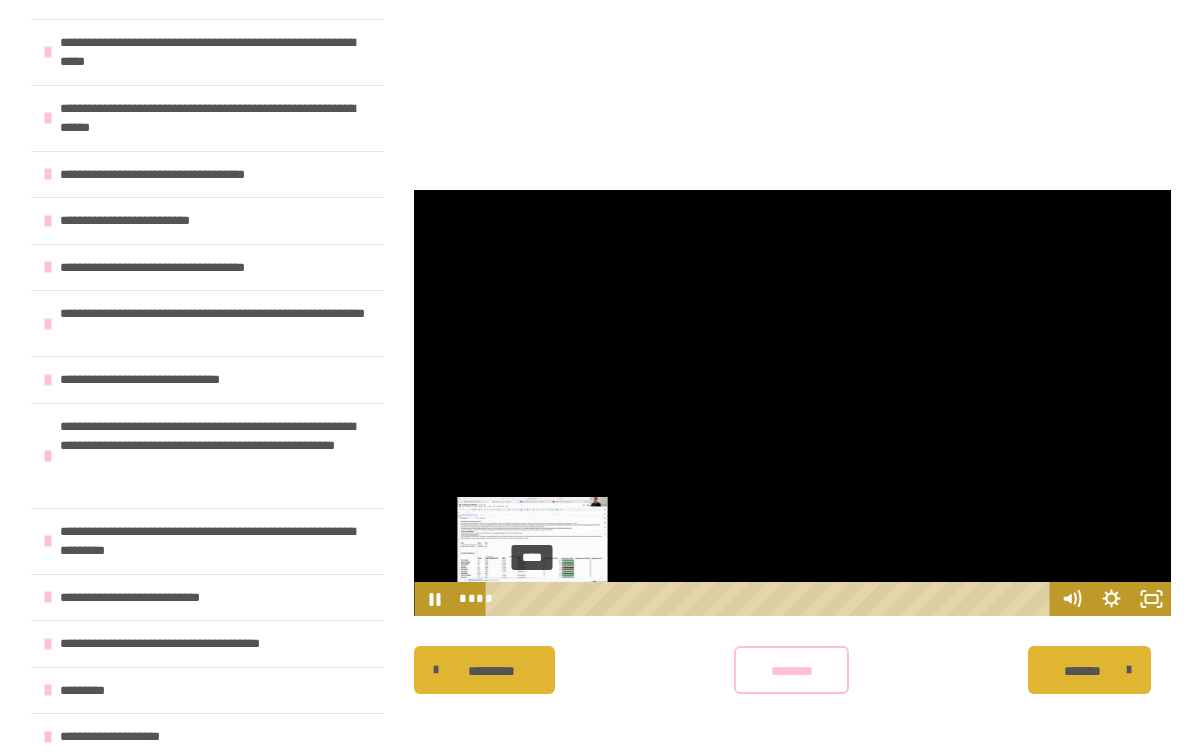 click on "****" at bounding box center (771, 599) 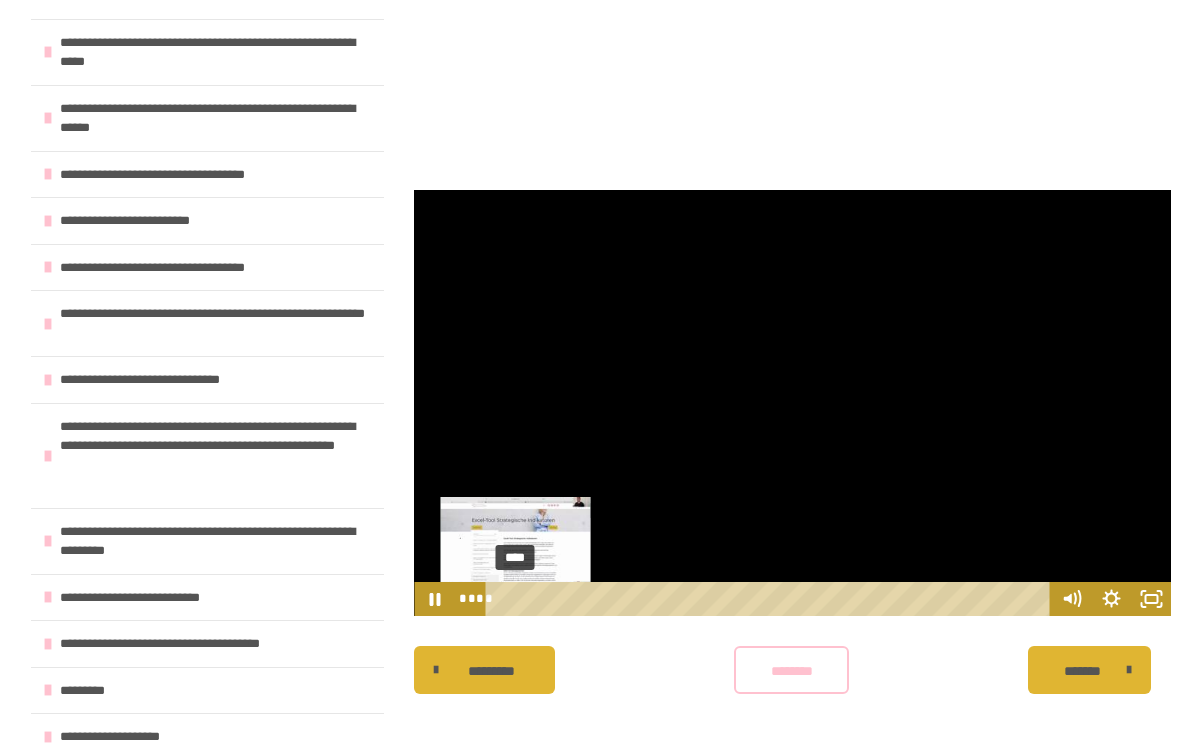 click on "****" at bounding box center (771, 599) 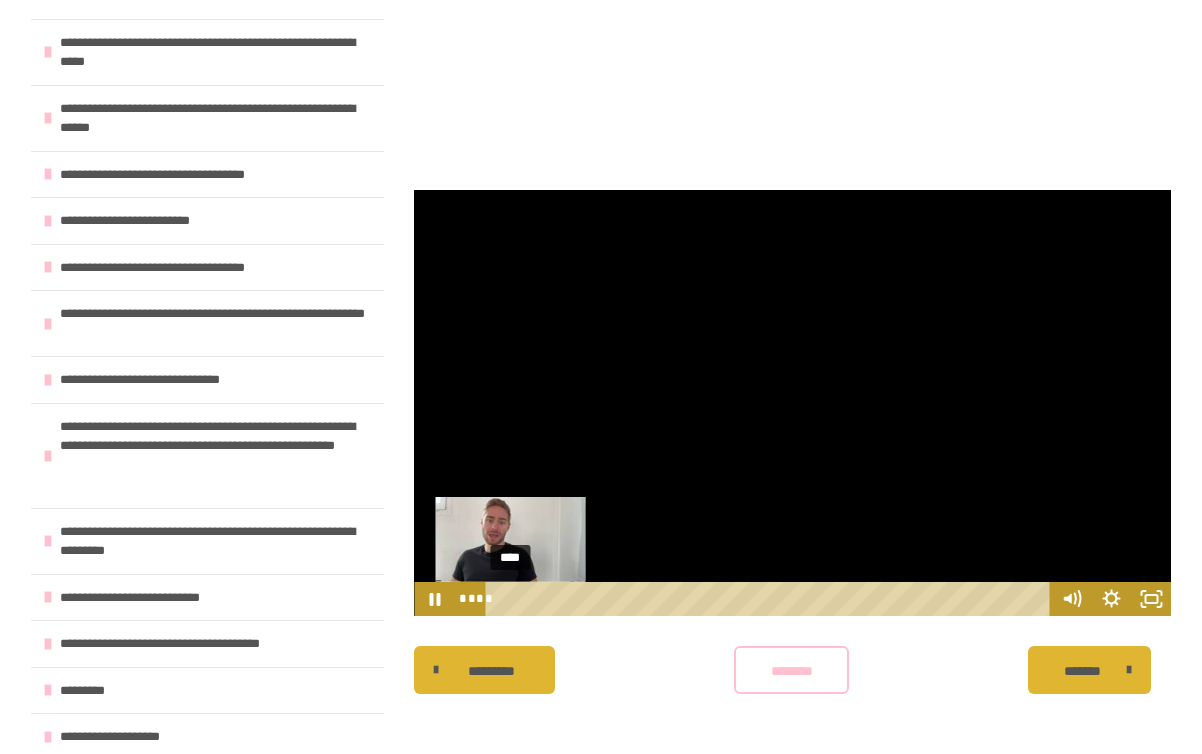 click at bounding box center [509, 598] 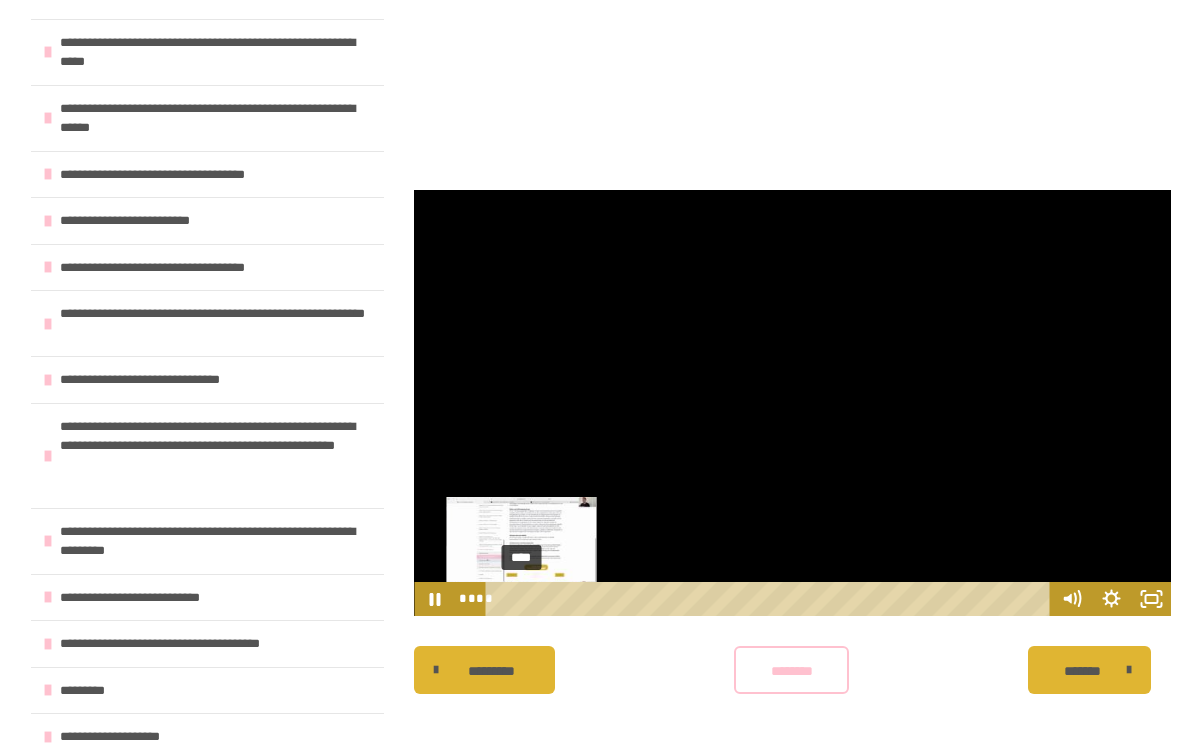 click on "****" at bounding box center [771, 599] 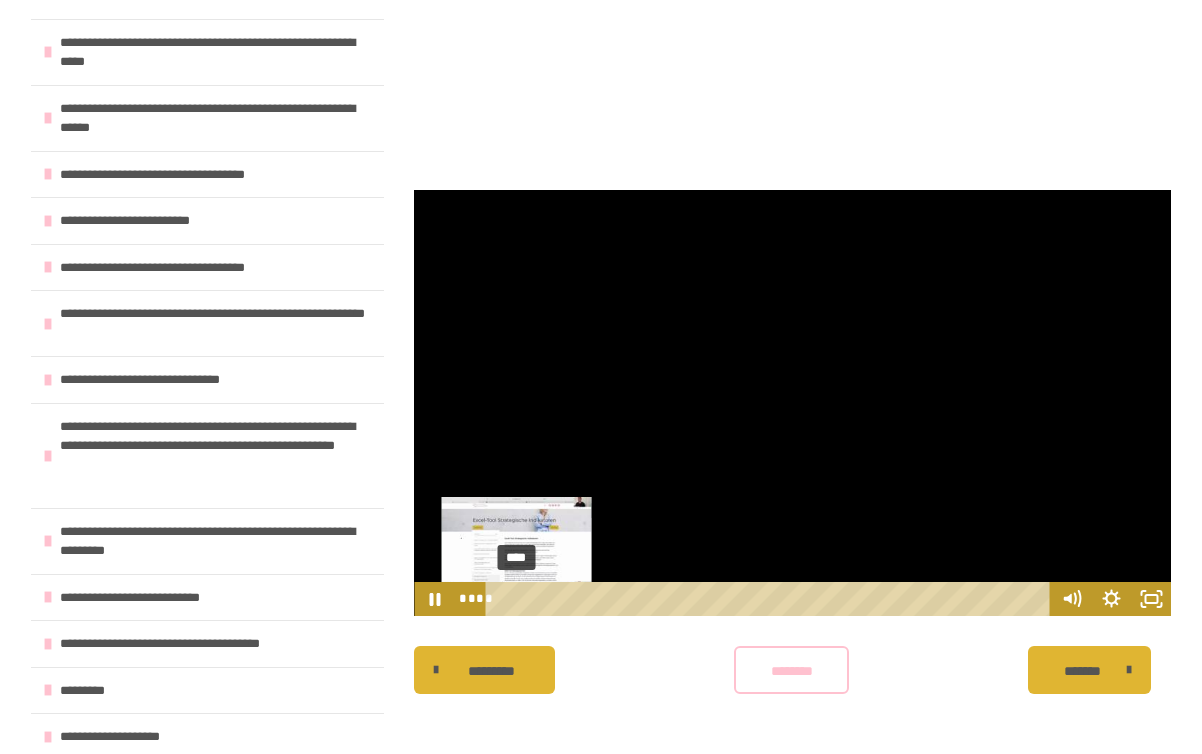 click at bounding box center (521, 598) 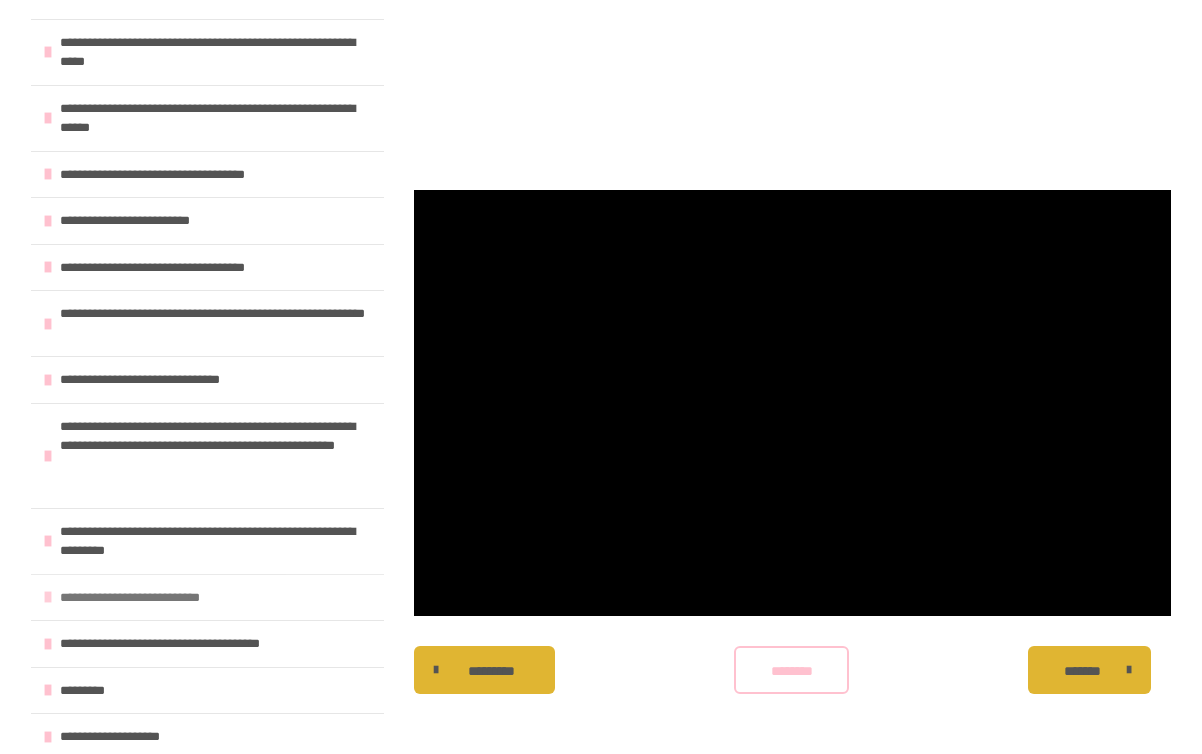 click on "**********" at bounding box center [207, 597] 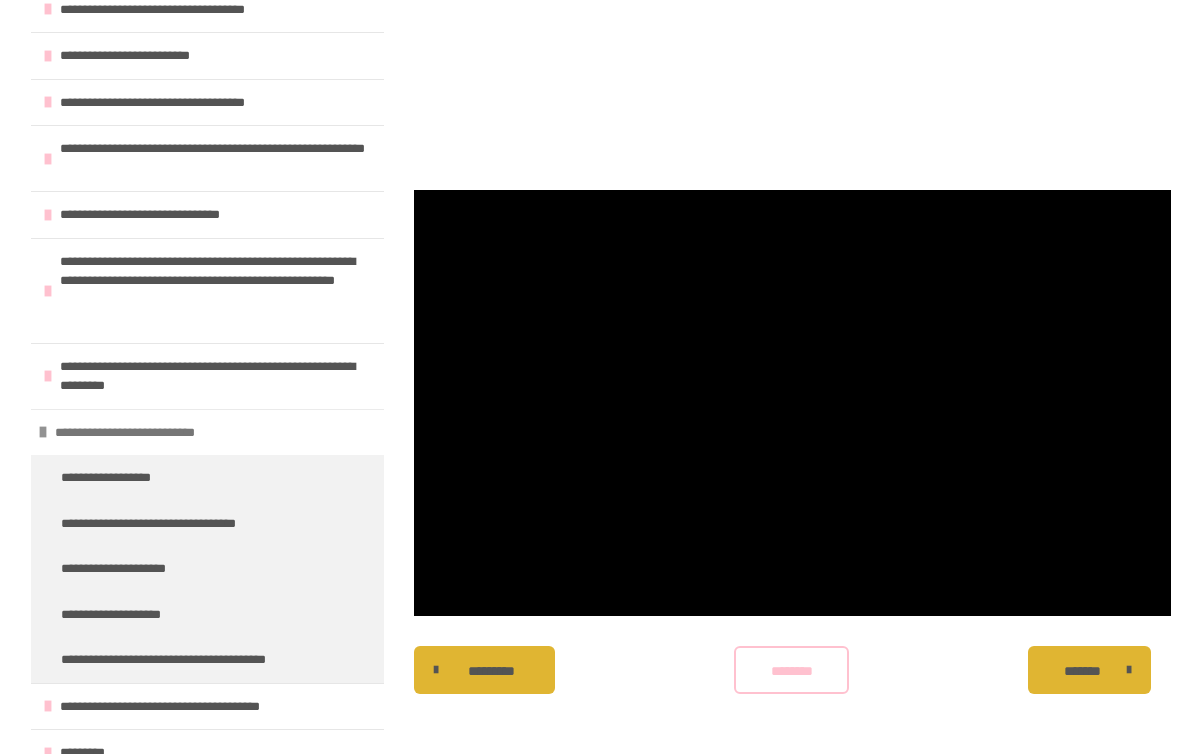 scroll, scrollTop: 1149, scrollLeft: 0, axis: vertical 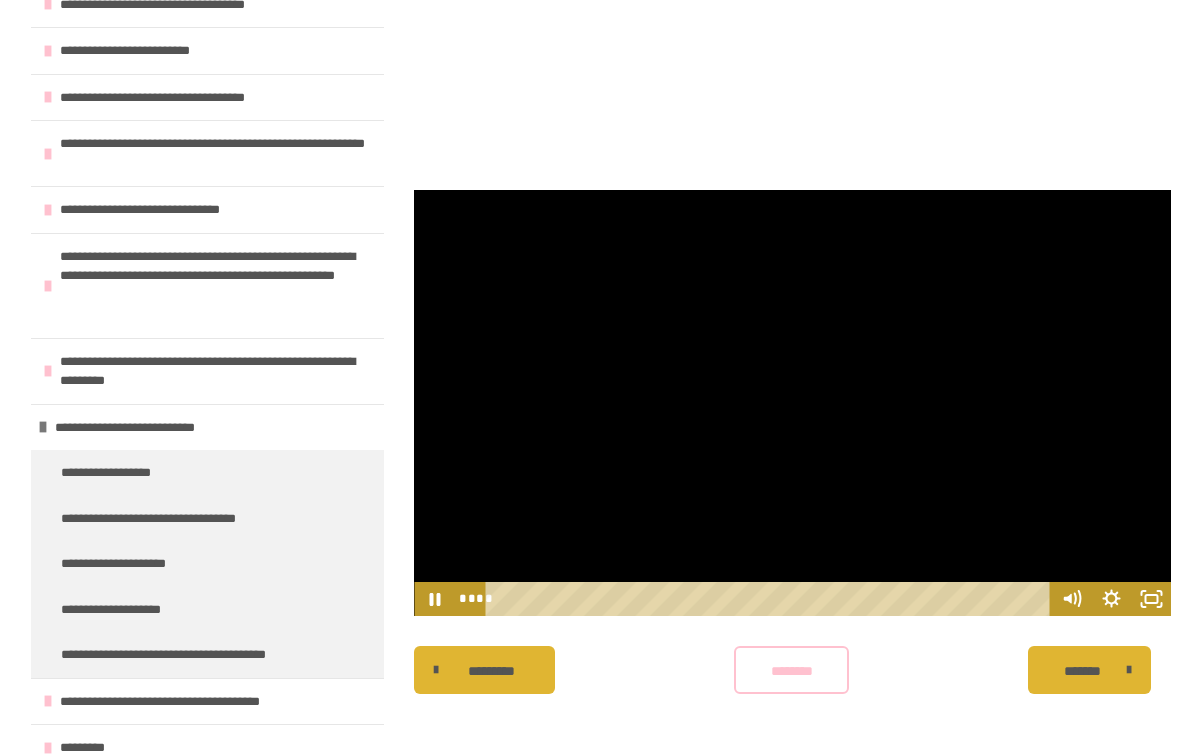 click at bounding box center [792, 403] 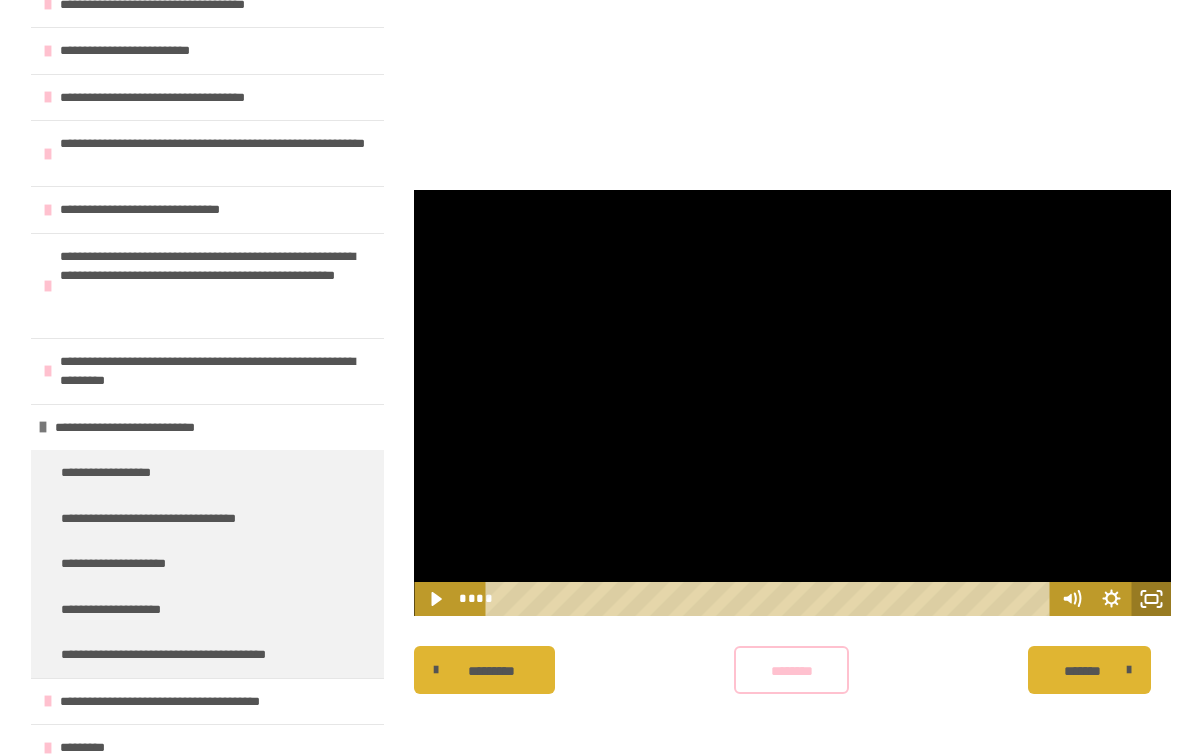 click 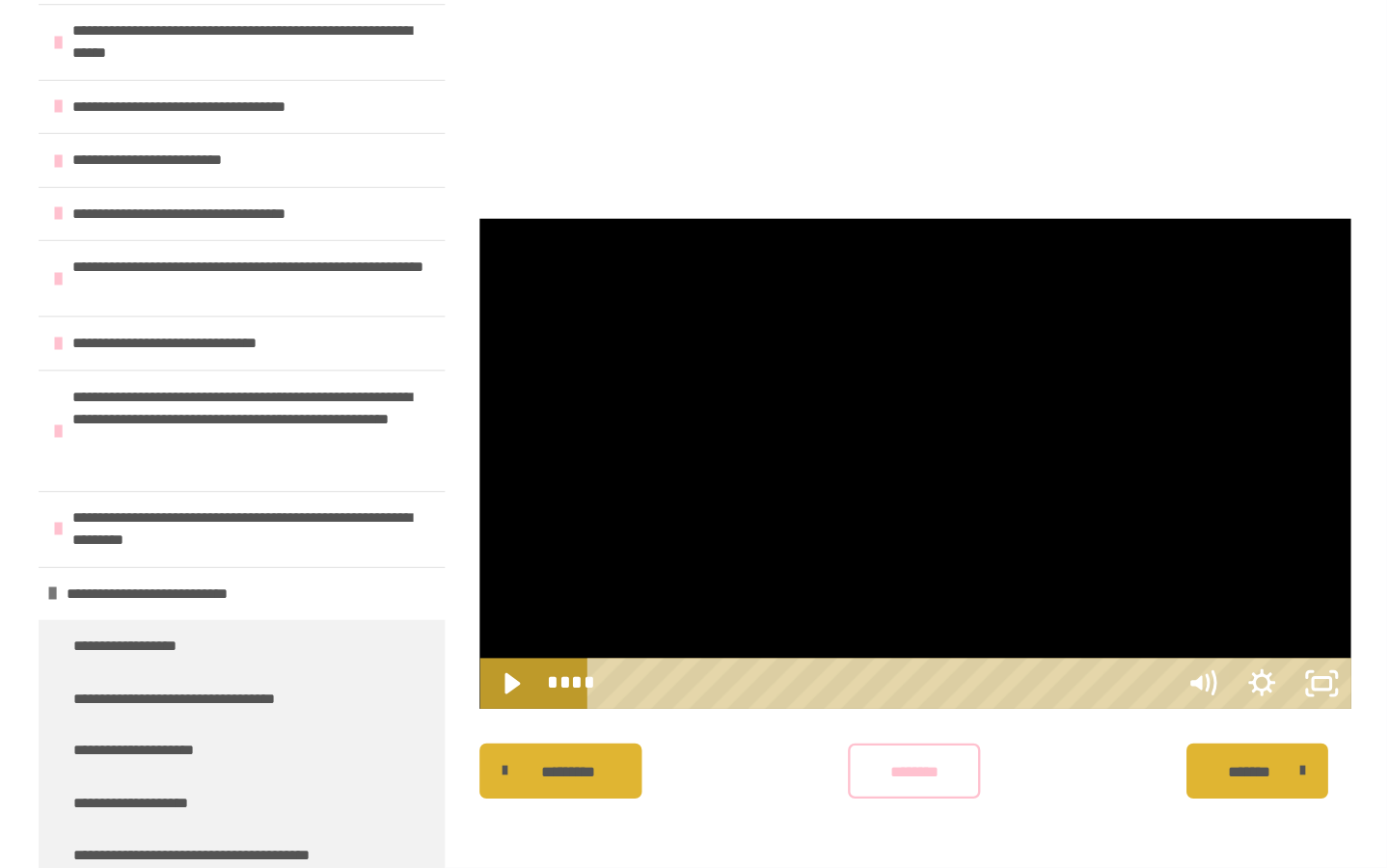 scroll, scrollTop: 1247, scrollLeft: 0, axis: vertical 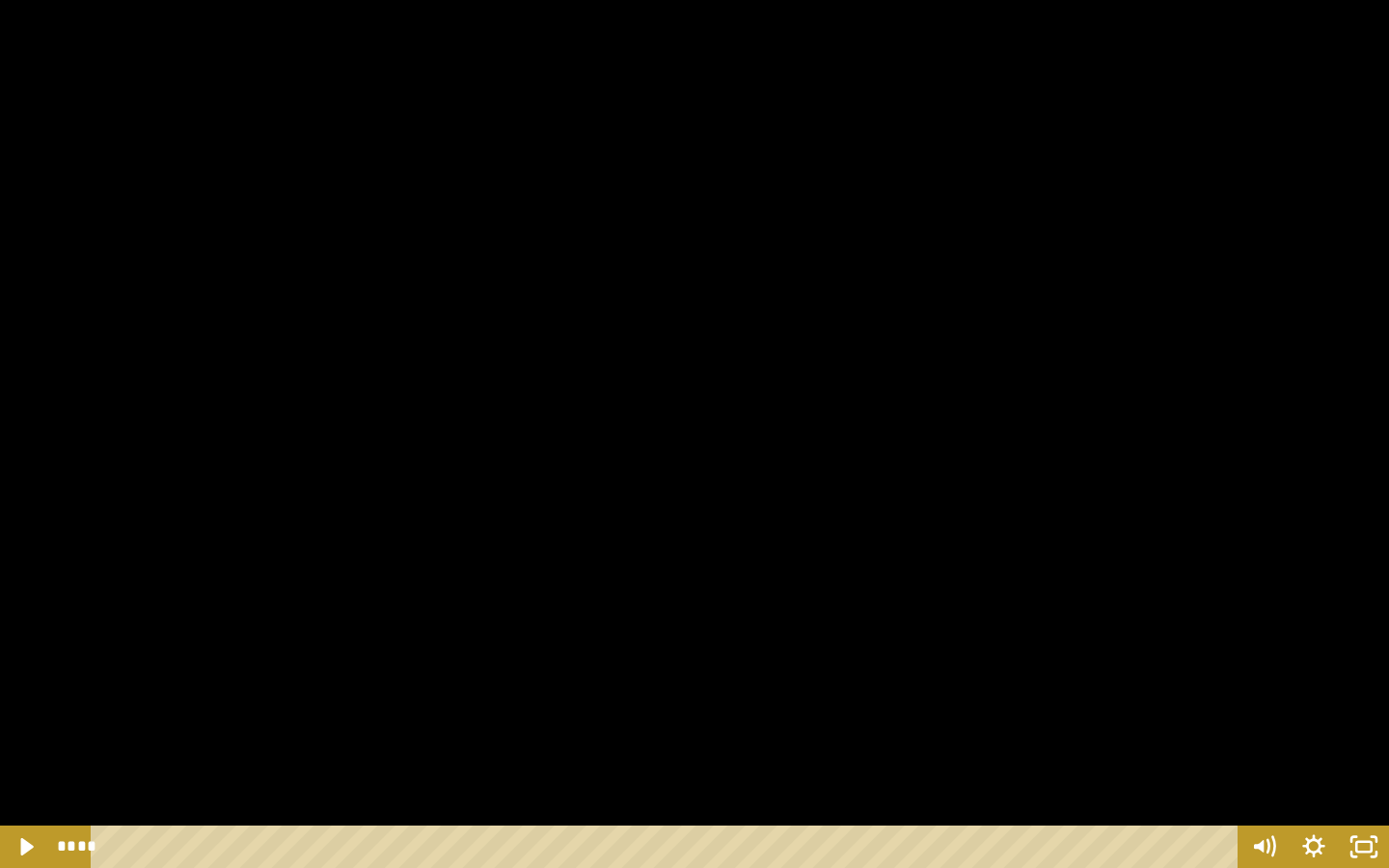 click at bounding box center [694, 434] 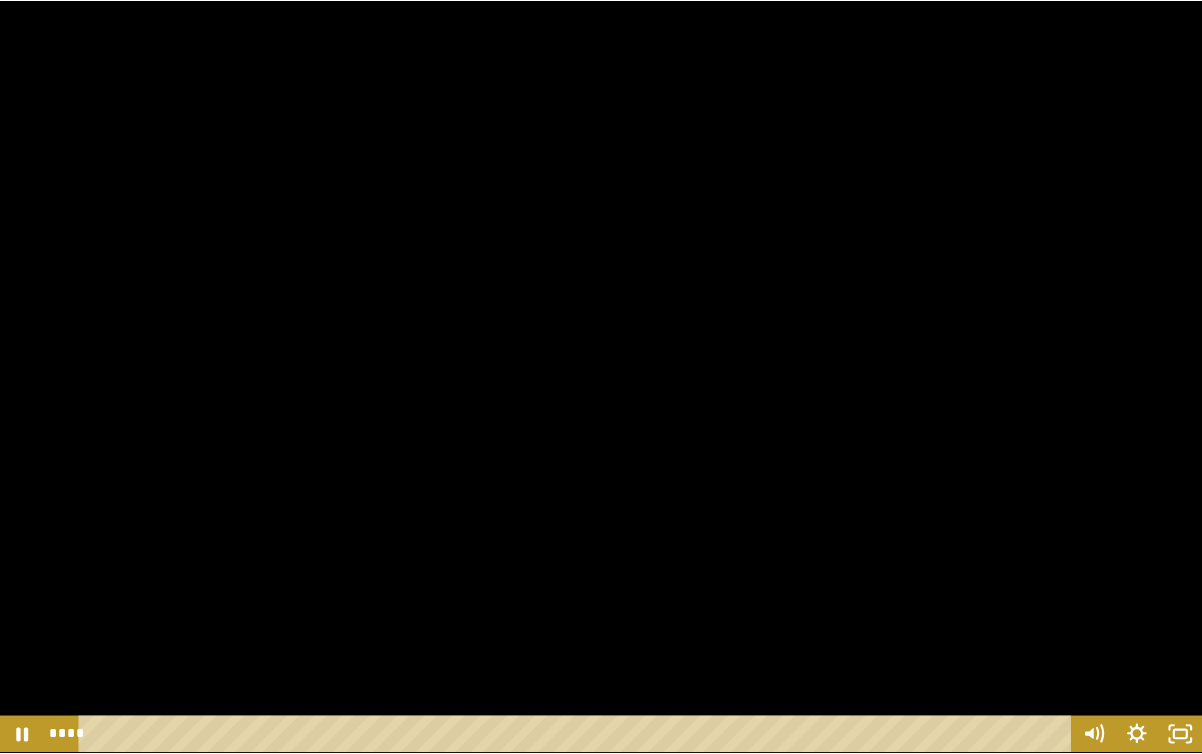 scroll, scrollTop: 1149, scrollLeft: 0, axis: vertical 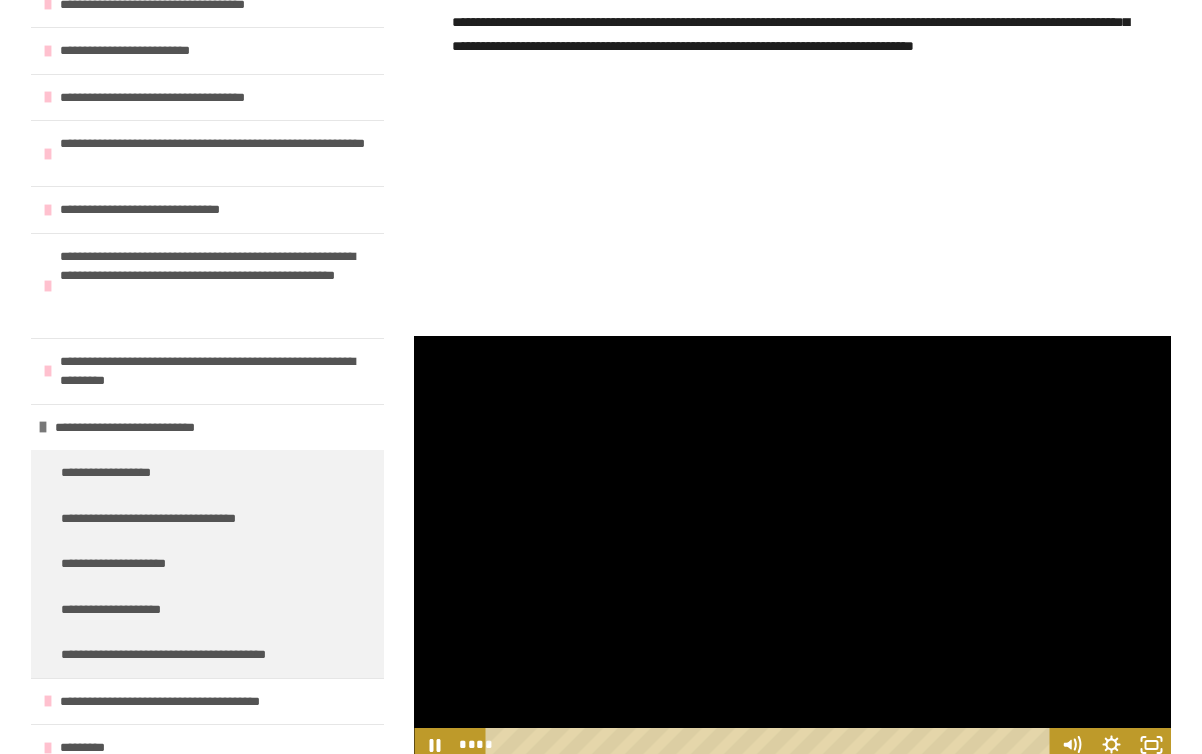 click at bounding box center (792, 549) 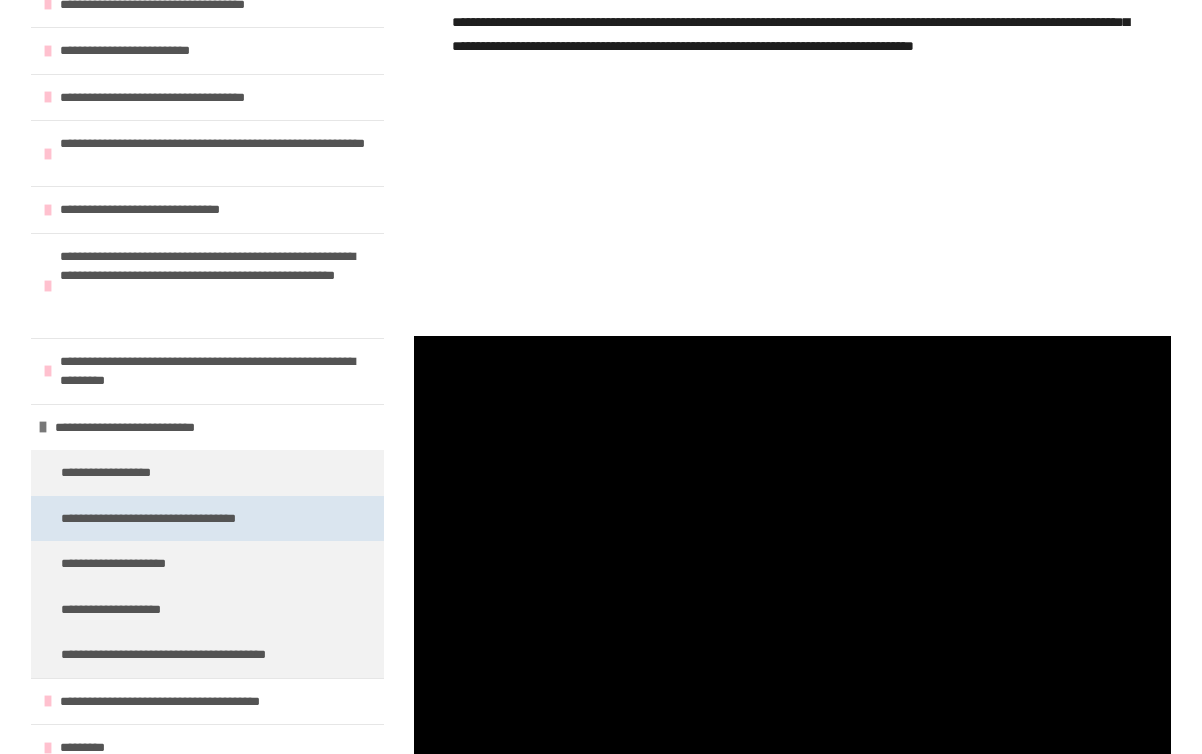 click on "**********" at bounding box center (175, 519) 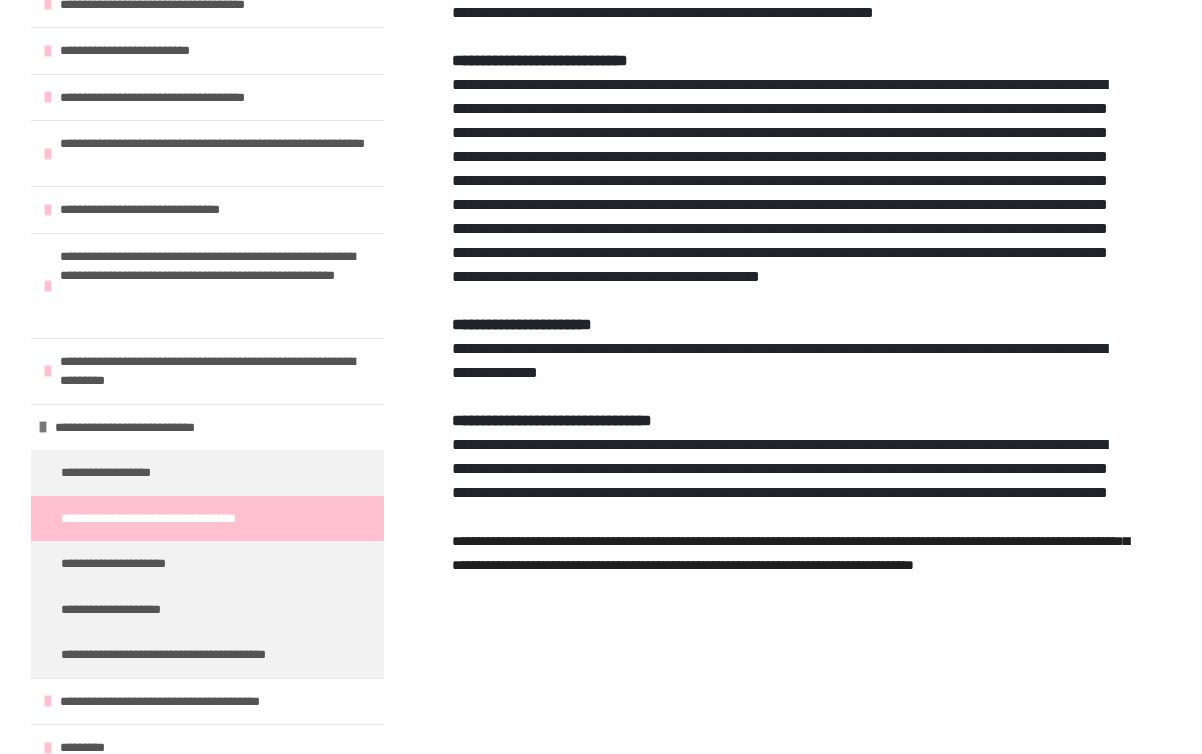 scroll, scrollTop: 1053, scrollLeft: 0, axis: vertical 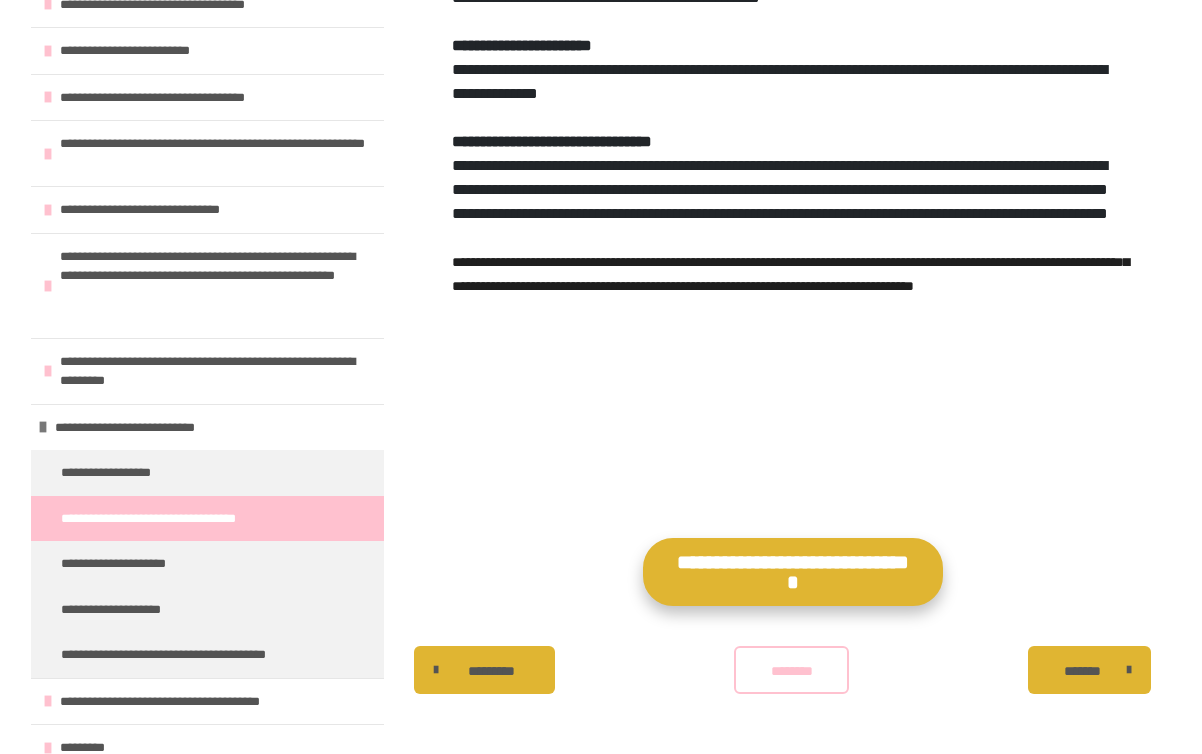 click on "**********" at bounding box center [793, 572] 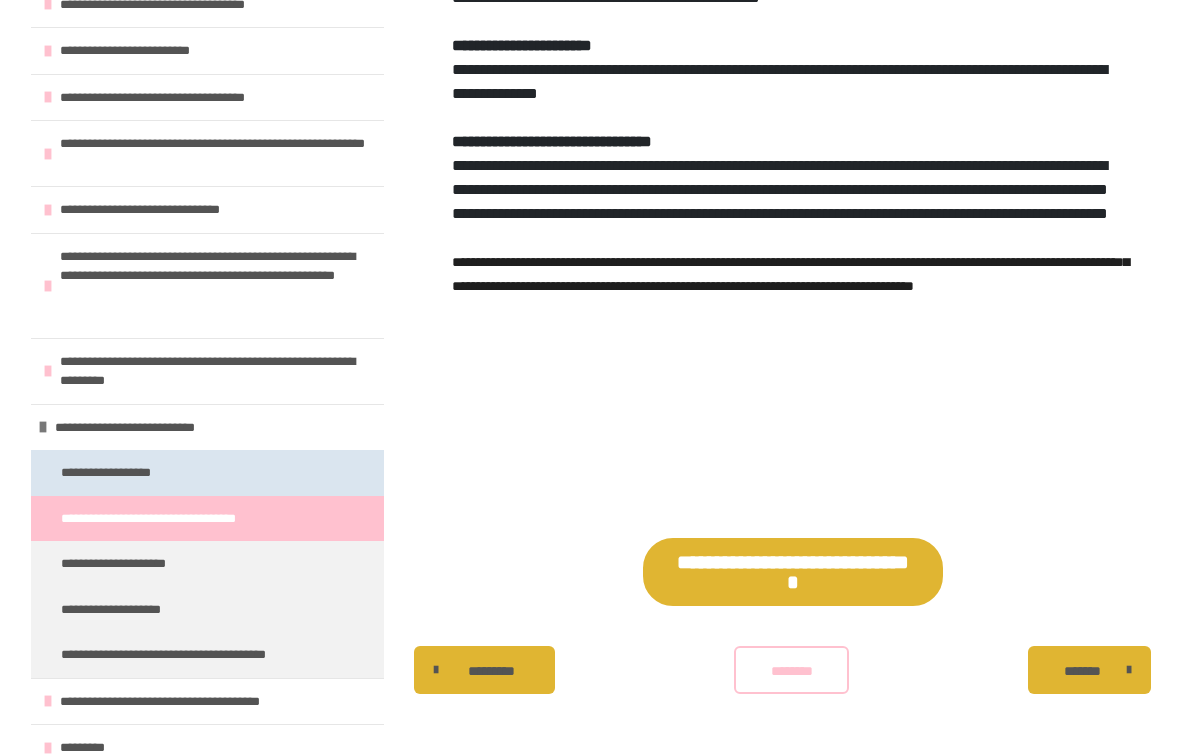 click on "**********" at bounding box center [207, 473] 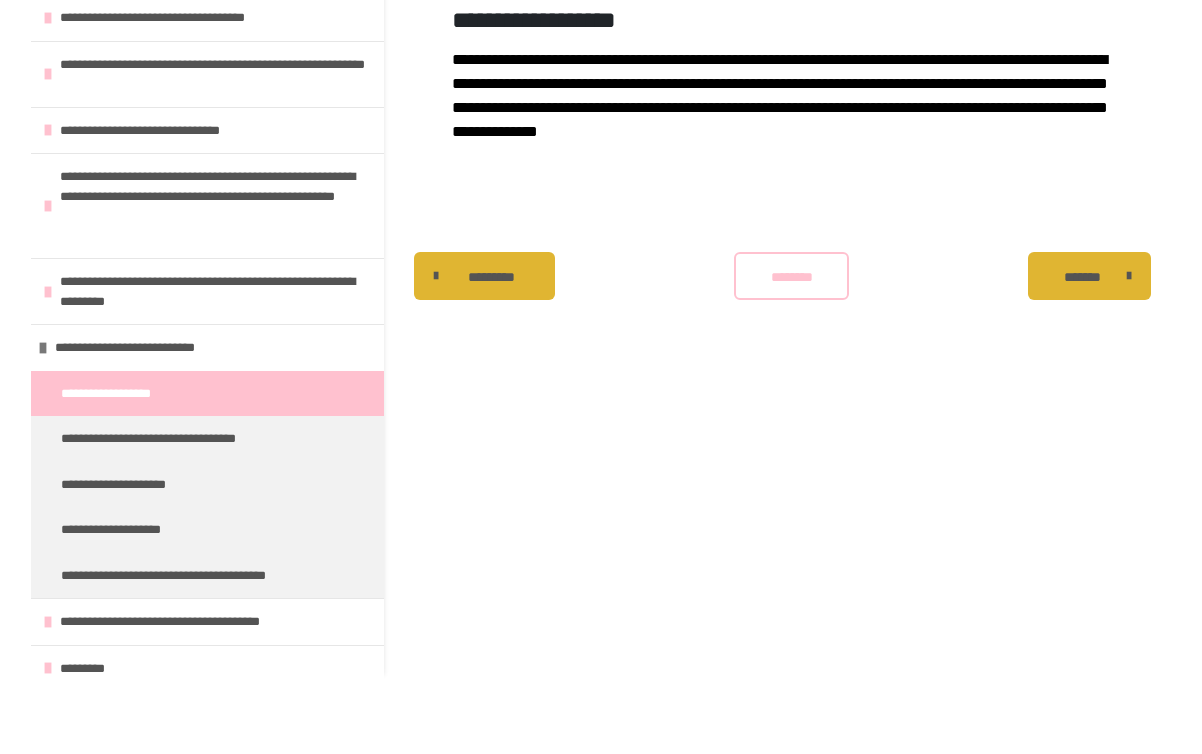 scroll, scrollTop: 20, scrollLeft: 0, axis: vertical 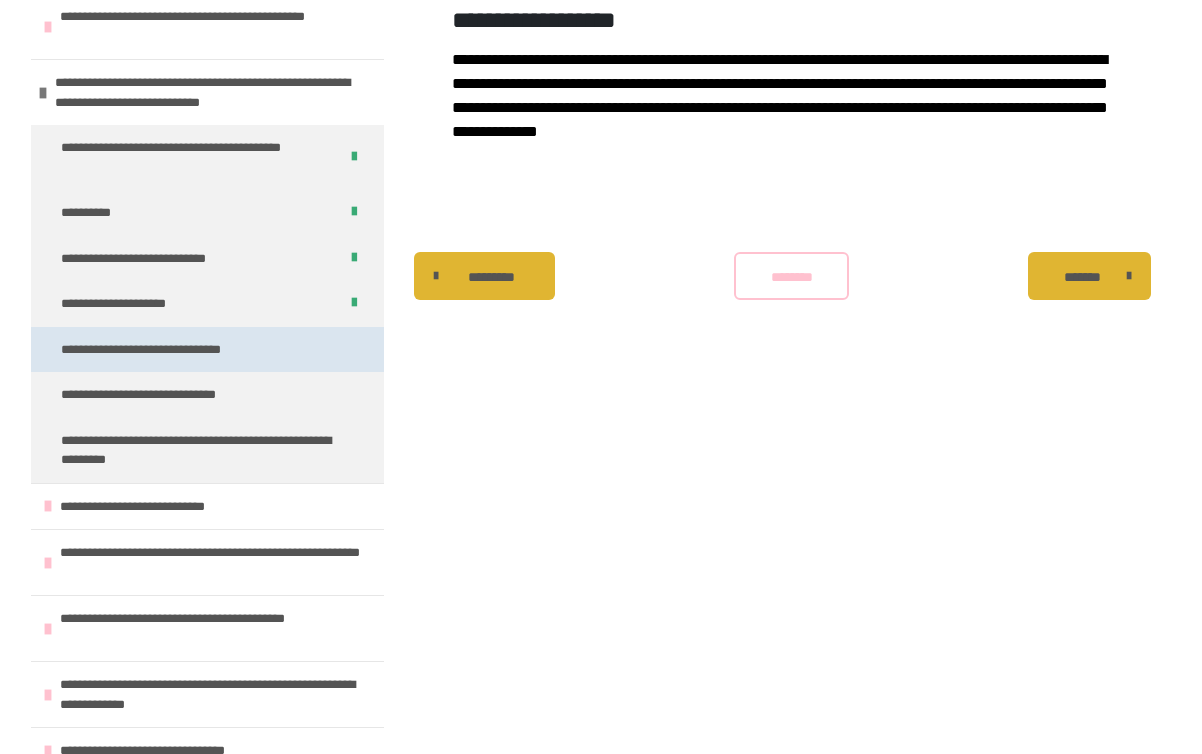 click on "**********" at bounding box center [165, 350] 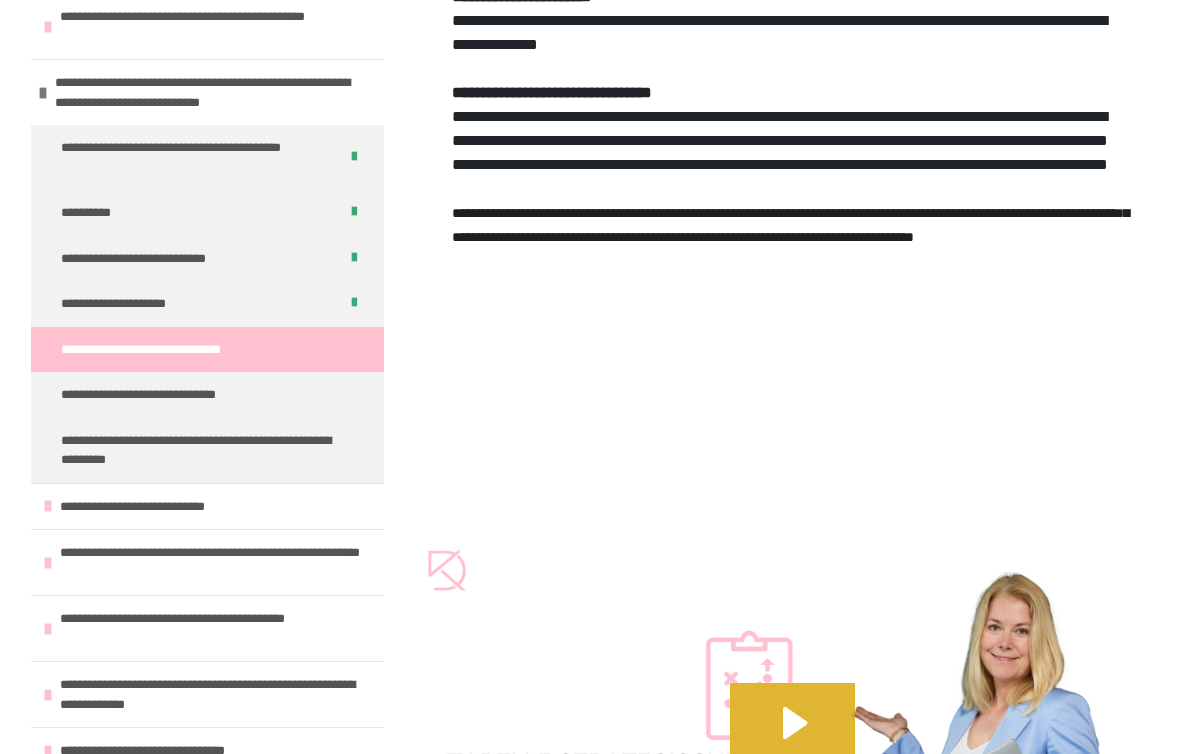 scroll, scrollTop: 1314, scrollLeft: 0, axis: vertical 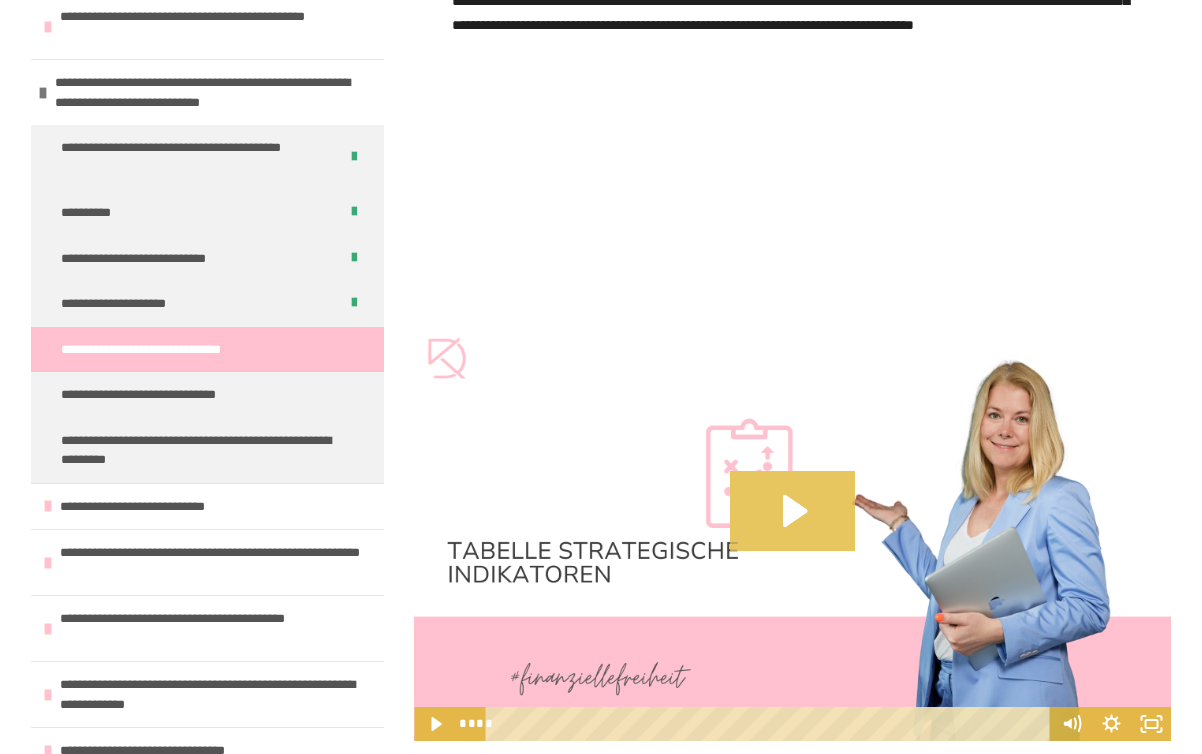 click 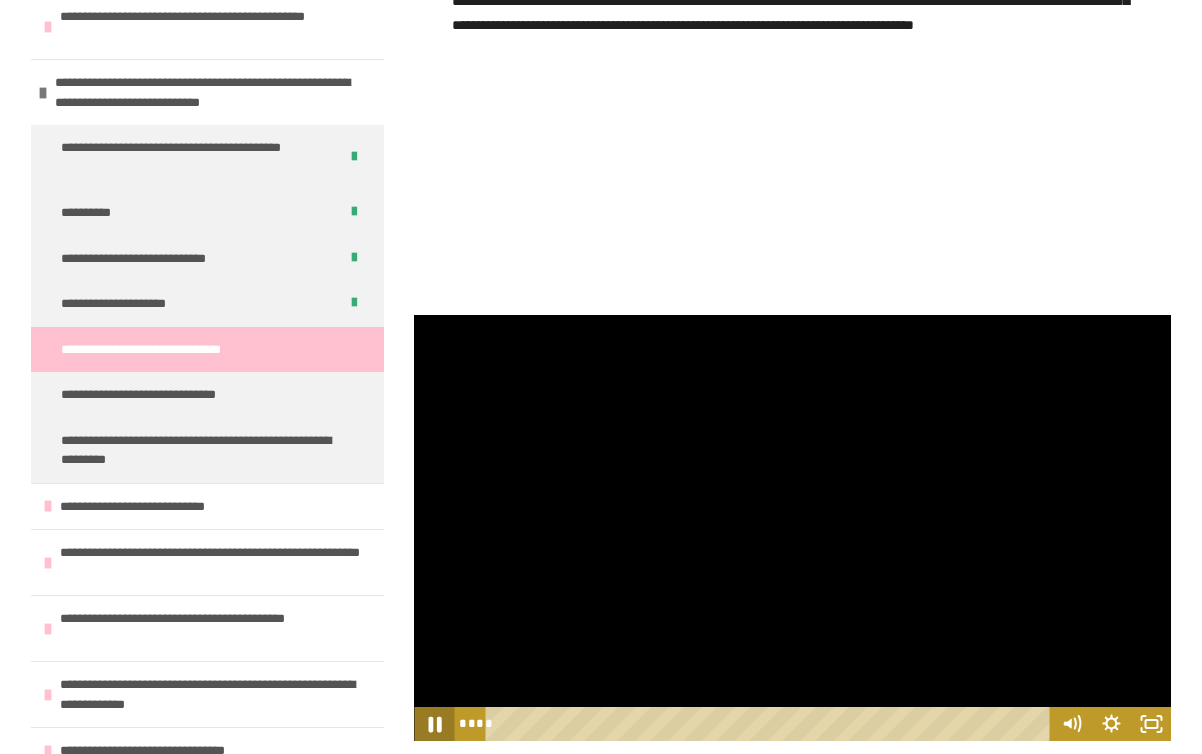 click 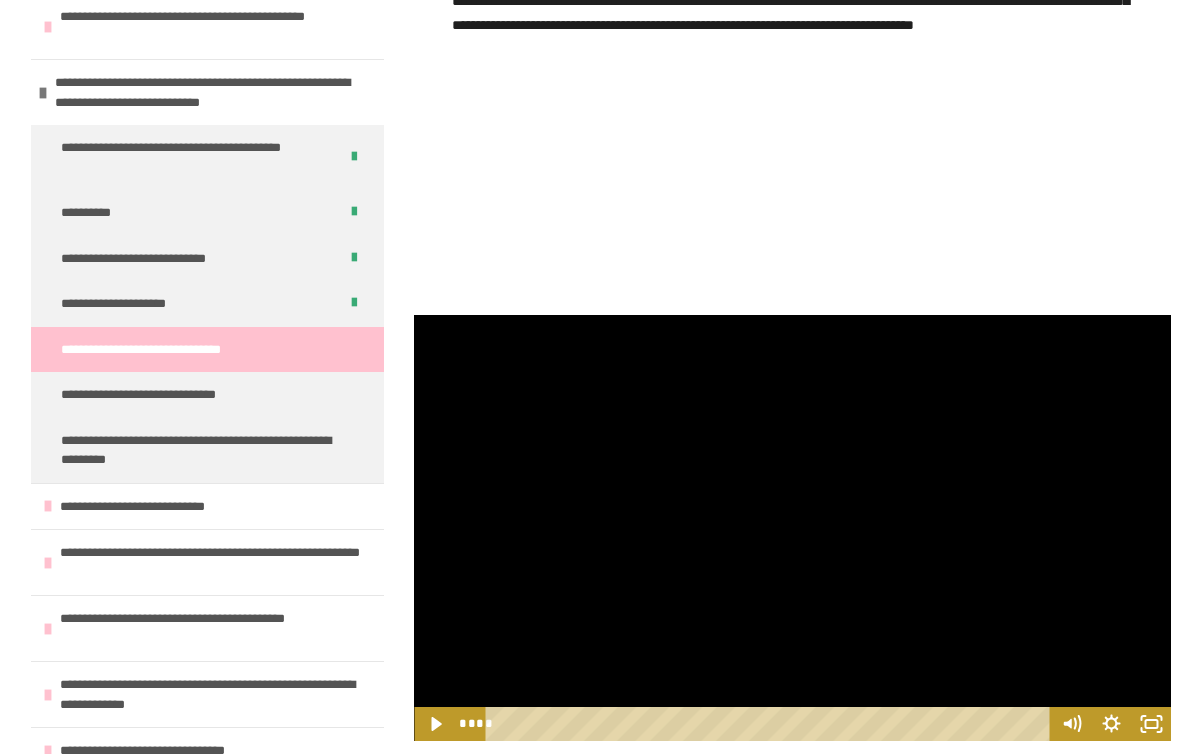 scroll, scrollTop: 1439, scrollLeft: 0, axis: vertical 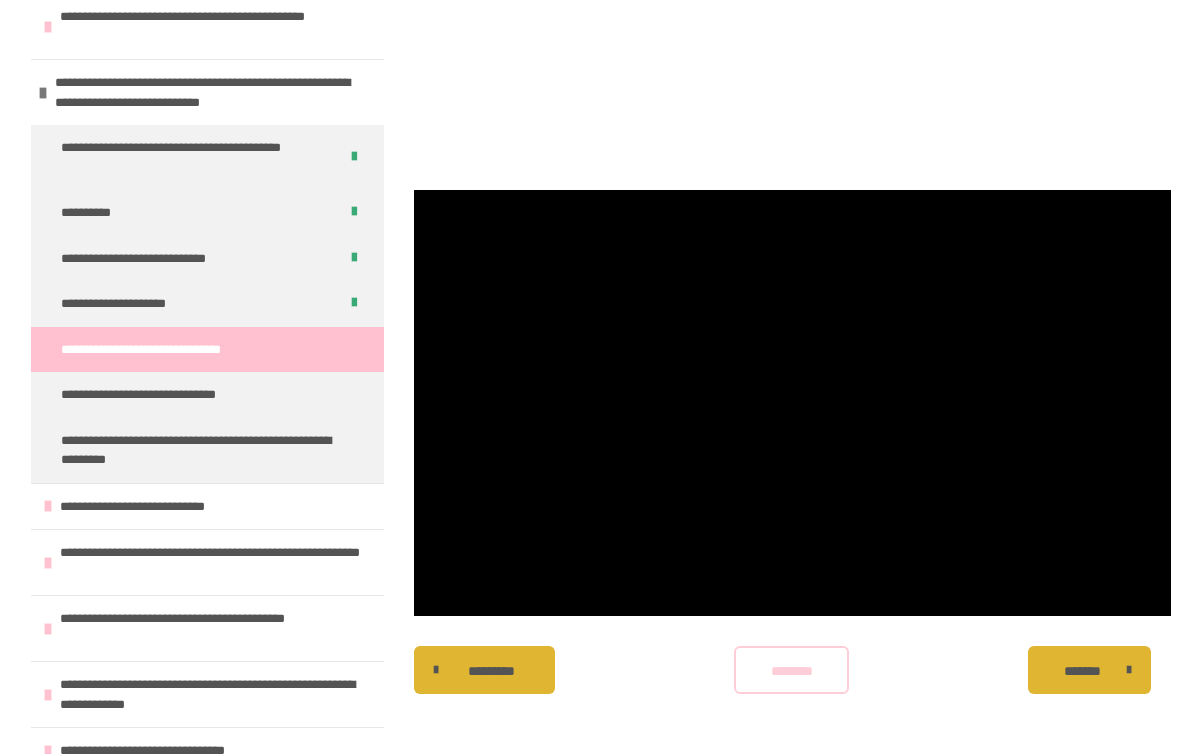 click on "********" at bounding box center (792, 671) 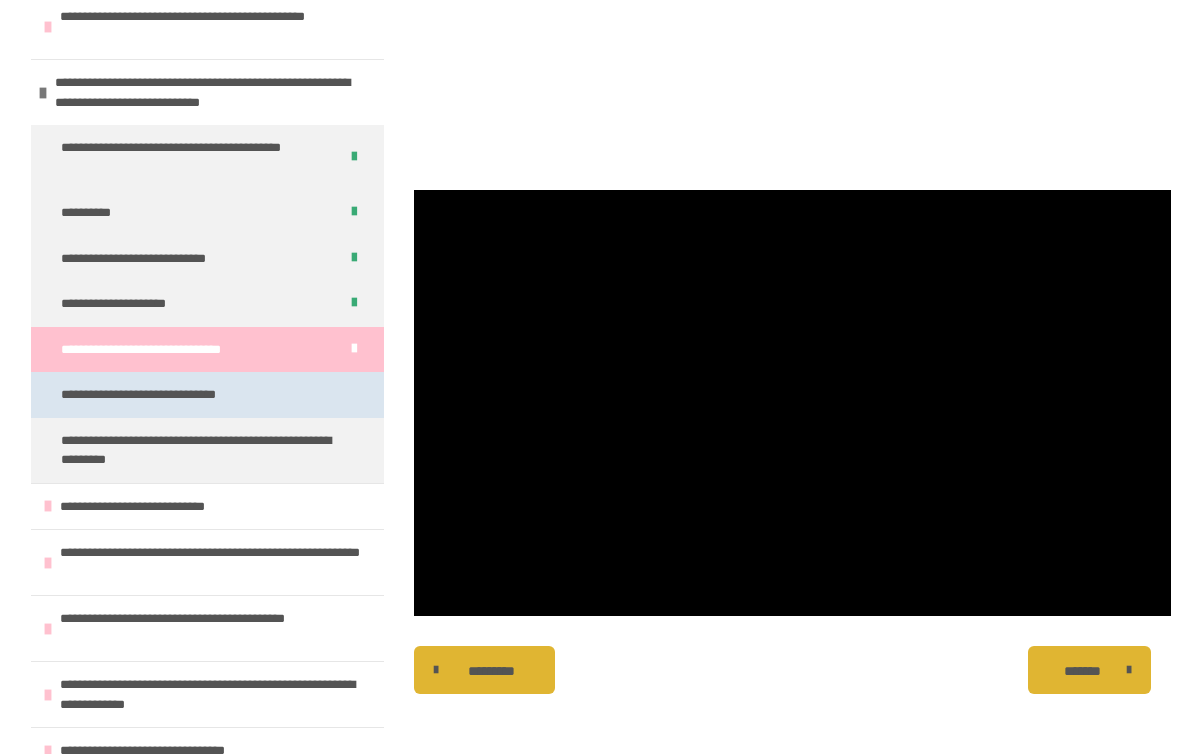 click on "**********" at bounding box center (164, 395) 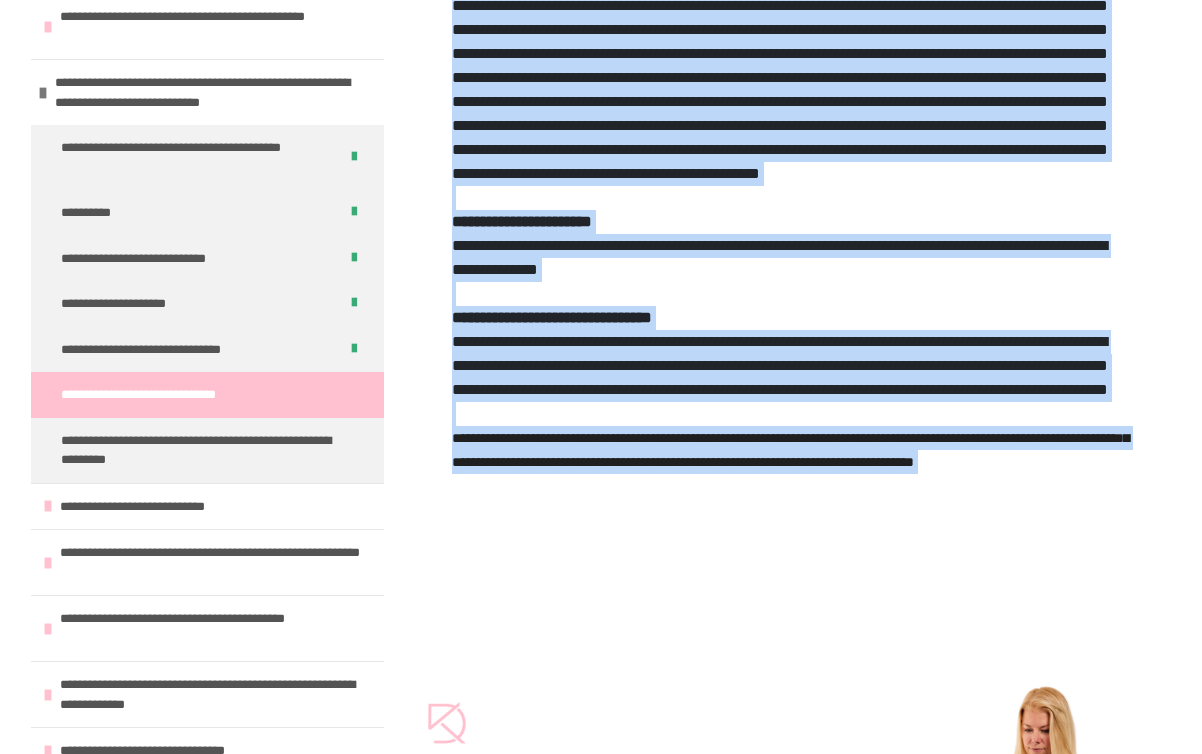scroll, scrollTop: 688, scrollLeft: 0, axis: vertical 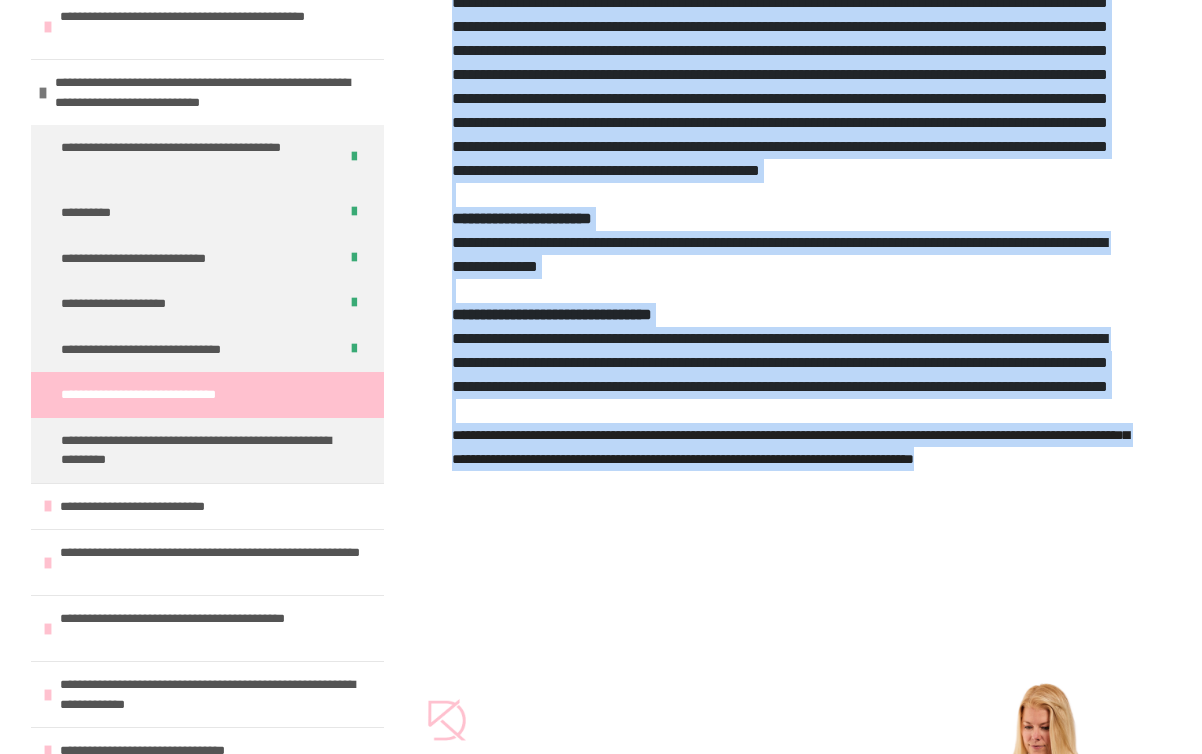 drag, startPoint x: 454, startPoint y: 39, endPoint x: 684, endPoint y: 621, distance: 625.7987 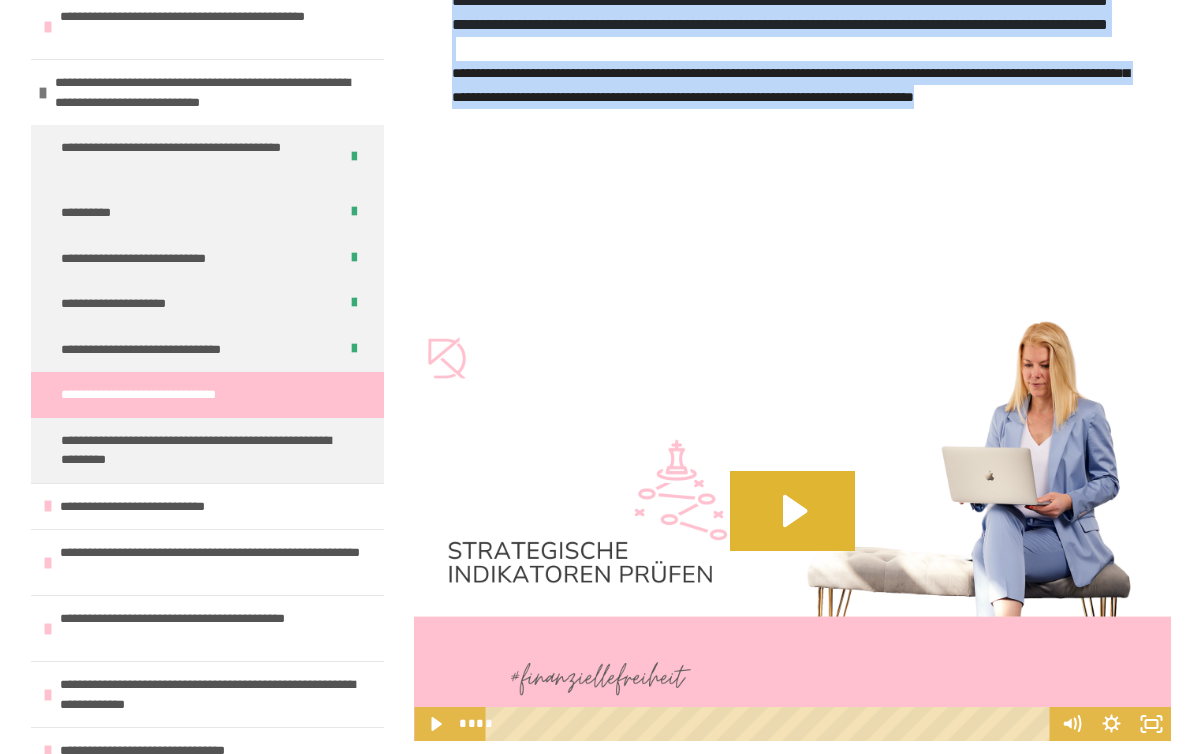 scroll, scrollTop: 1160, scrollLeft: 0, axis: vertical 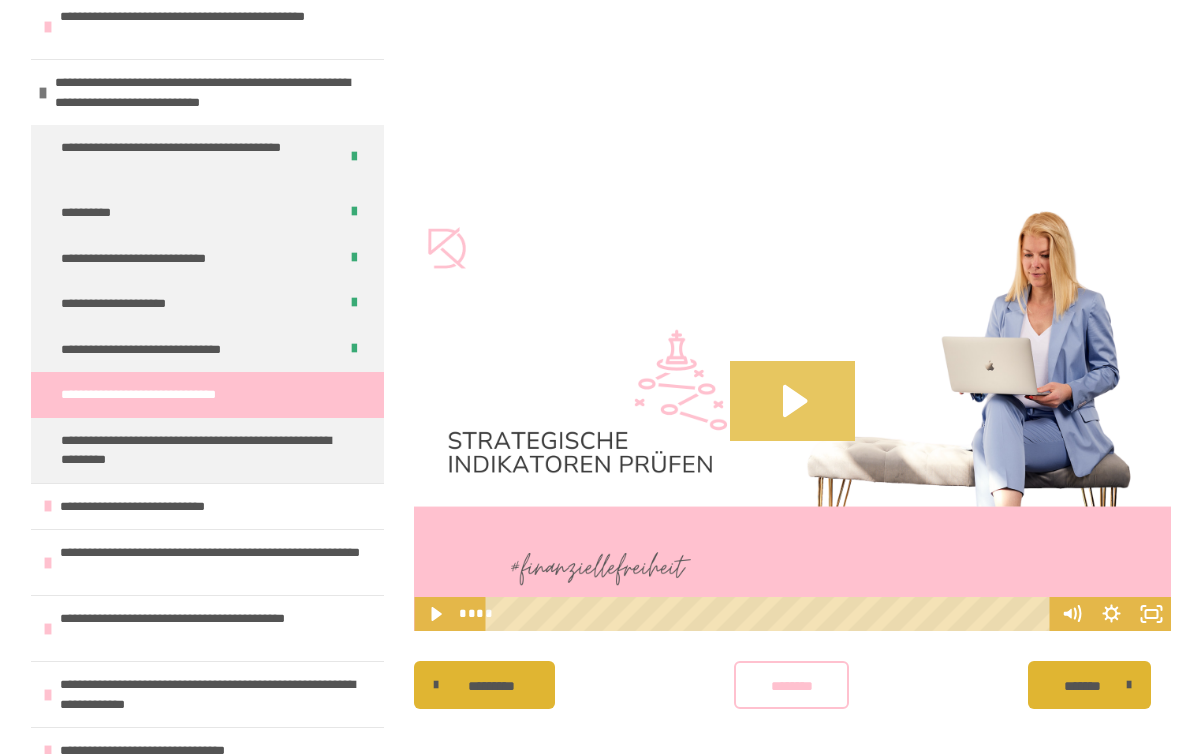 click 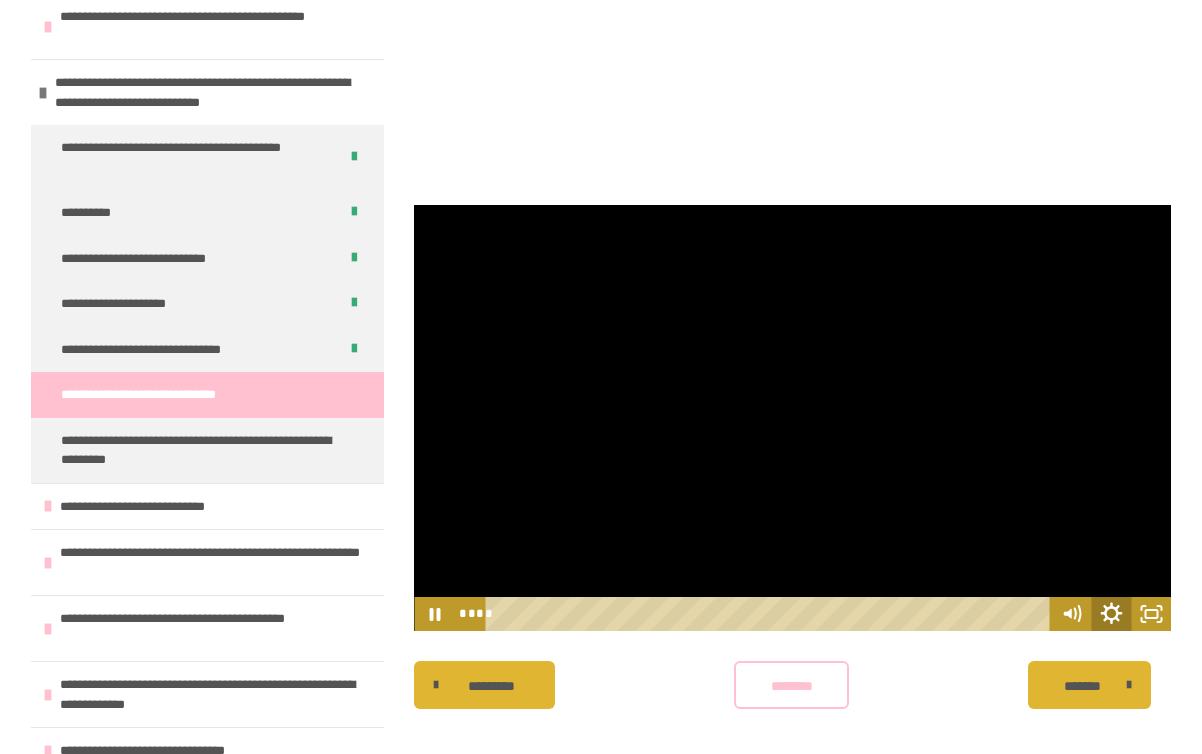 click 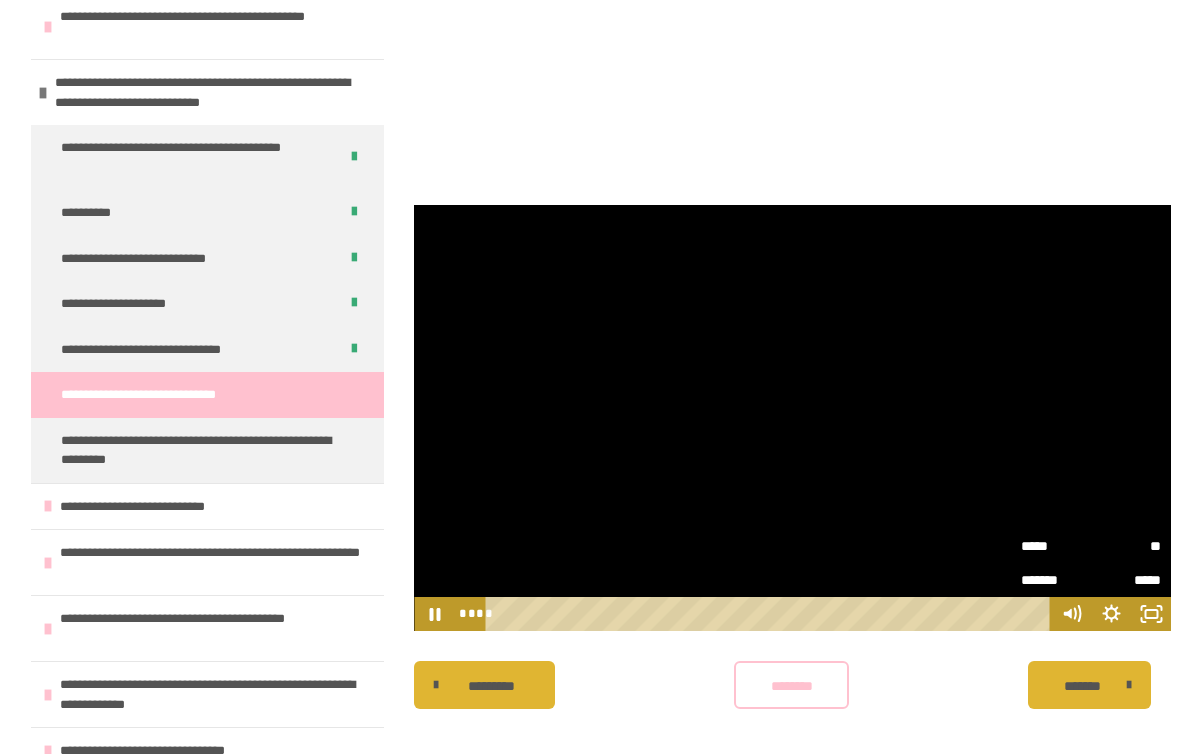 click on "*****" at bounding box center [1056, 546] 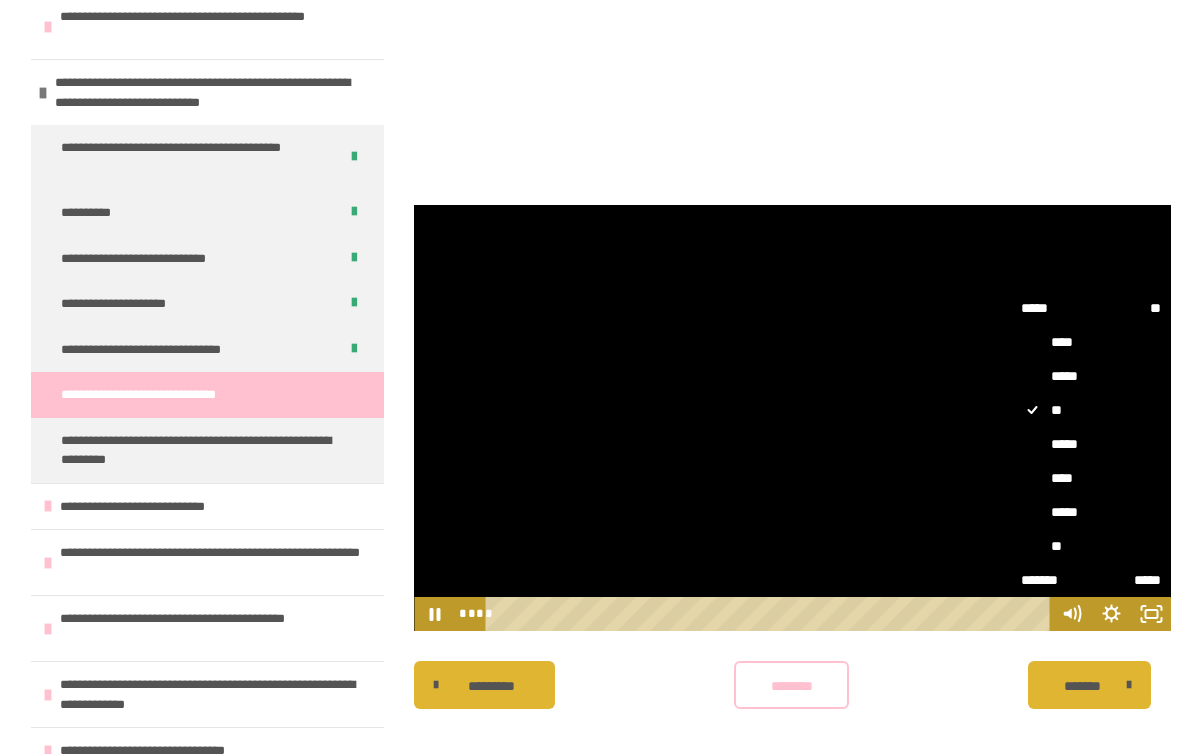 click on "*****" at bounding box center [1091, 444] 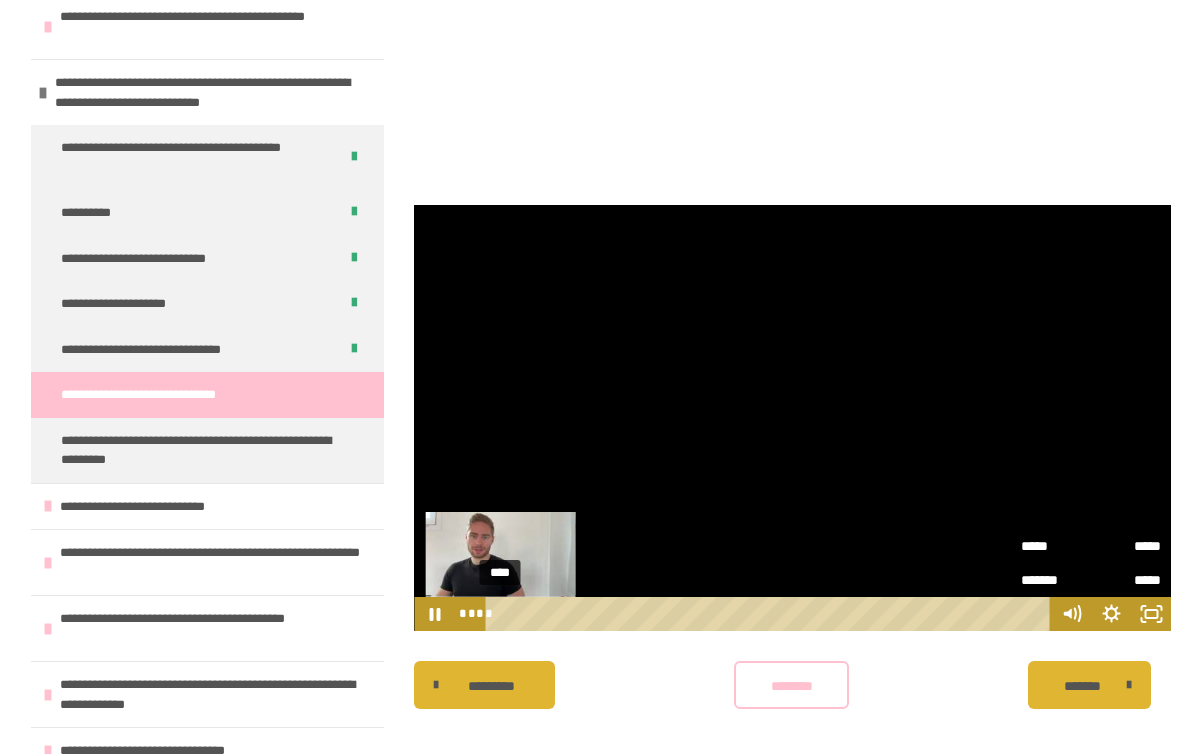 drag, startPoint x: 506, startPoint y: 611, endPoint x: 404, endPoint y: 603, distance: 102.31325 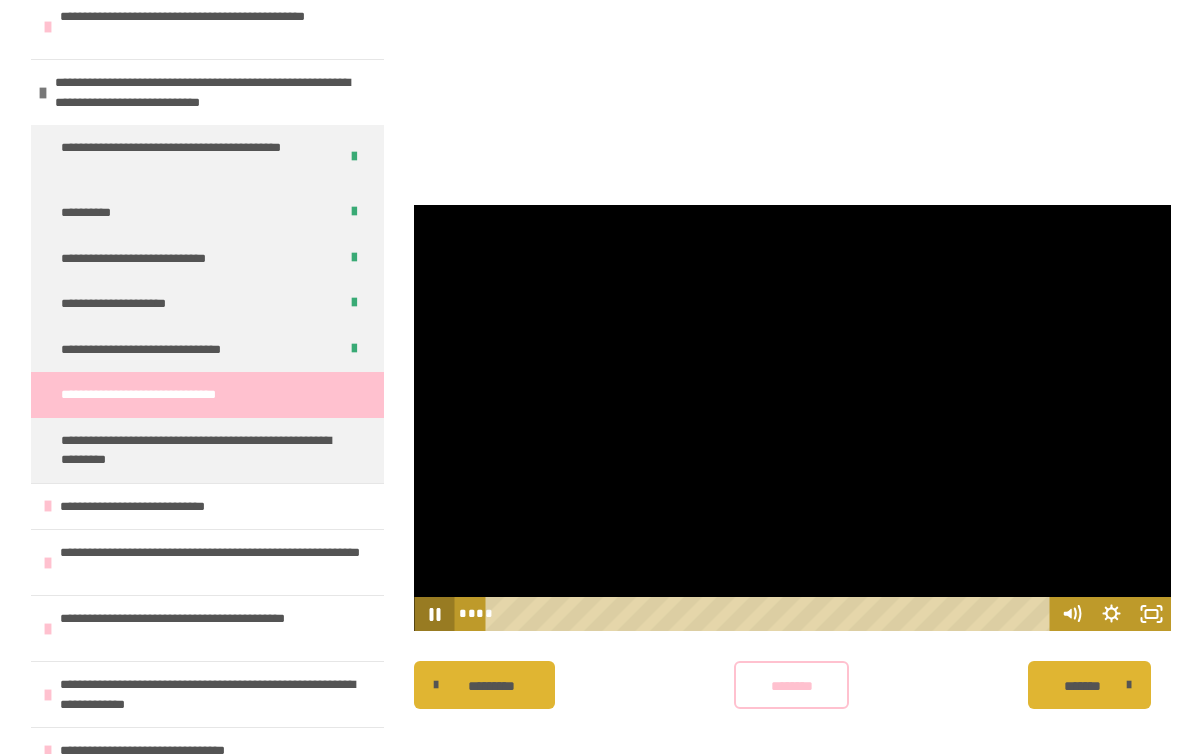 click 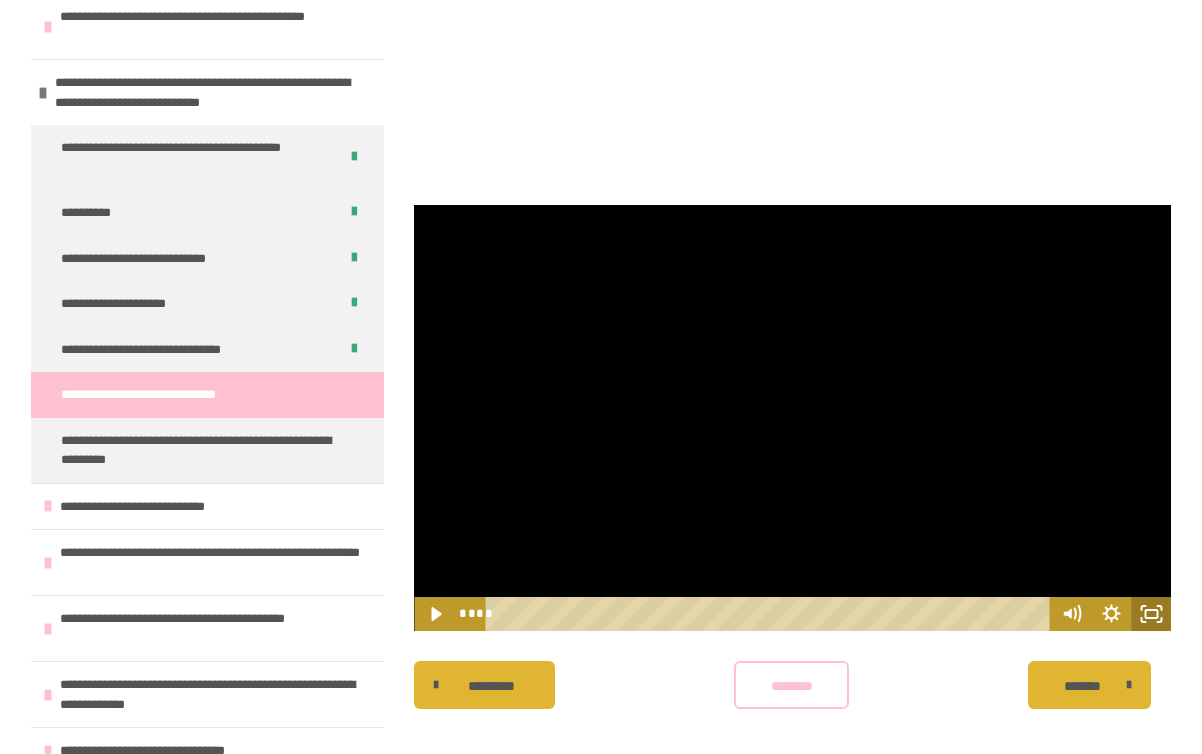 click 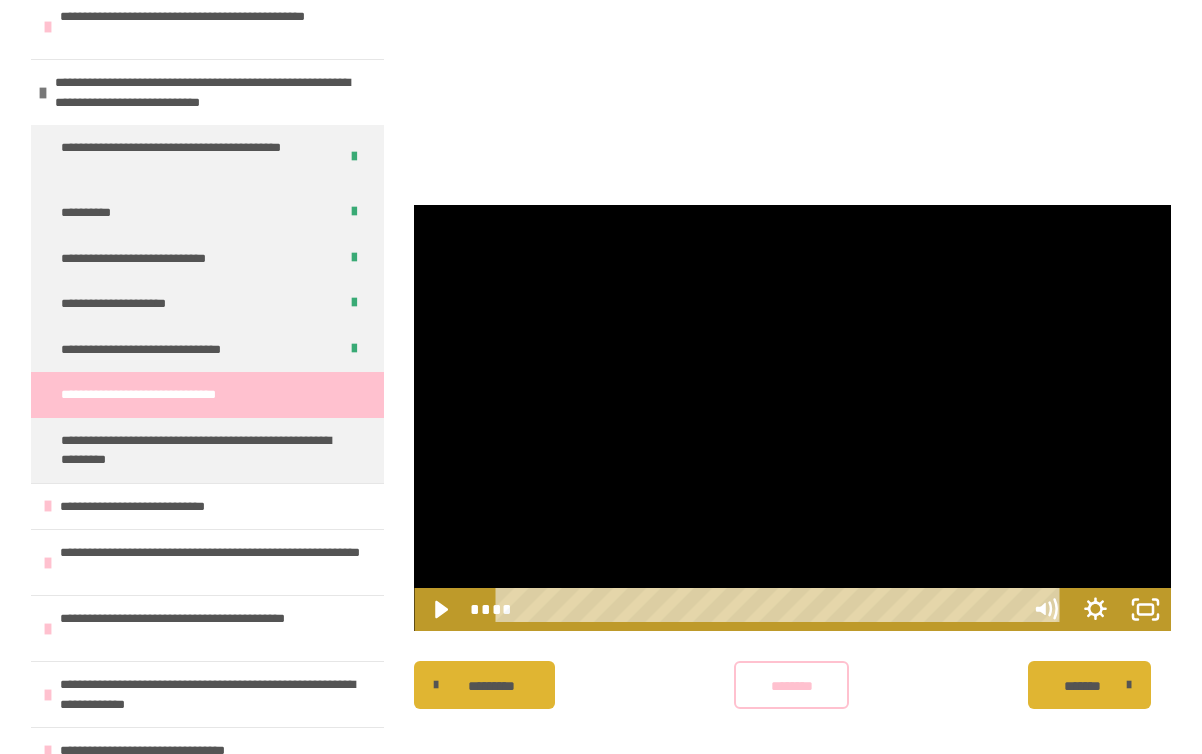 scroll, scrollTop: 1029, scrollLeft: 0, axis: vertical 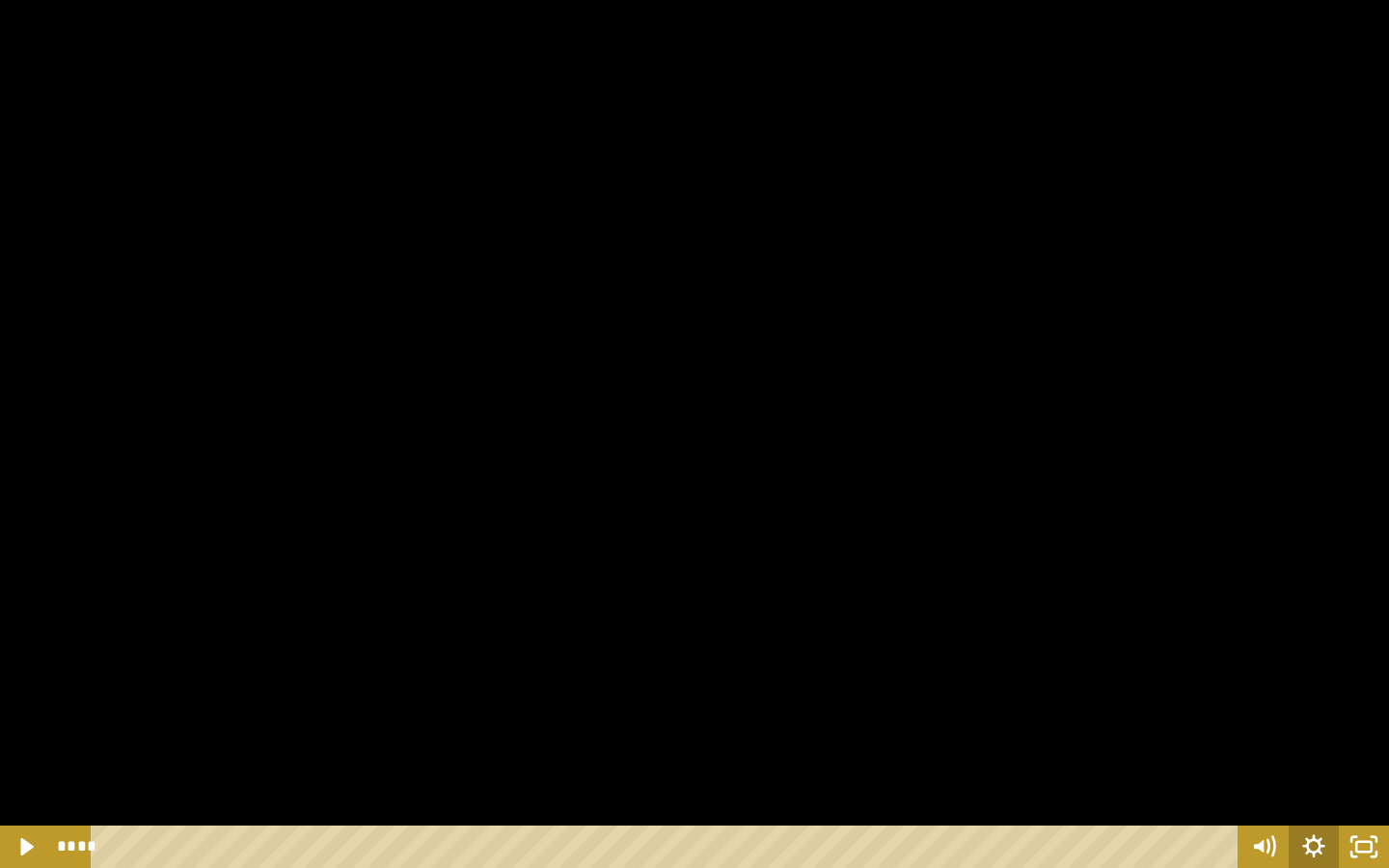 click 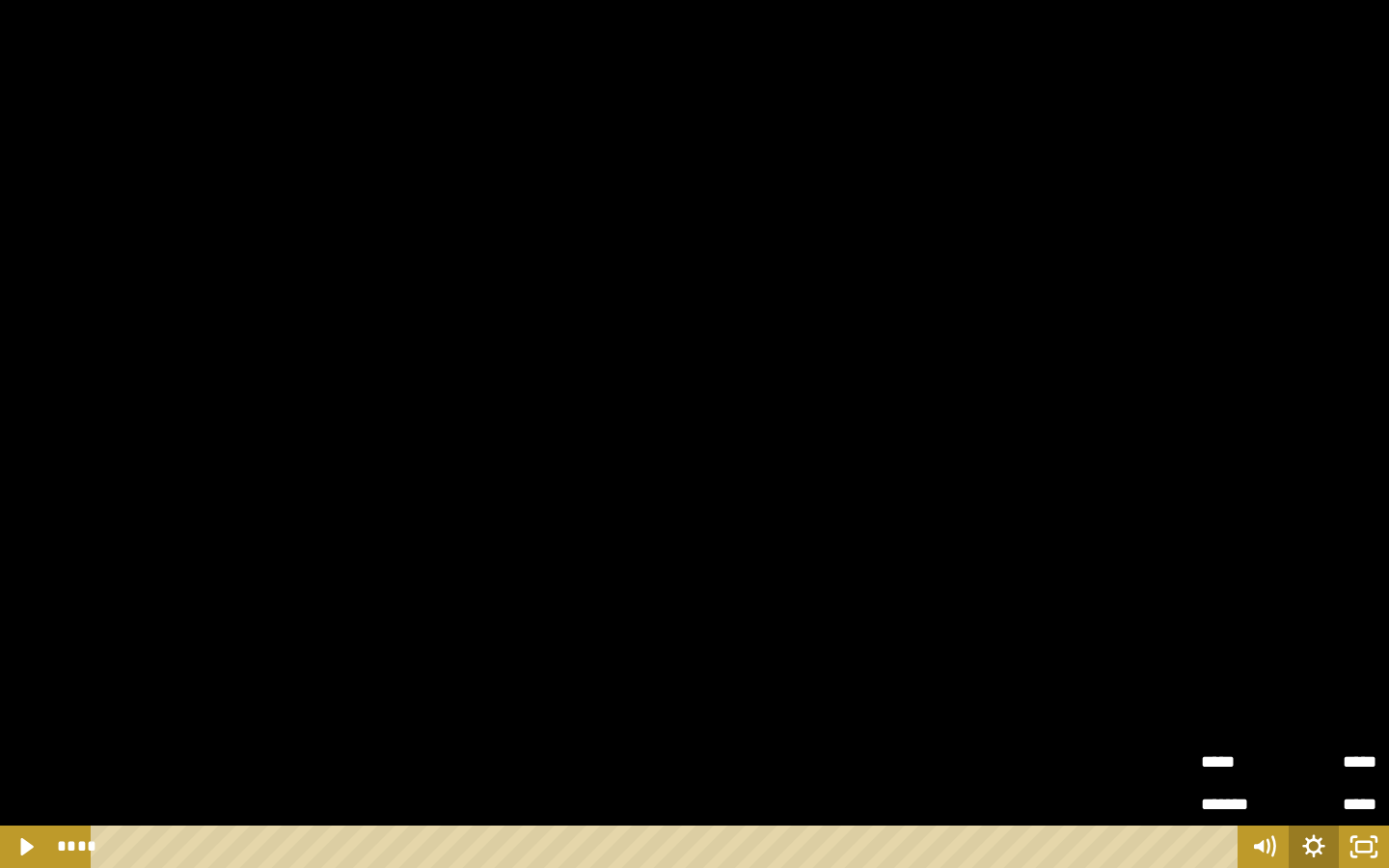 click 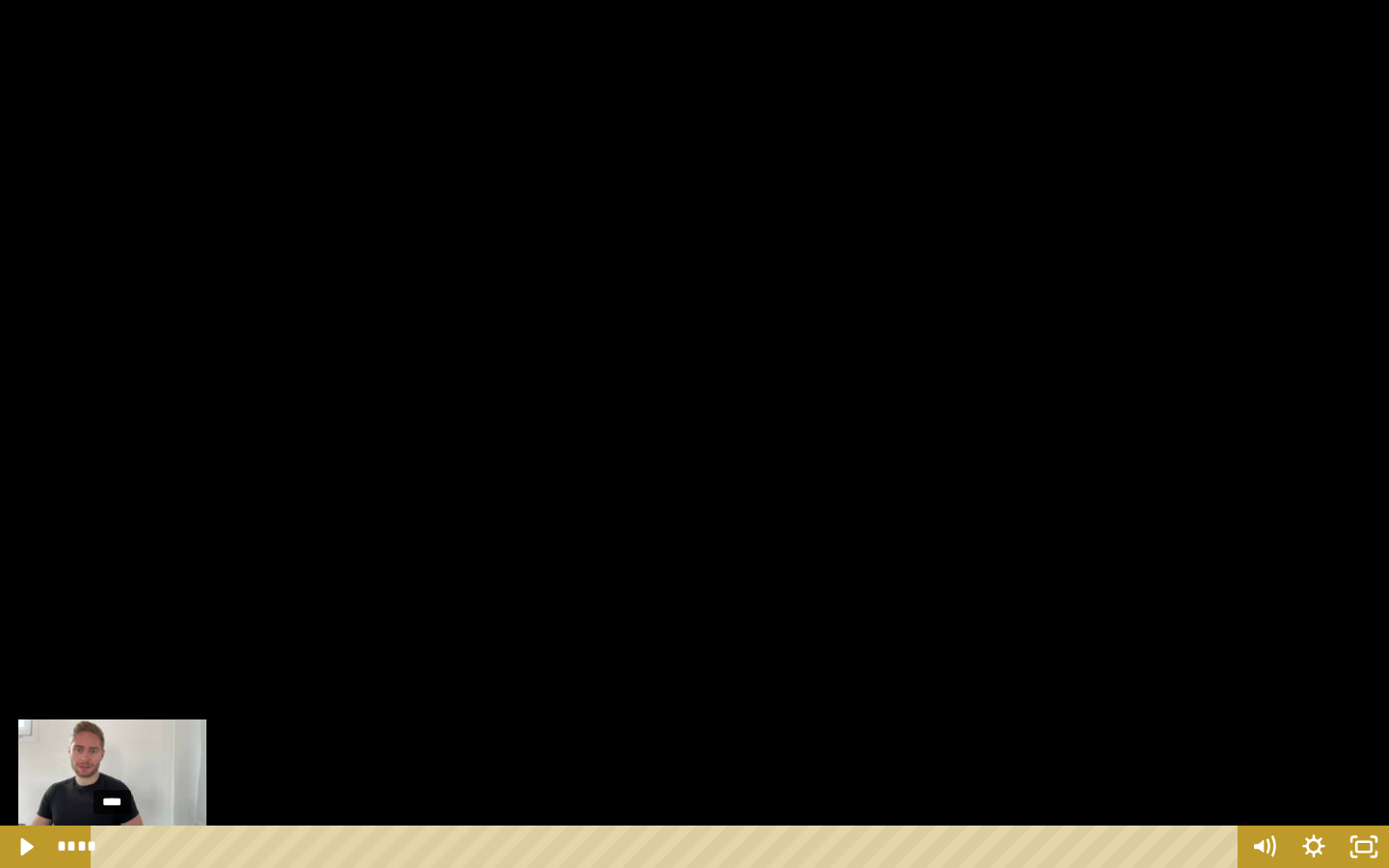 drag, startPoint x: 112, startPoint y: 851, endPoint x: 0, endPoint y: 846, distance: 112.11155 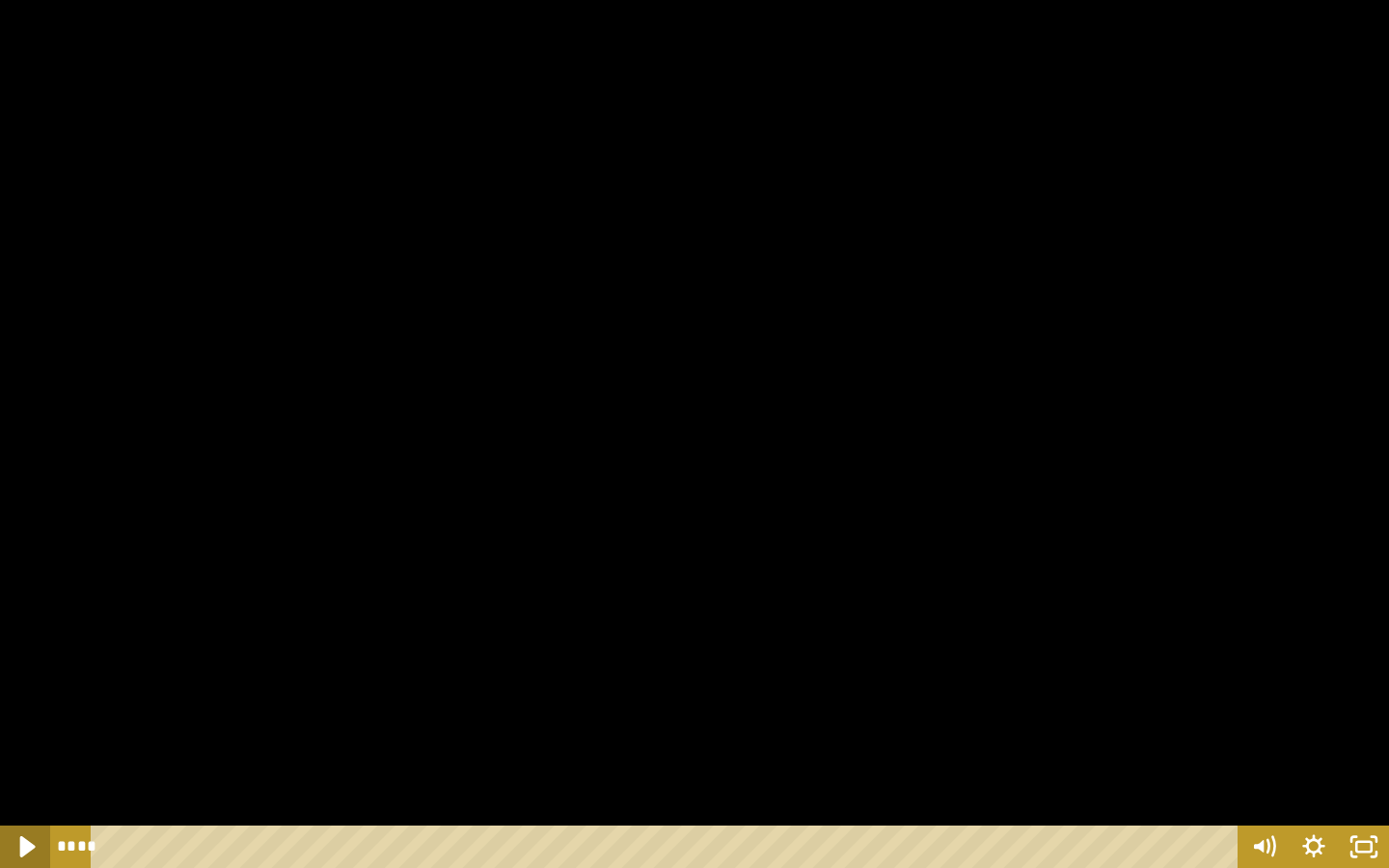 click 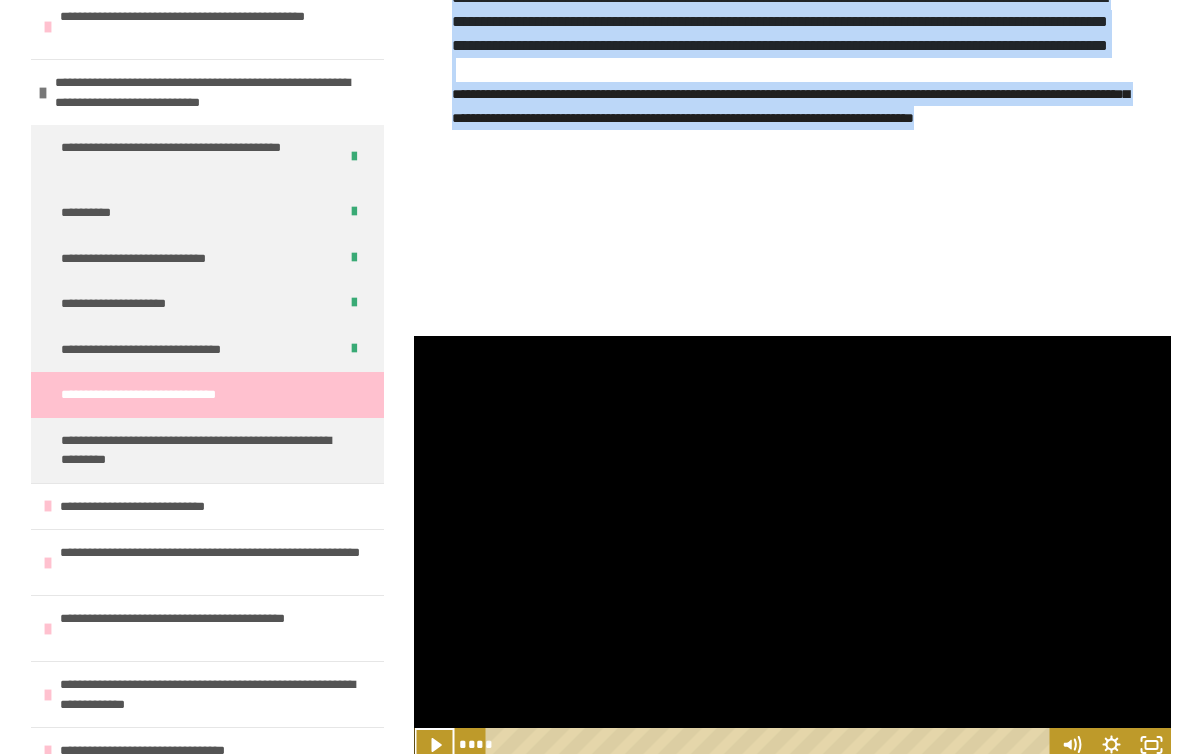scroll, scrollTop: 1175, scrollLeft: 0, axis: vertical 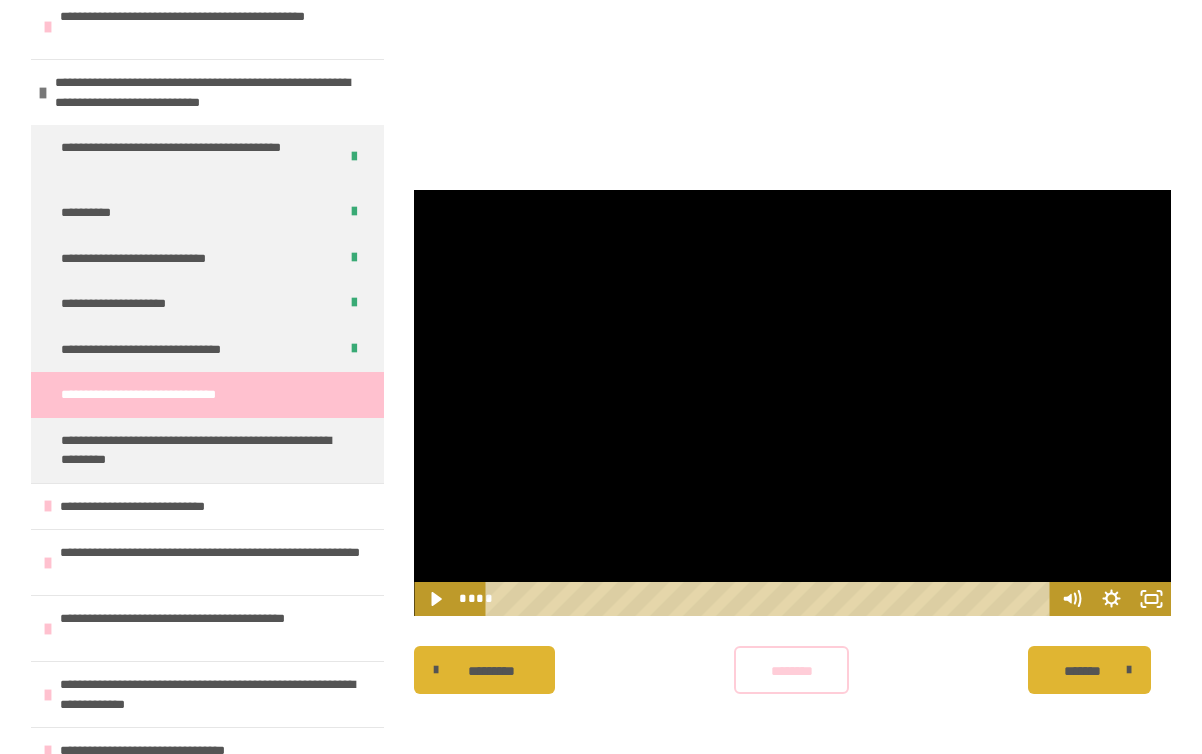 click on "********" at bounding box center (792, 671) 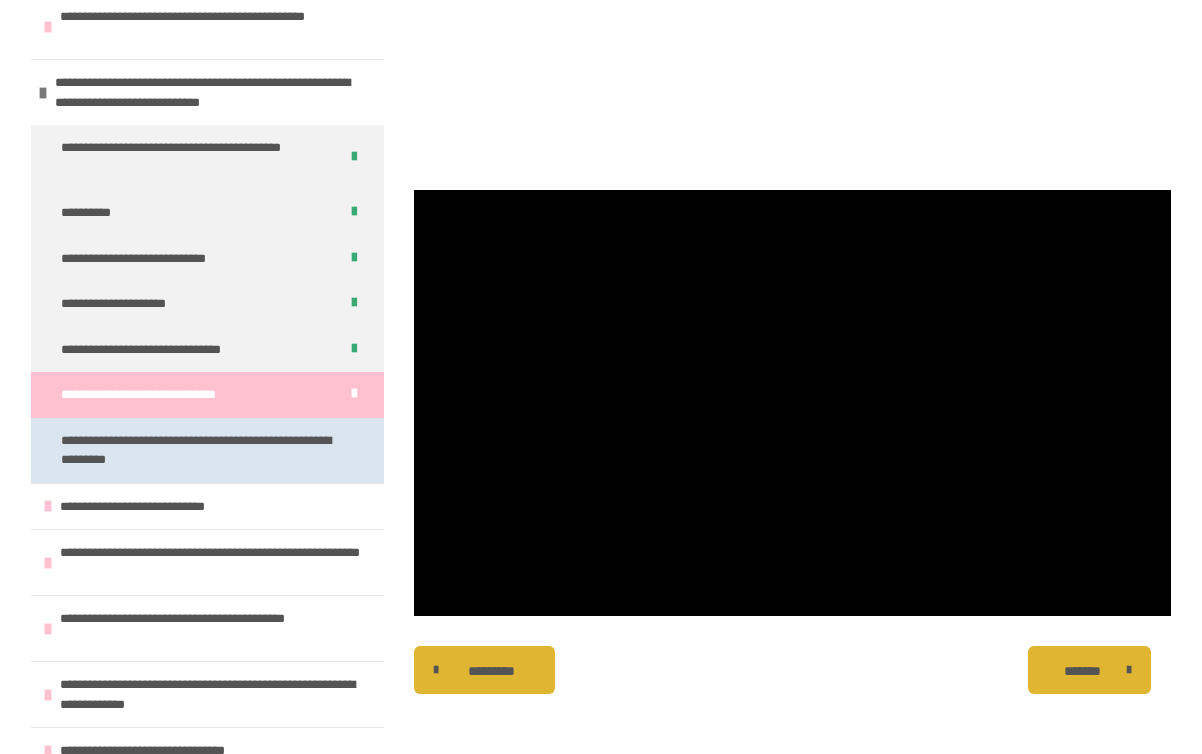 click on "**********" at bounding box center [199, 450] 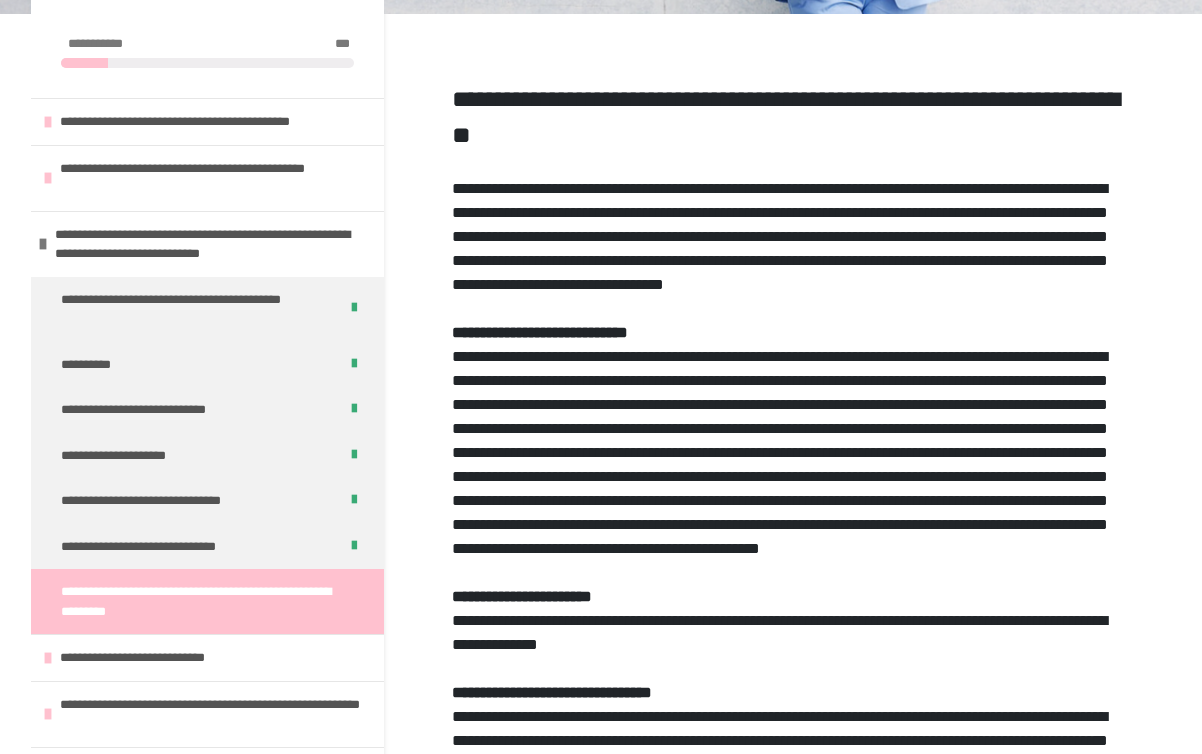 scroll, scrollTop: 323, scrollLeft: 0, axis: vertical 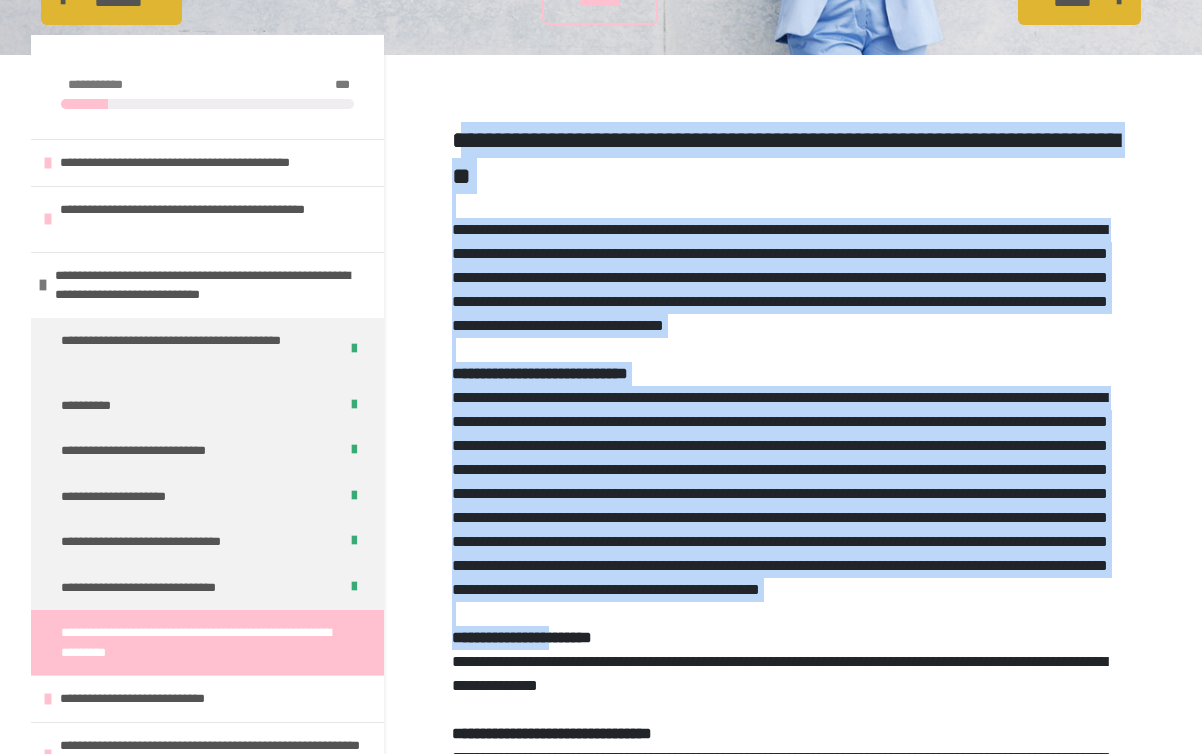 drag, startPoint x: 460, startPoint y: 266, endPoint x: 588, endPoint y: 747, distance: 497.7399 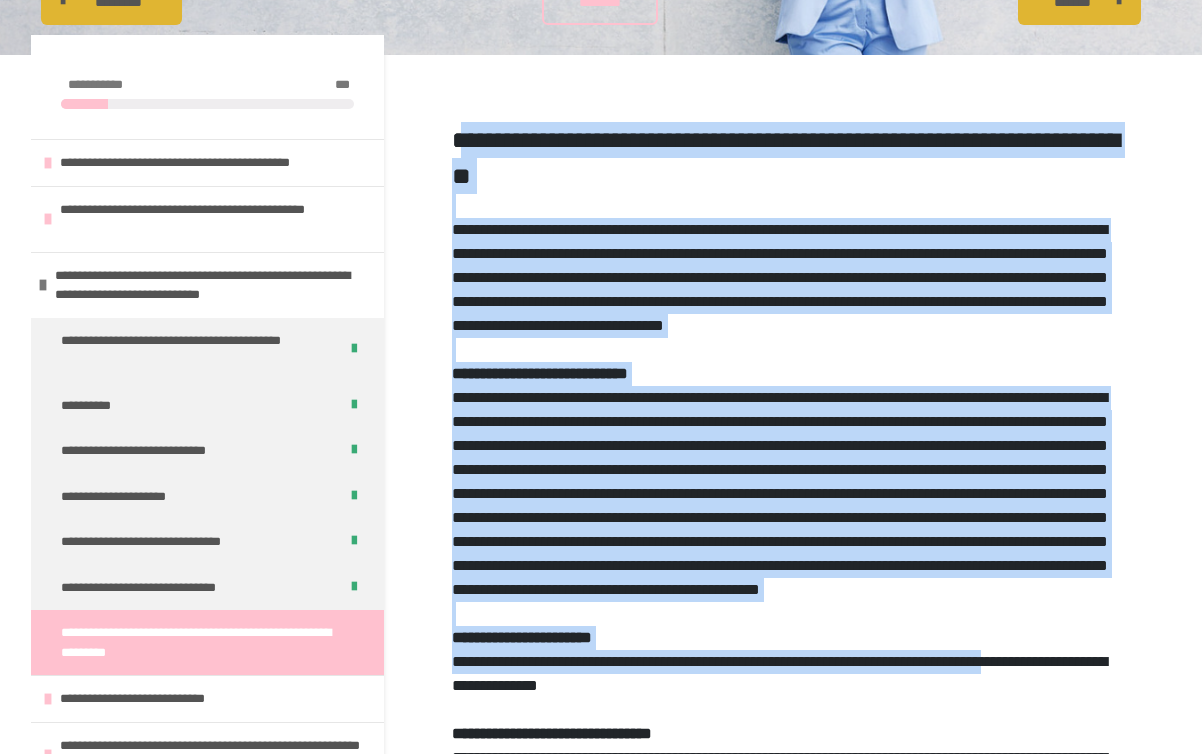 scroll, scrollTop: 420, scrollLeft: 0, axis: vertical 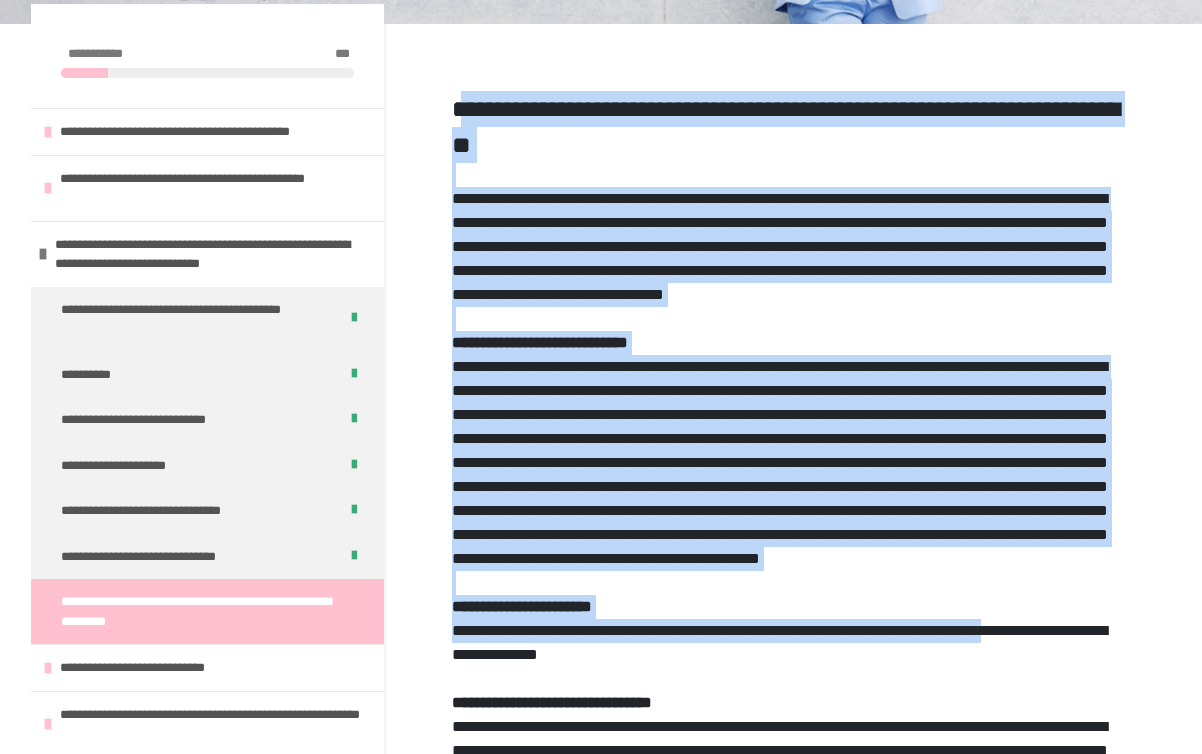 click on "**********" at bounding box center [792, 559] 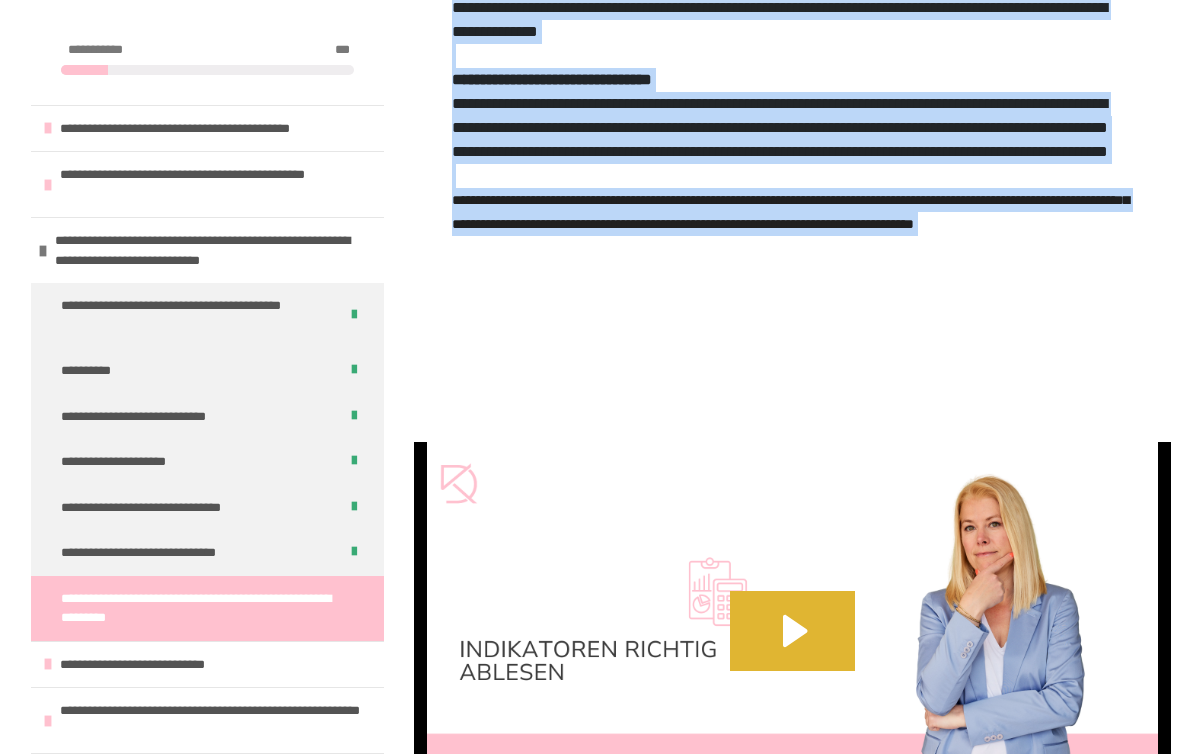 scroll, scrollTop: 1114, scrollLeft: 0, axis: vertical 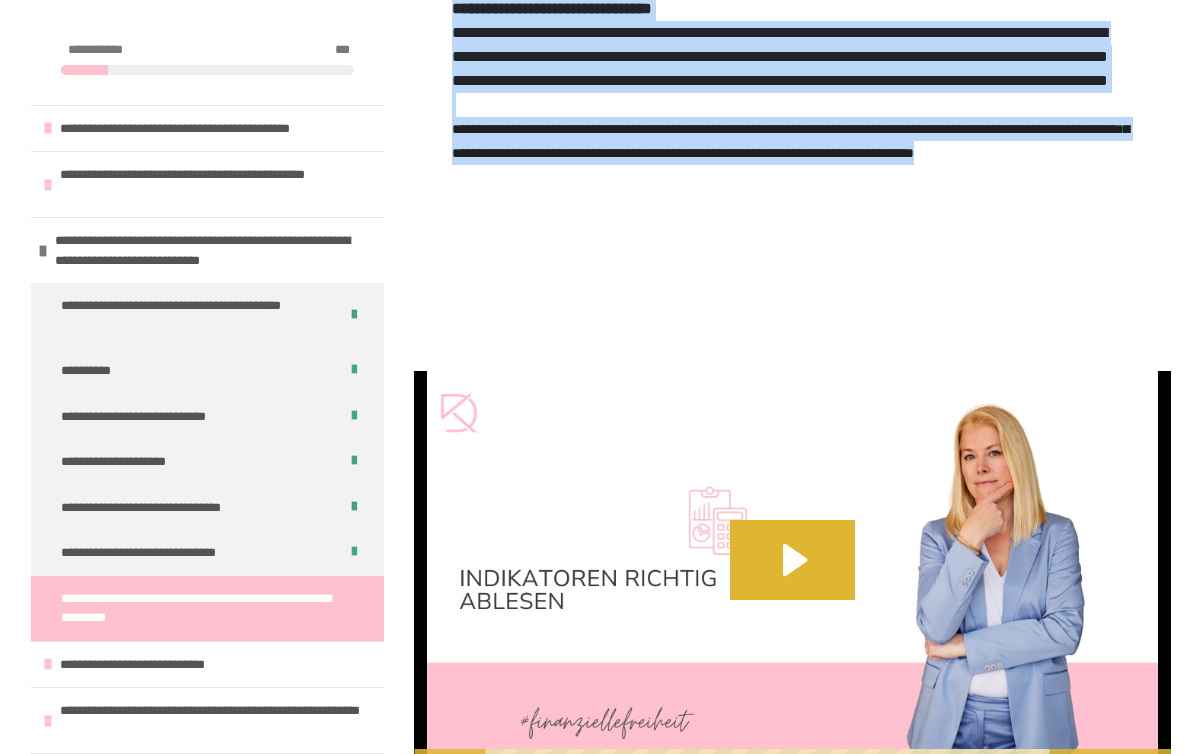 drag, startPoint x: 453, startPoint y: 109, endPoint x: 602, endPoint y: 323, distance: 260.76233 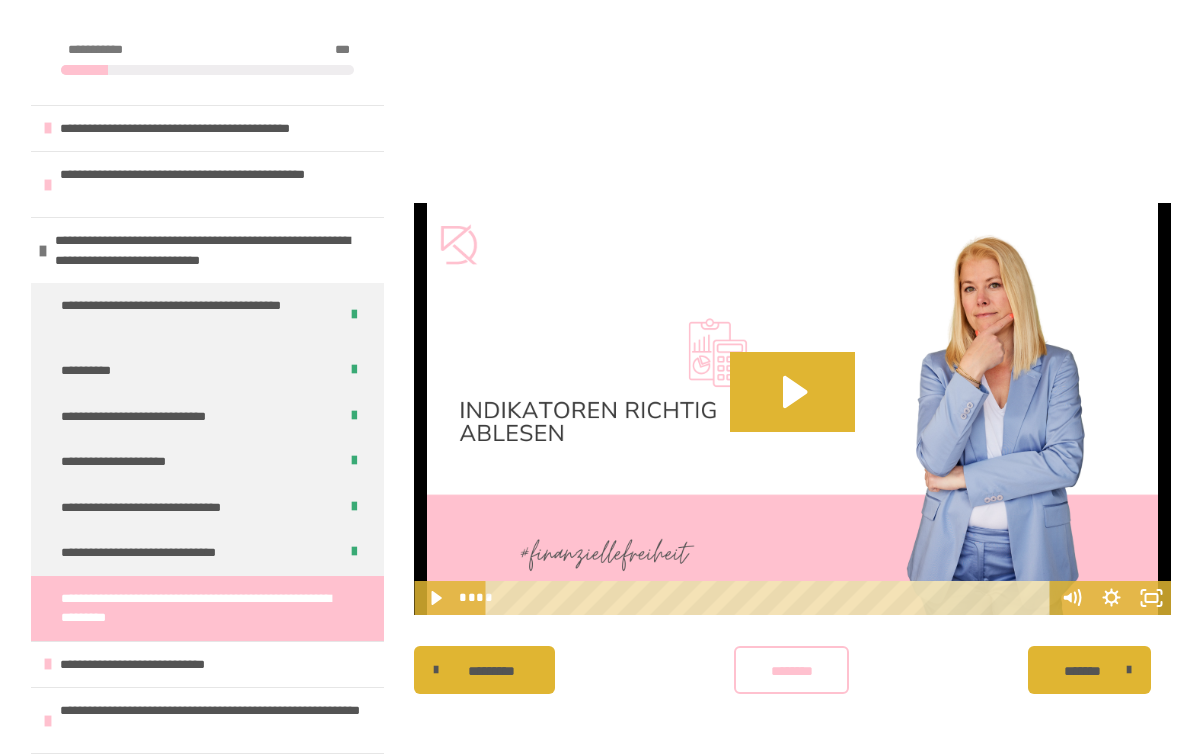 copy on "**********" 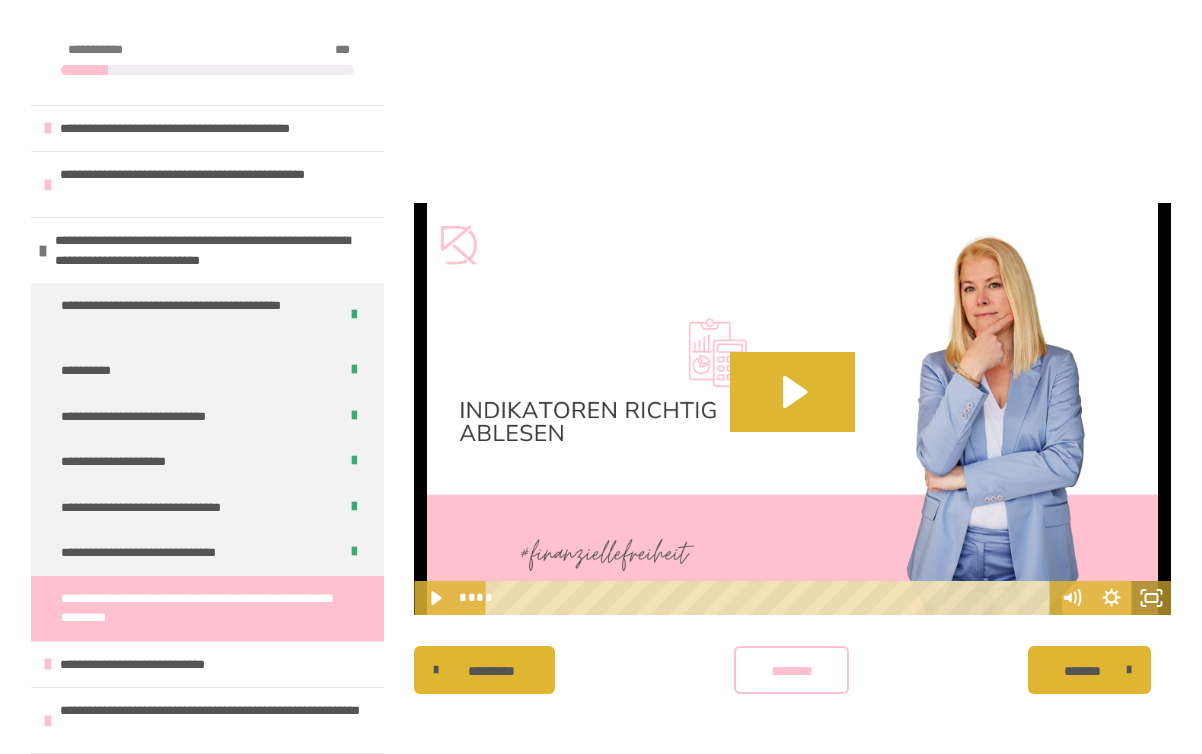 click 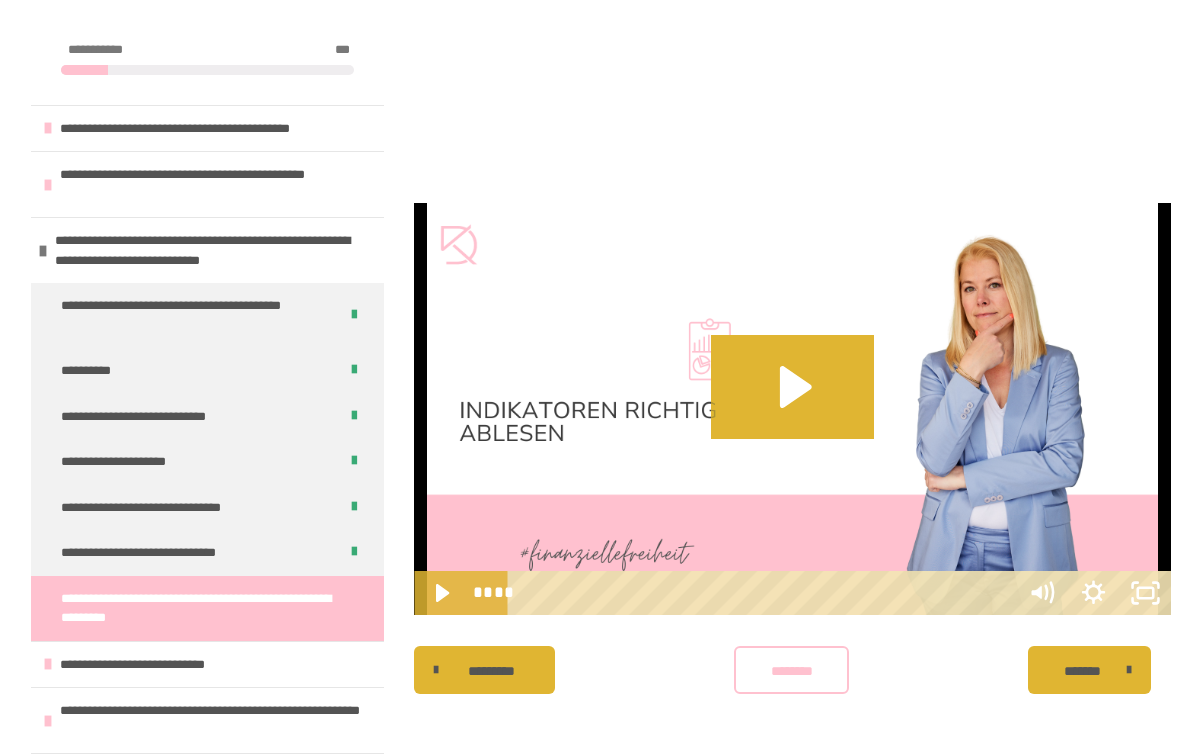 scroll, scrollTop: 1136, scrollLeft: 0, axis: vertical 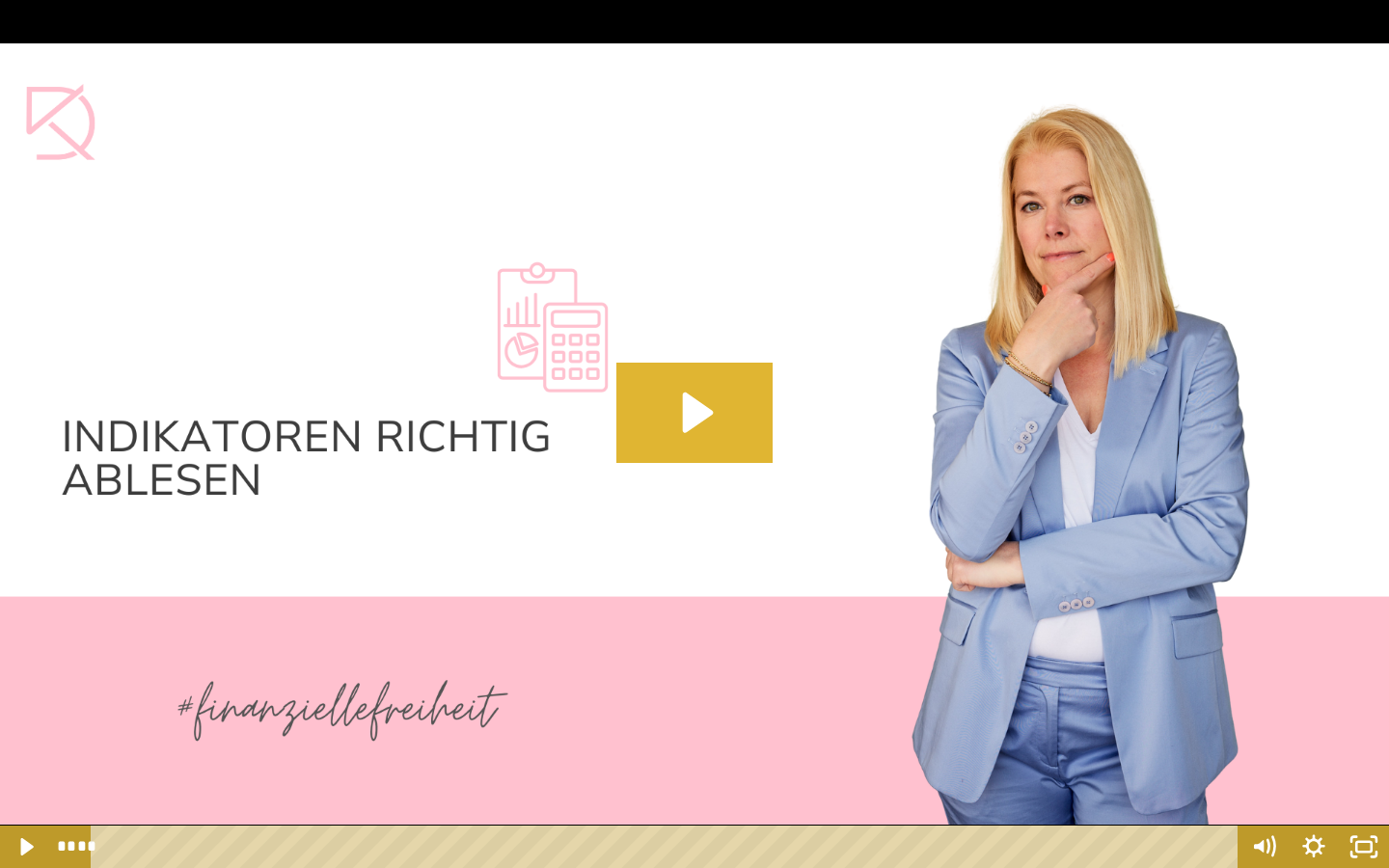 click 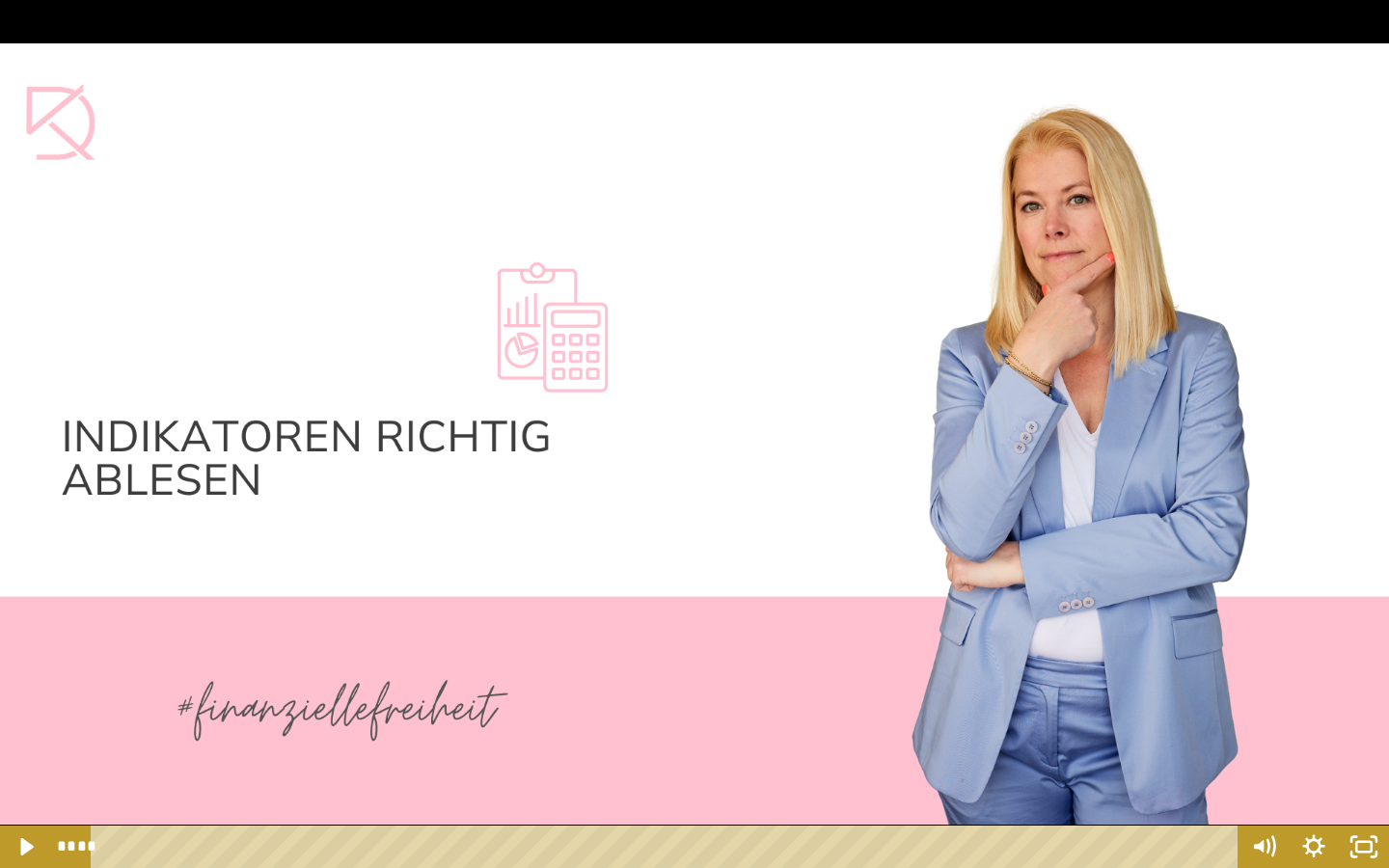 type 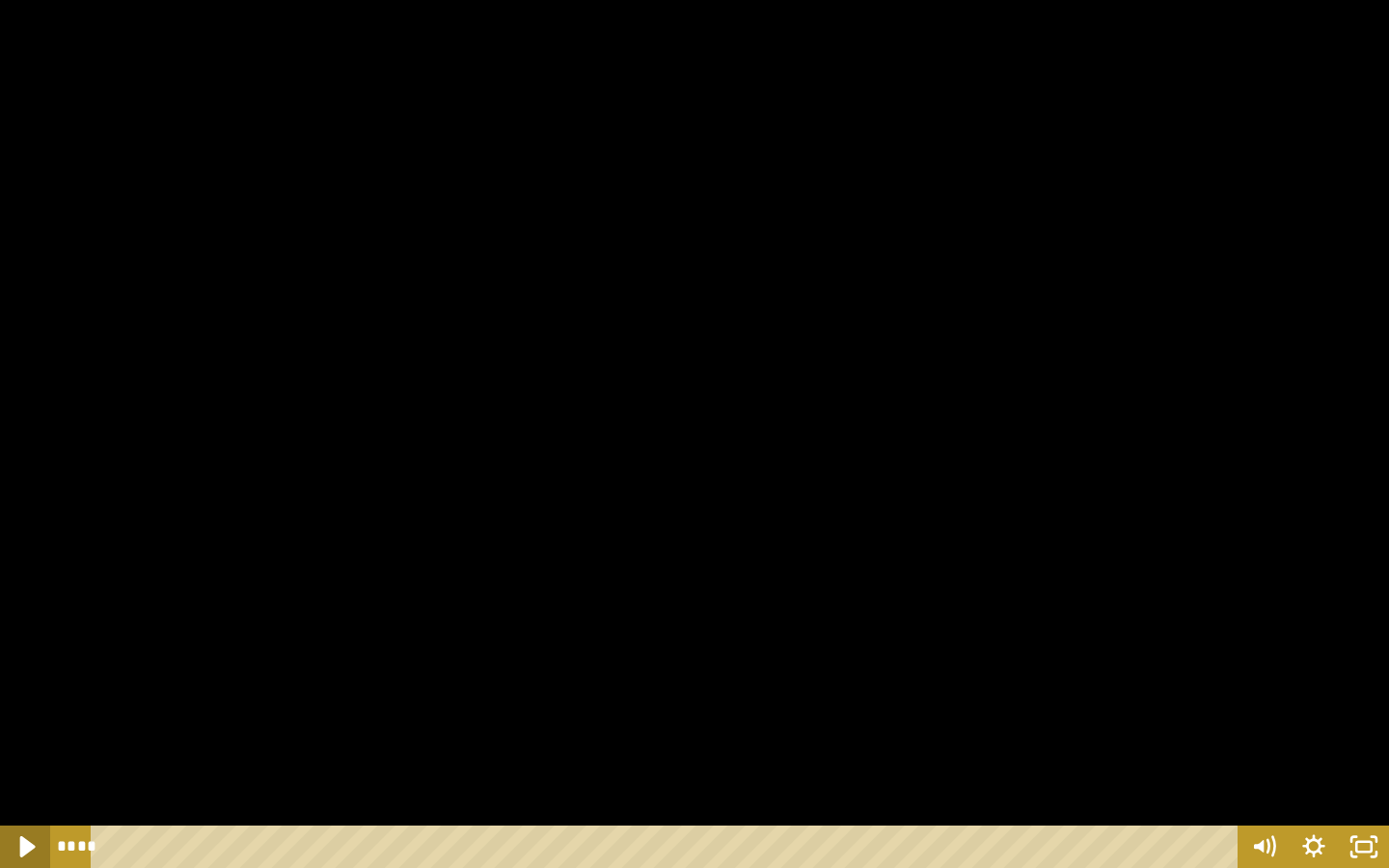 click 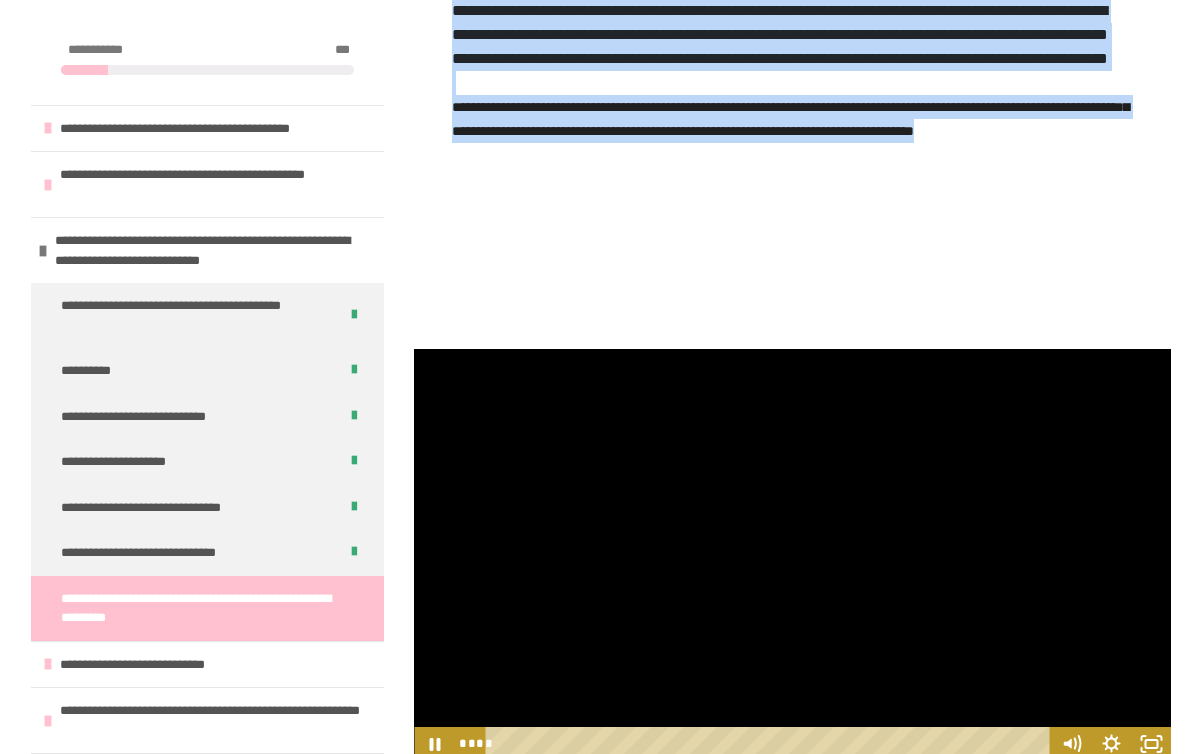 click at bounding box center (792, 555) 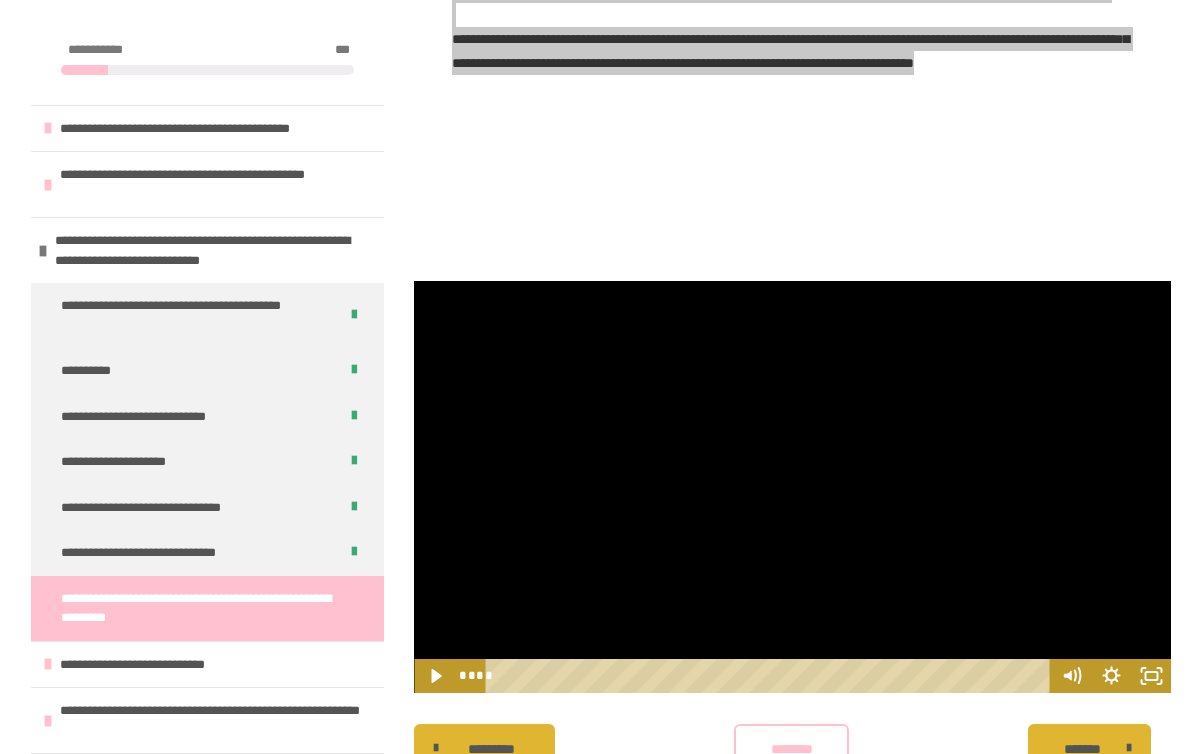 scroll, scrollTop: 1208, scrollLeft: 0, axis: vertical 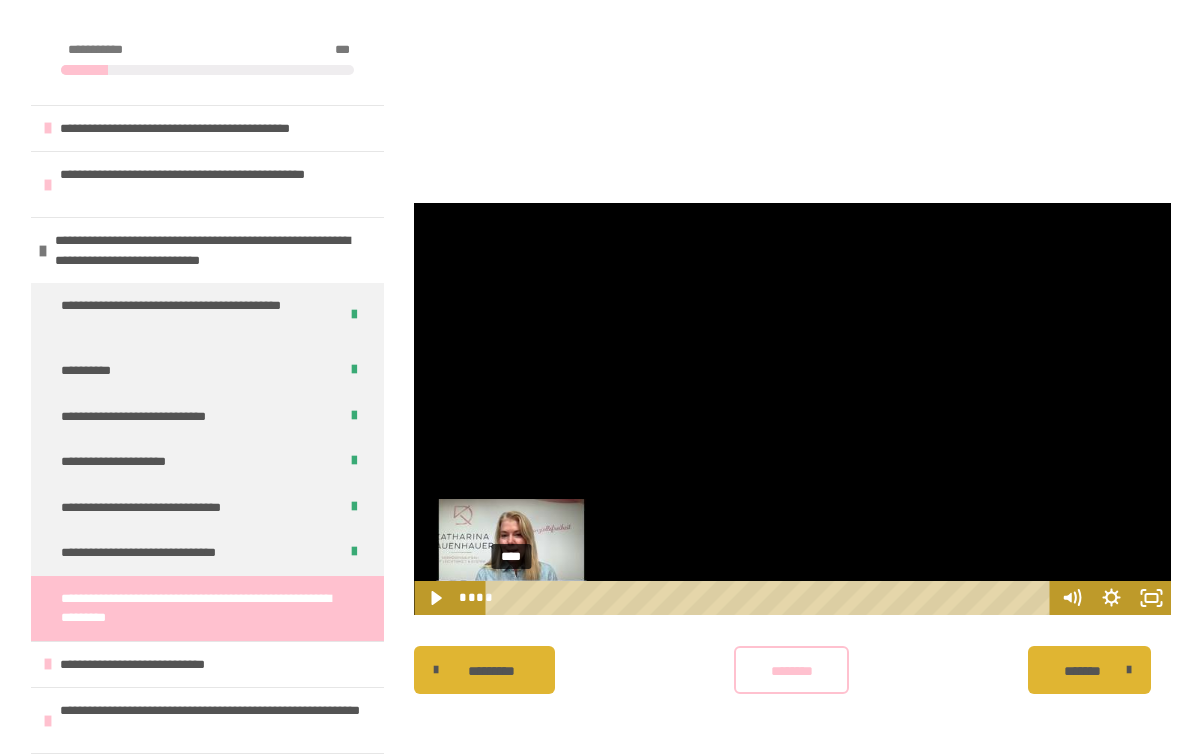 click at bounding box center [510, 597] 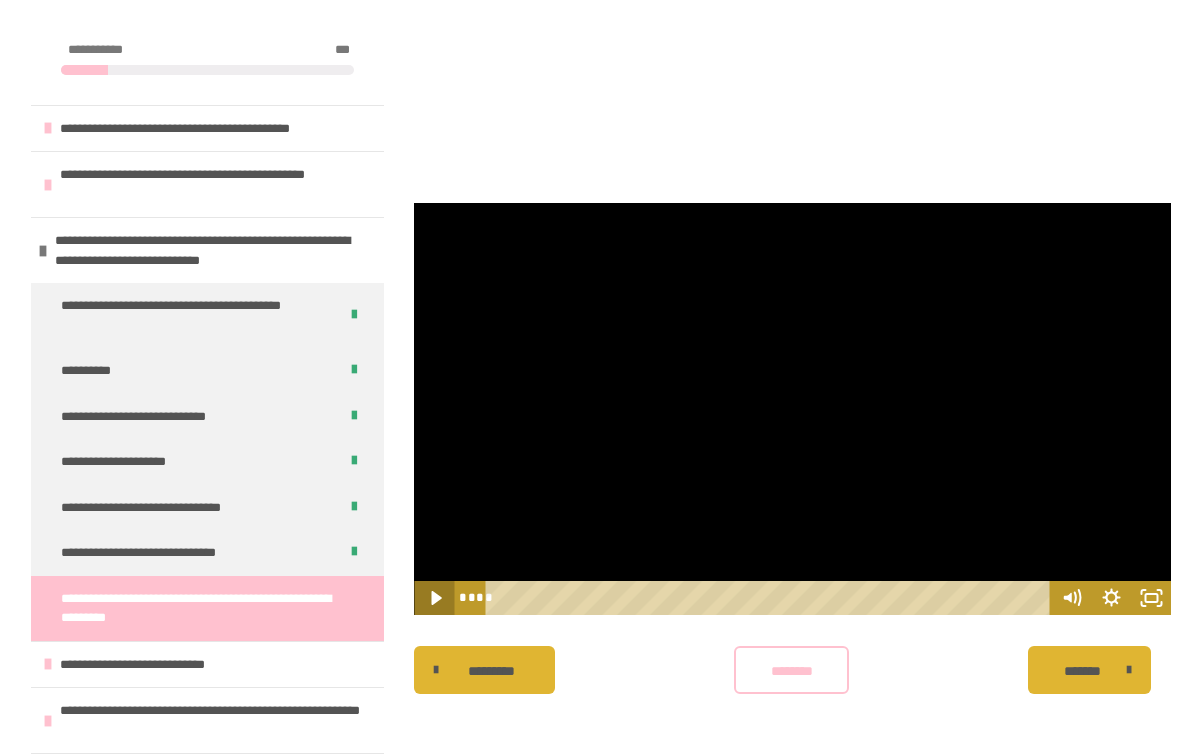 click 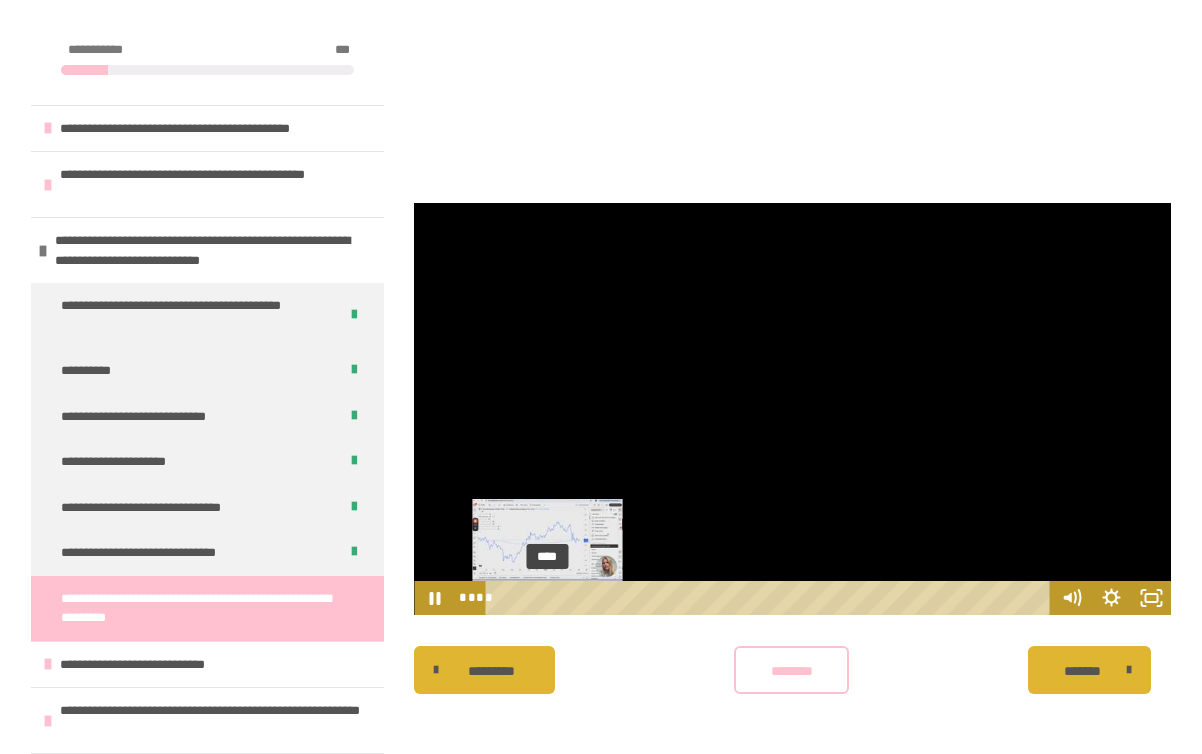 click on "****" at bounding box center (771, 598) 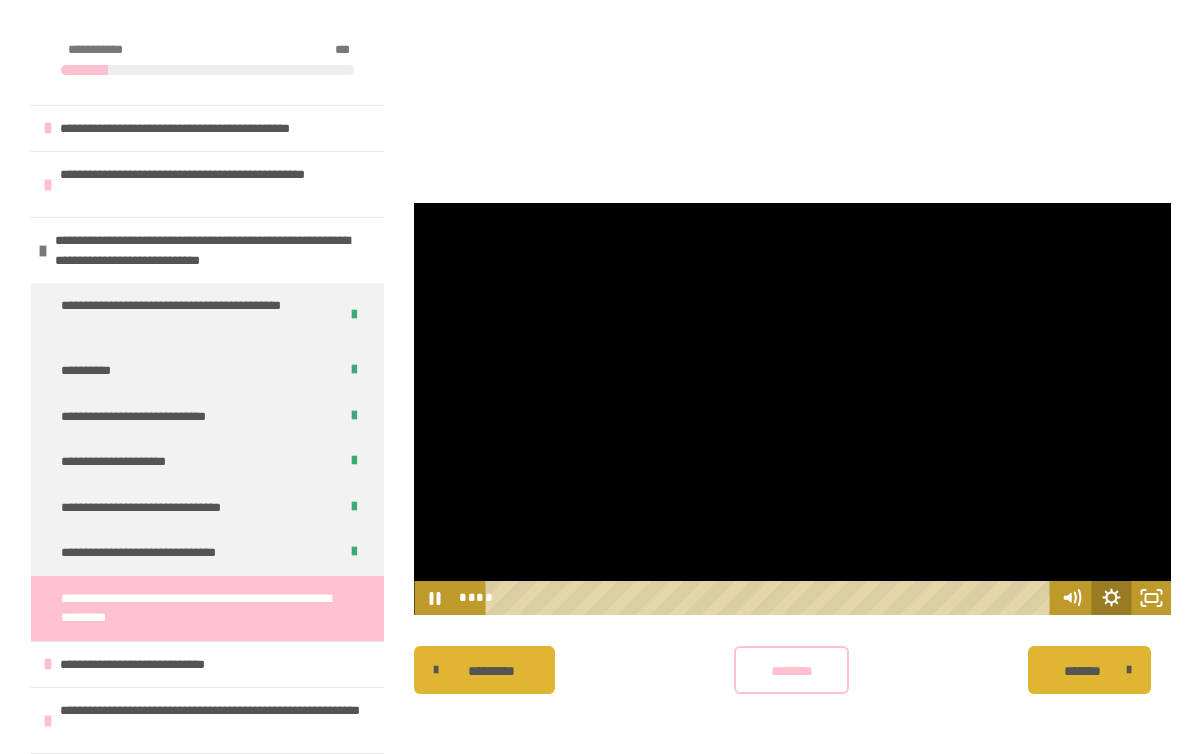 click 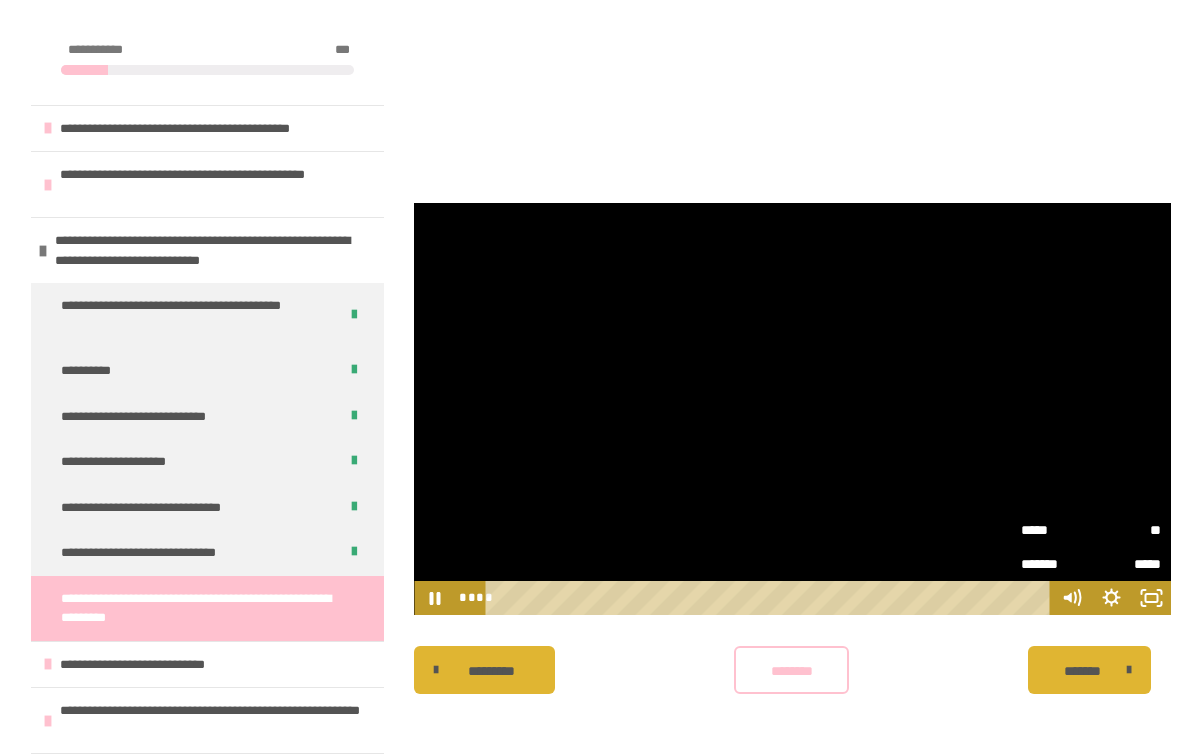 click on "**" at bounding box center [1126, 530] 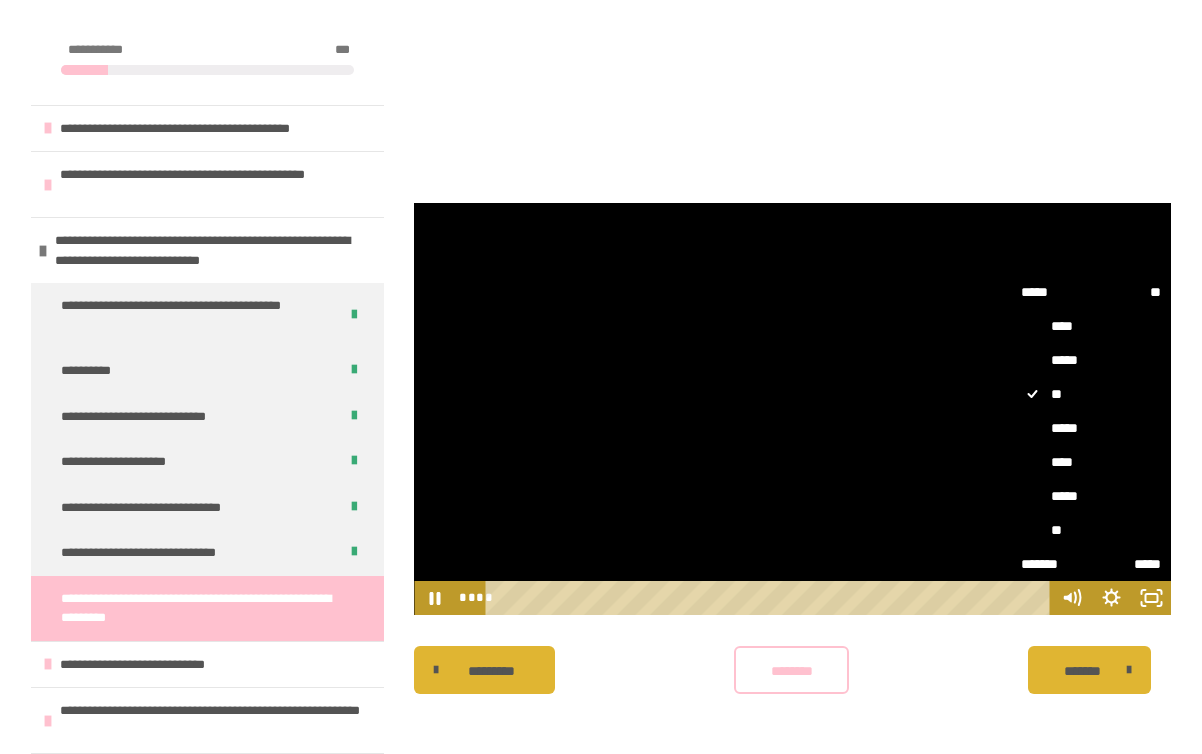 click on "*****" at bounding box center [1091, 428] 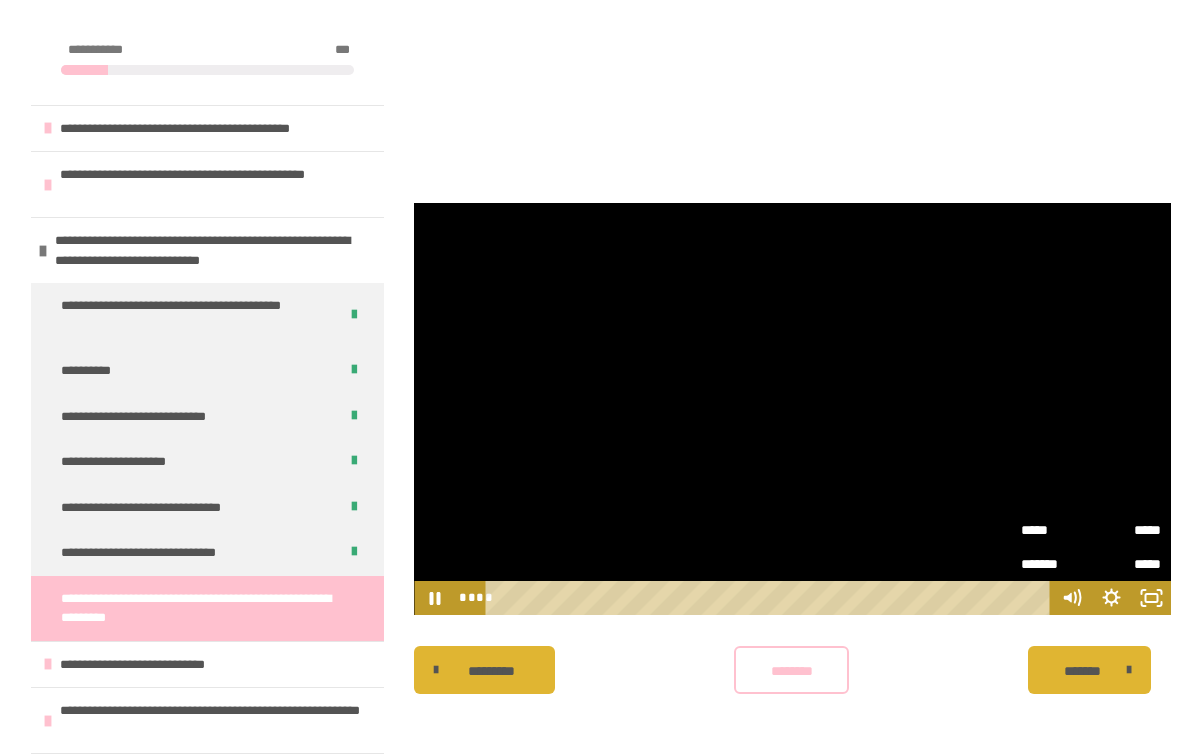 click on "********* ******** *******" at bounding box center [792, 670] 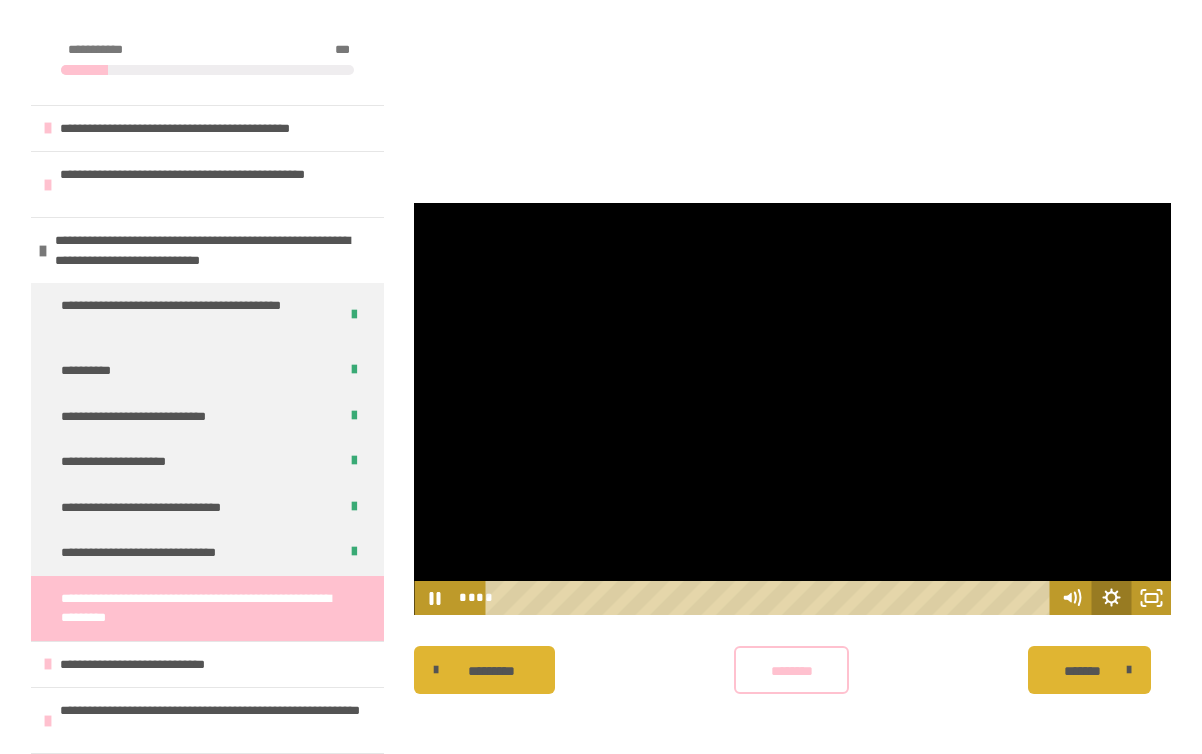 click 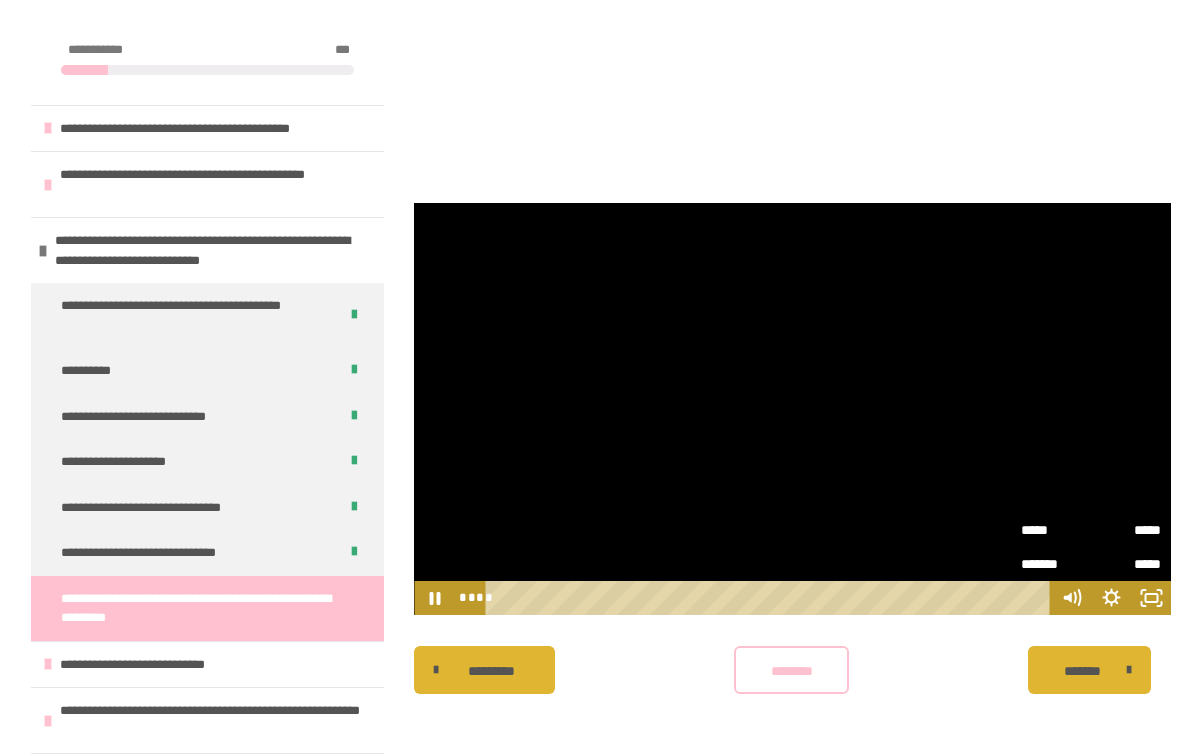 click on "*****" at bounding box center [1126, 523] 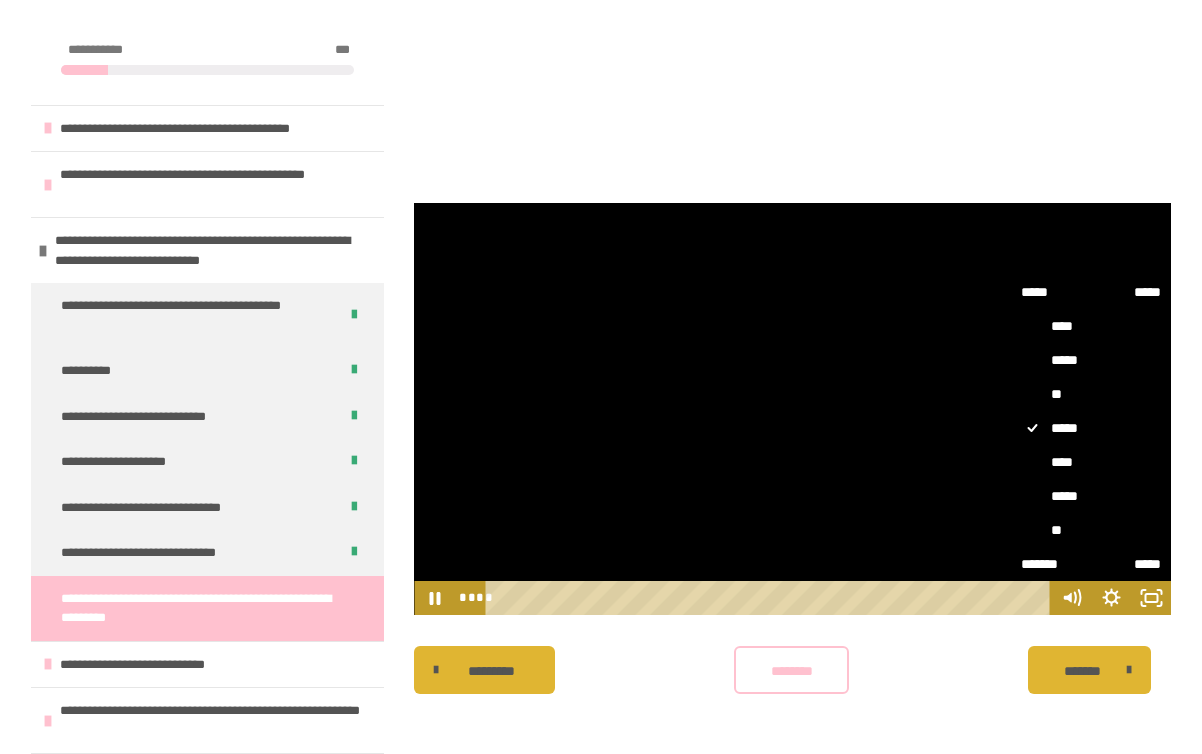 click on "**" at bounding box center (1091, 394) 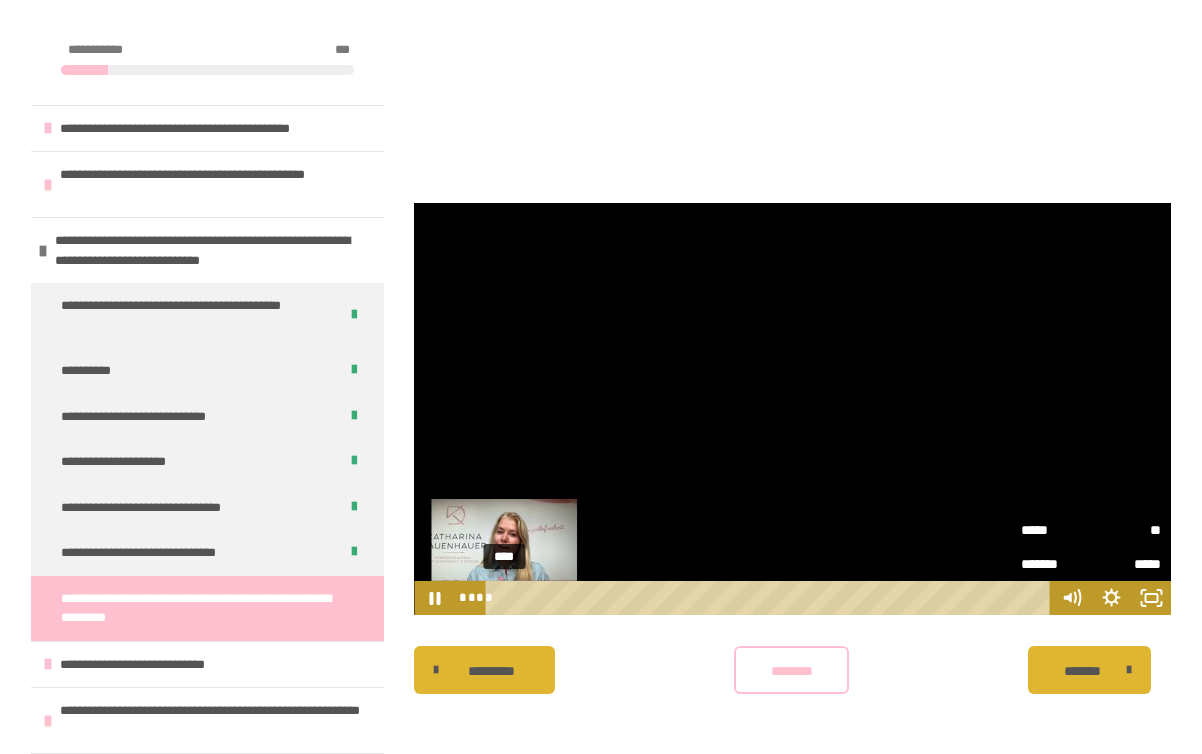 click on "****" at bounding box center (771, 598) 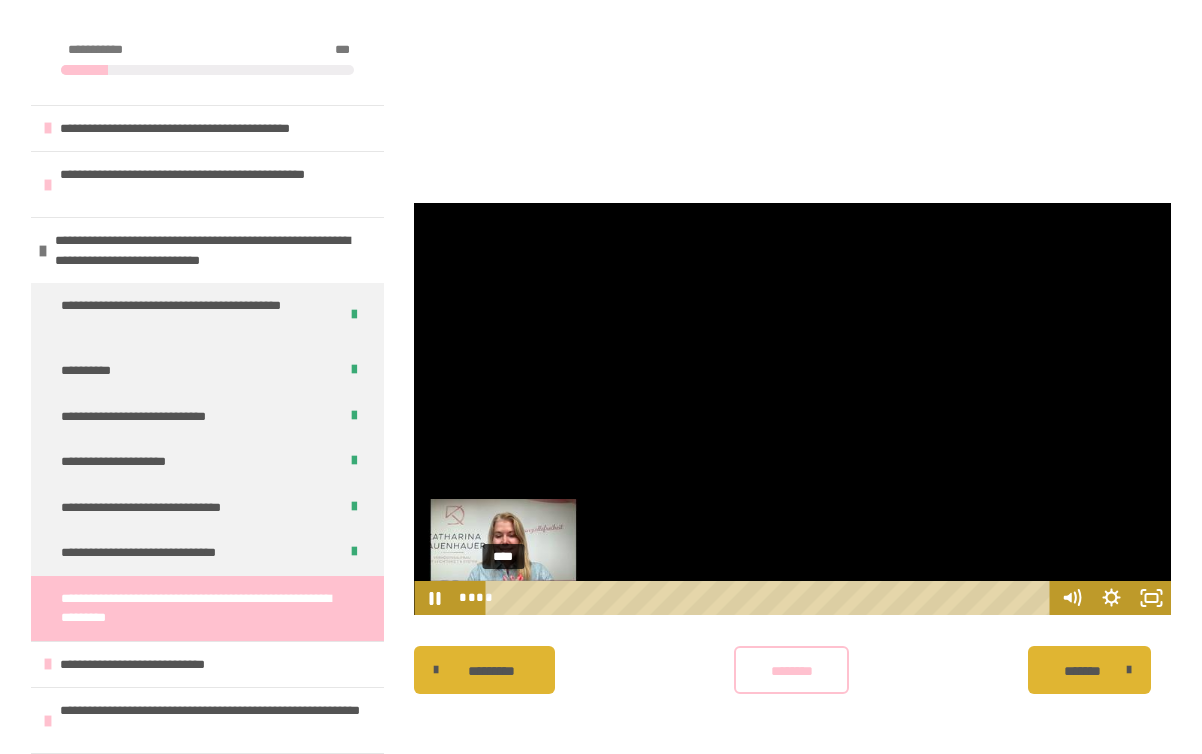 drag, startPoint x: 479, startPoint y: 593, endPoint x: 431, endPoint y: 595, distance: 48.04165 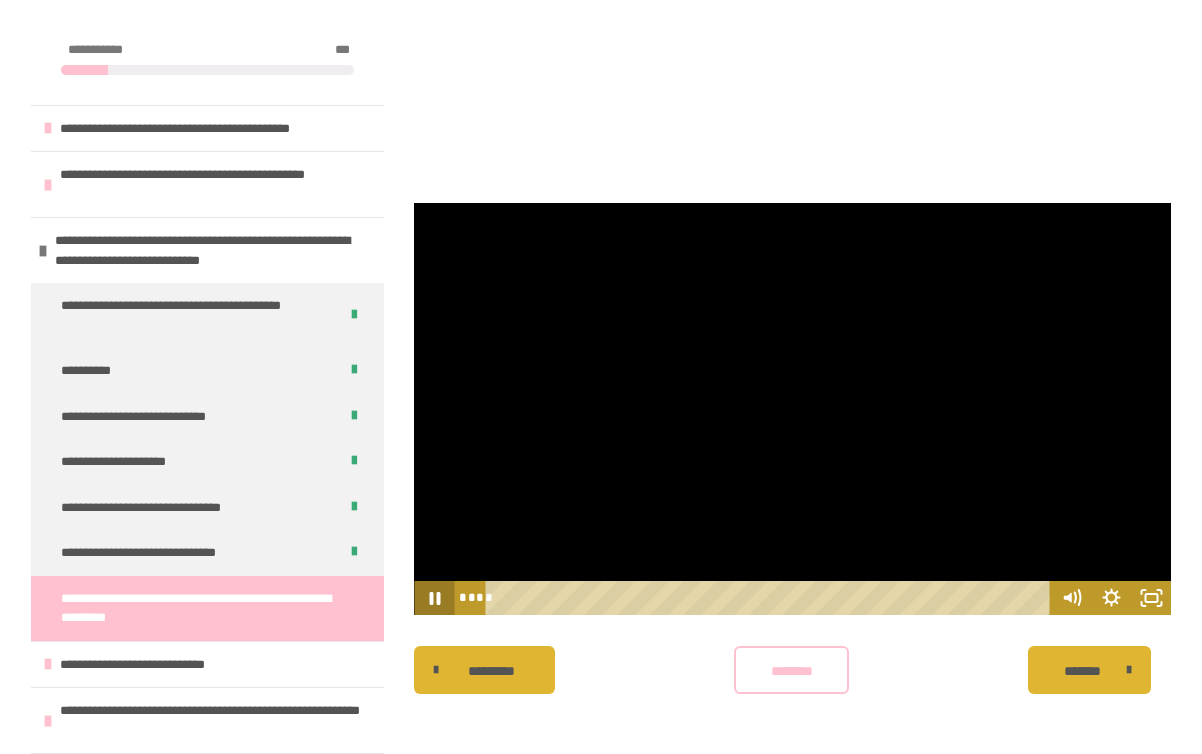 click 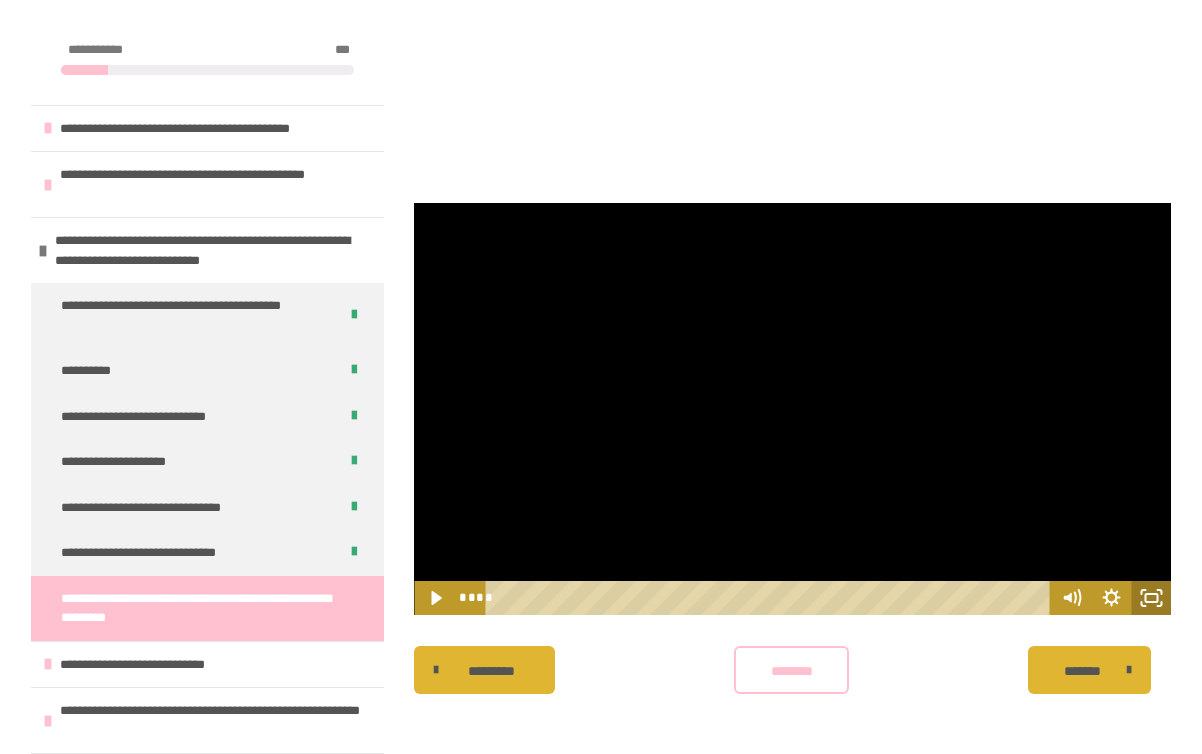 click 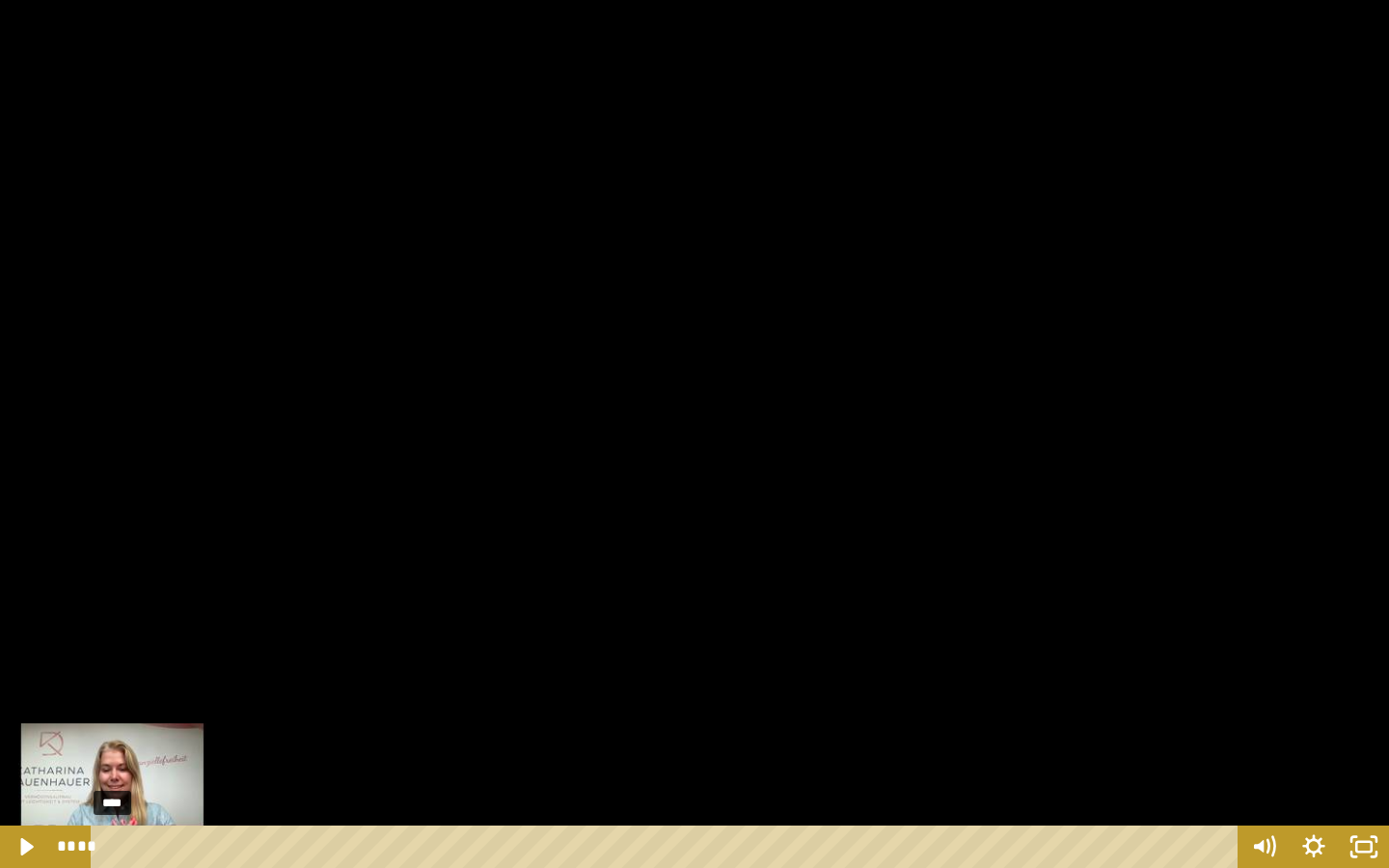 drag, startPoint x: 112, startPoint y: 847, endPoint x: 0, endPoint y: 813, distance: 117.047 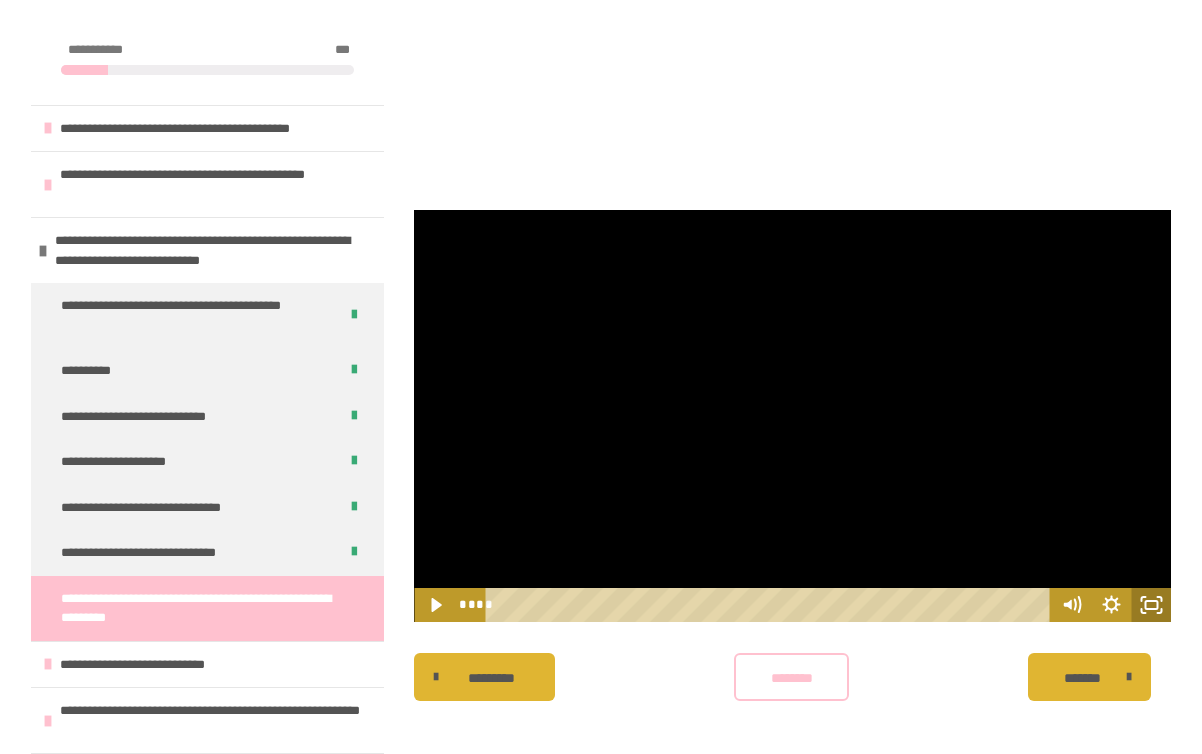 click 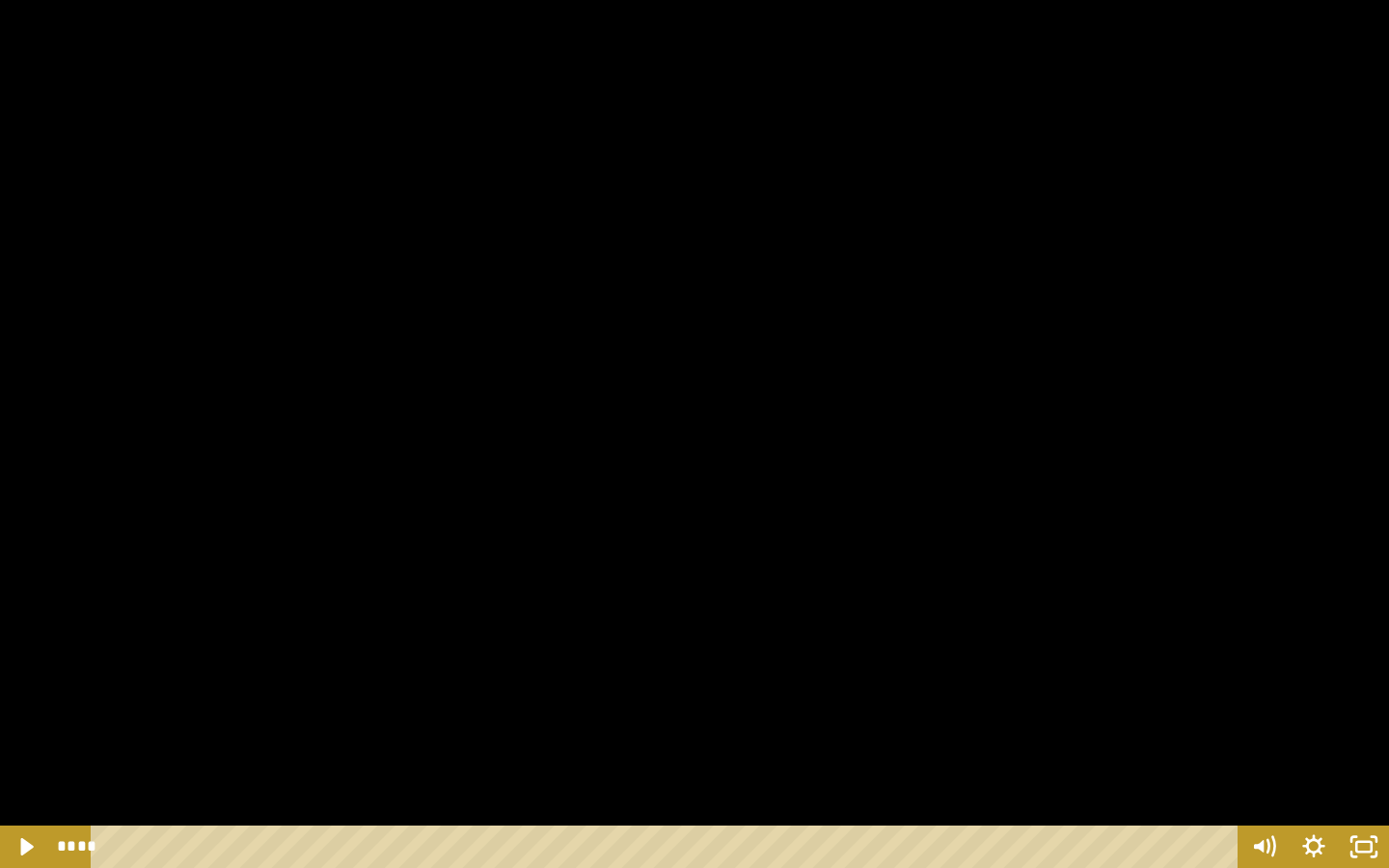 type 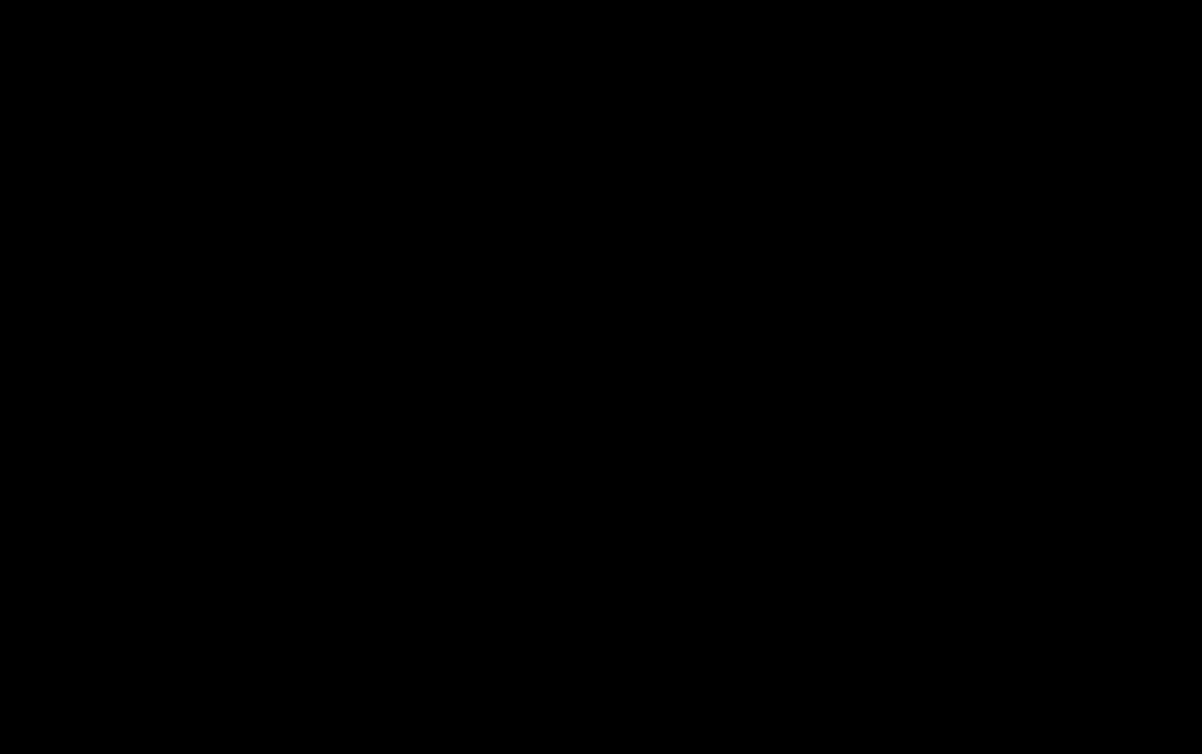 scroll, scrollTop: 1230, scrollLeft: 0, axis: vertical 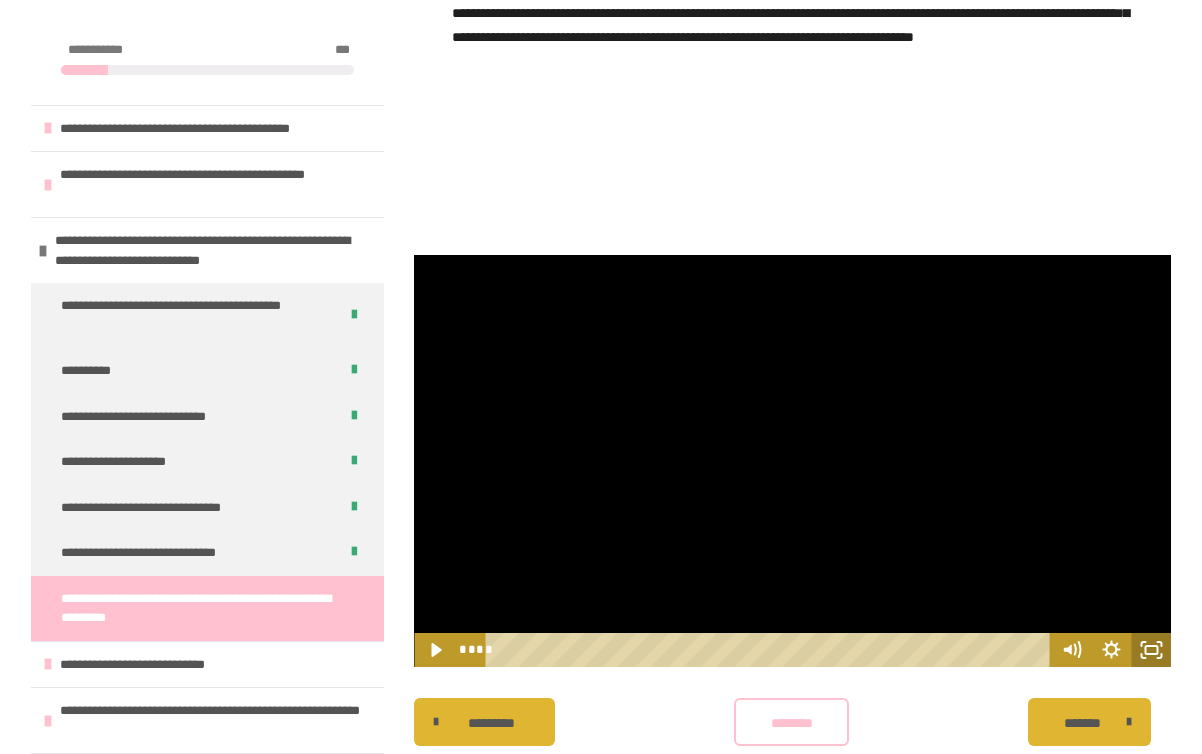 click 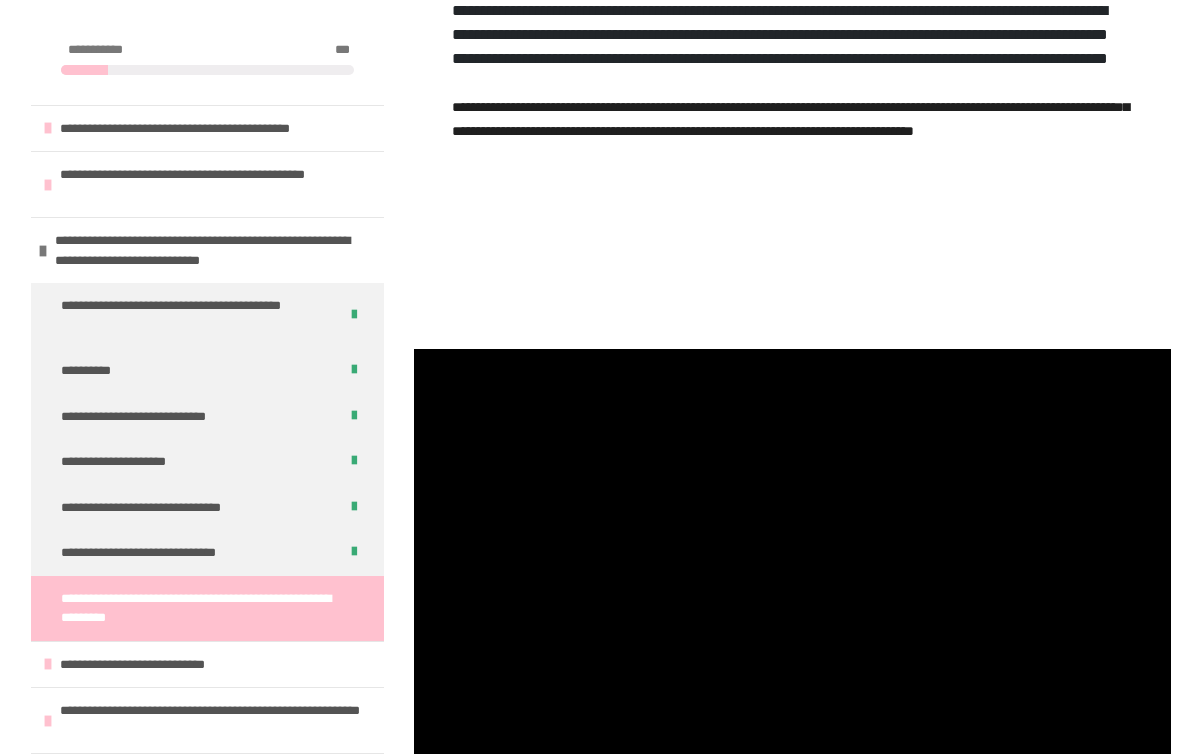 scroll, scrollTop: 1282, scrollLeft: 0, axis: vertical 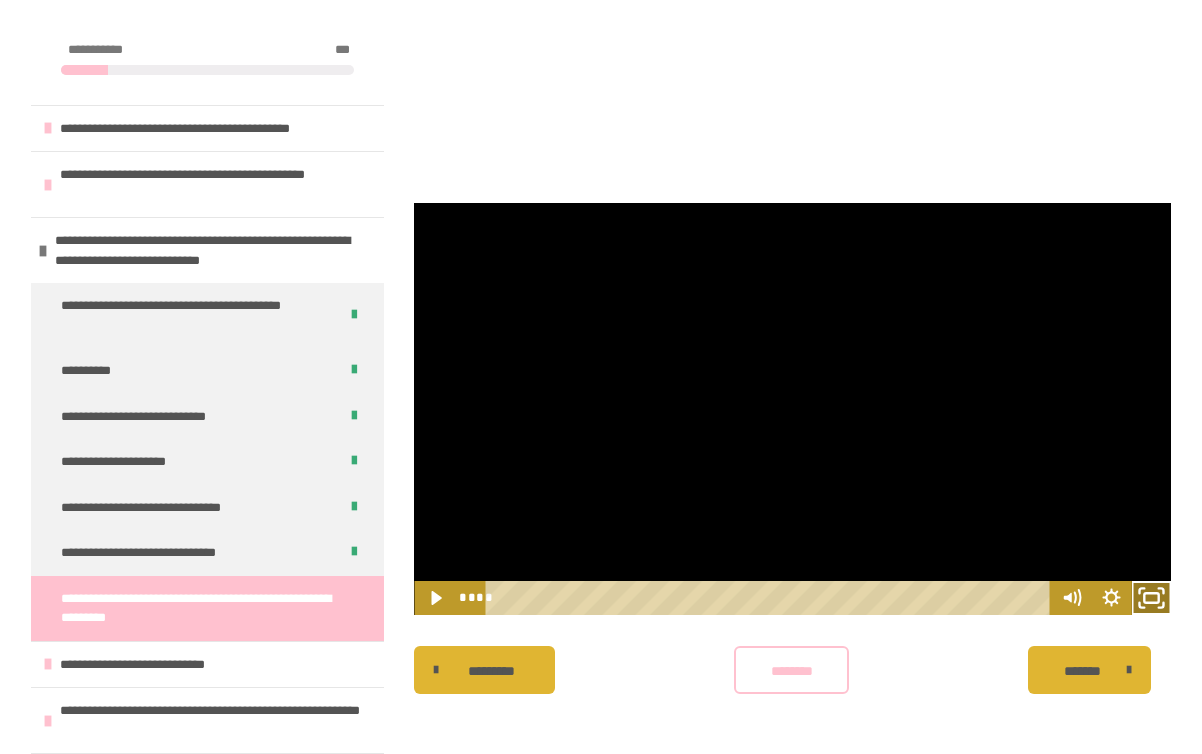 click 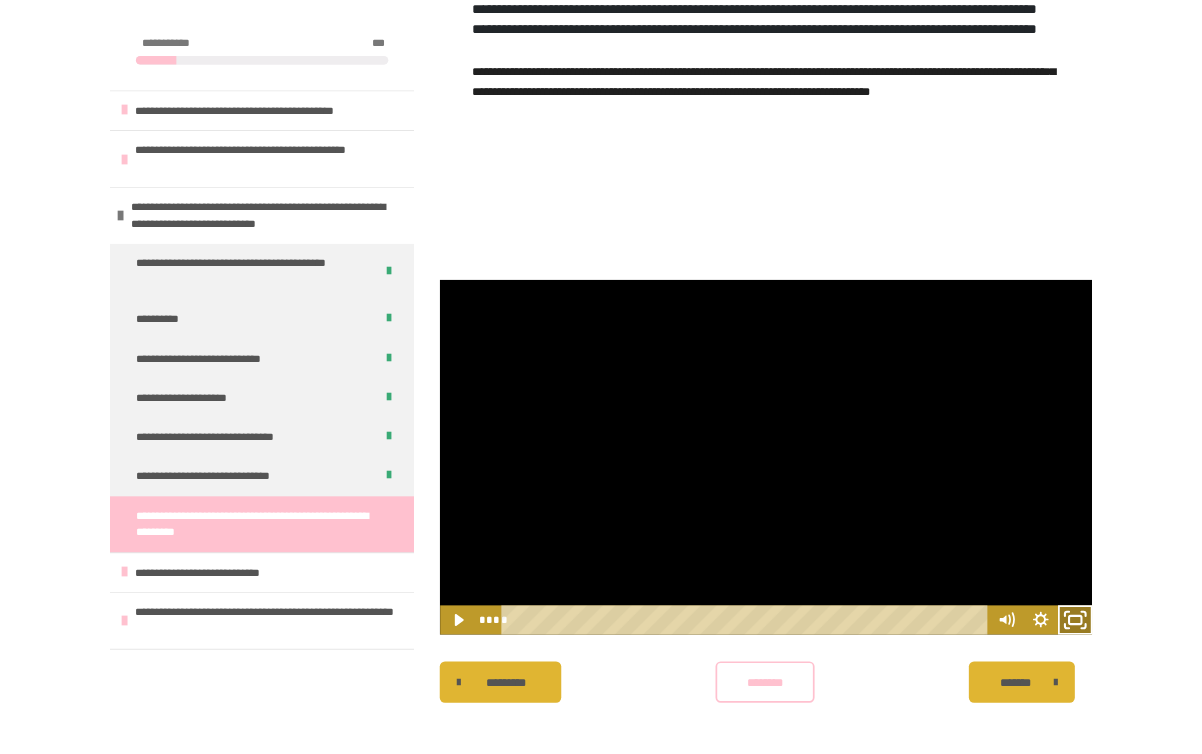 scroll, scrollTop: 1136, scrollLeft: 0, axis: vertical 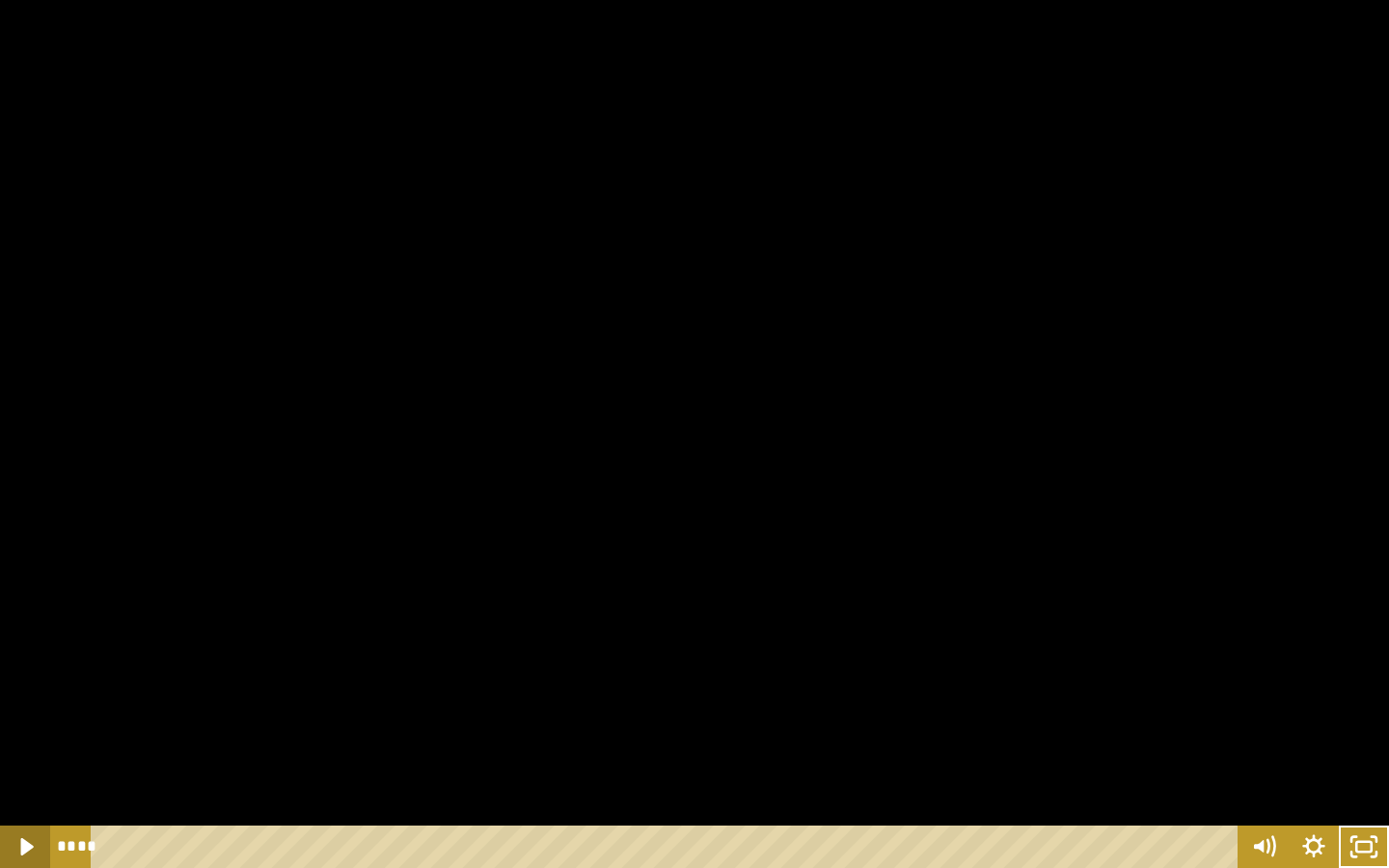 click 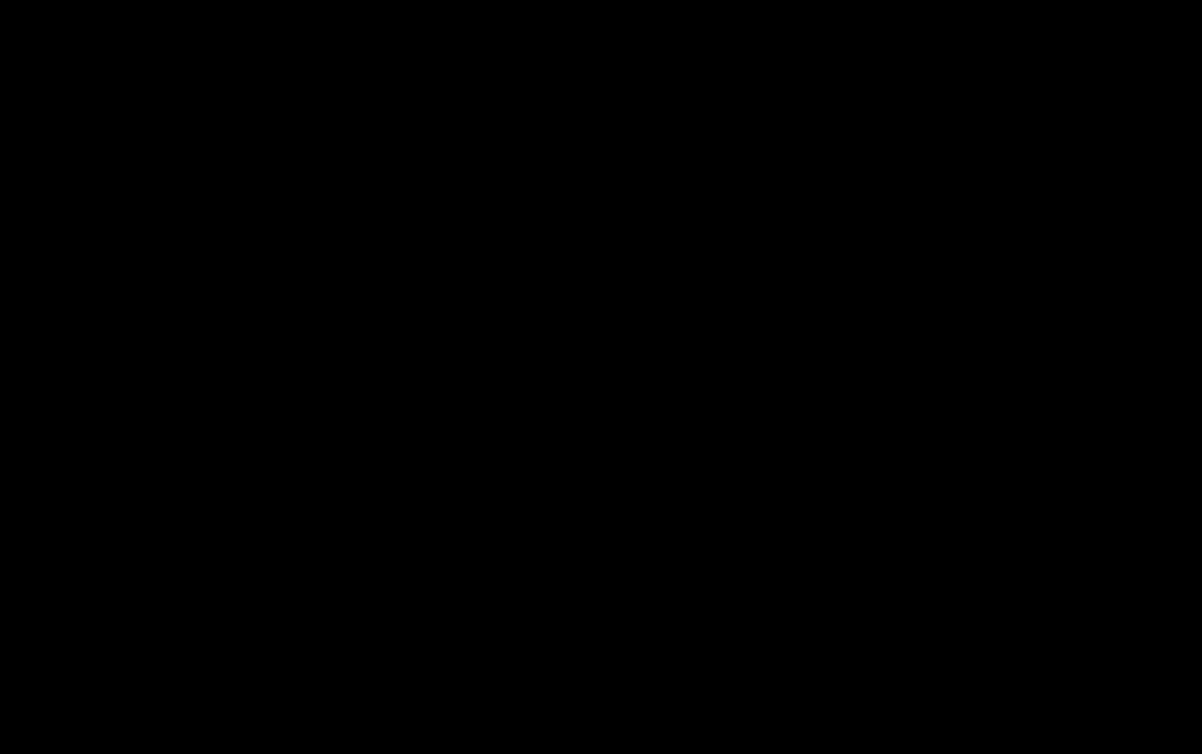 scroll, scrollTop: 0, scrollLeft: 0, axis: both 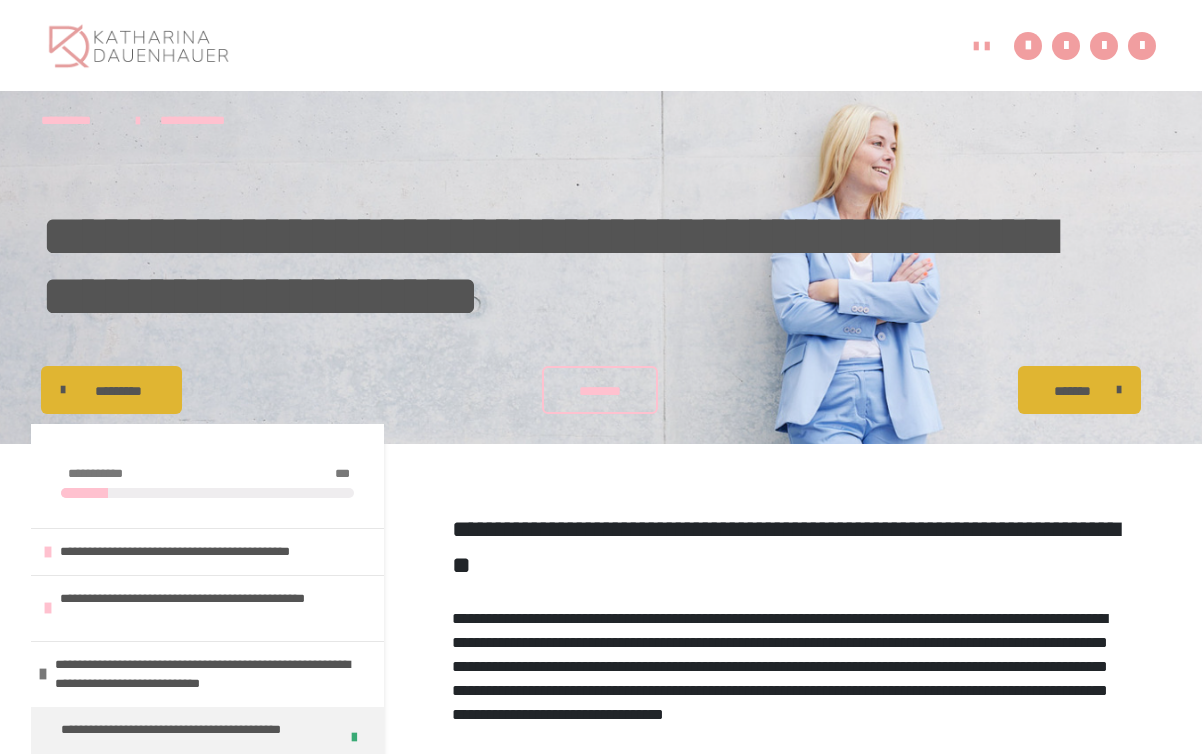 click on "**********" at bounding box center [785, 547] 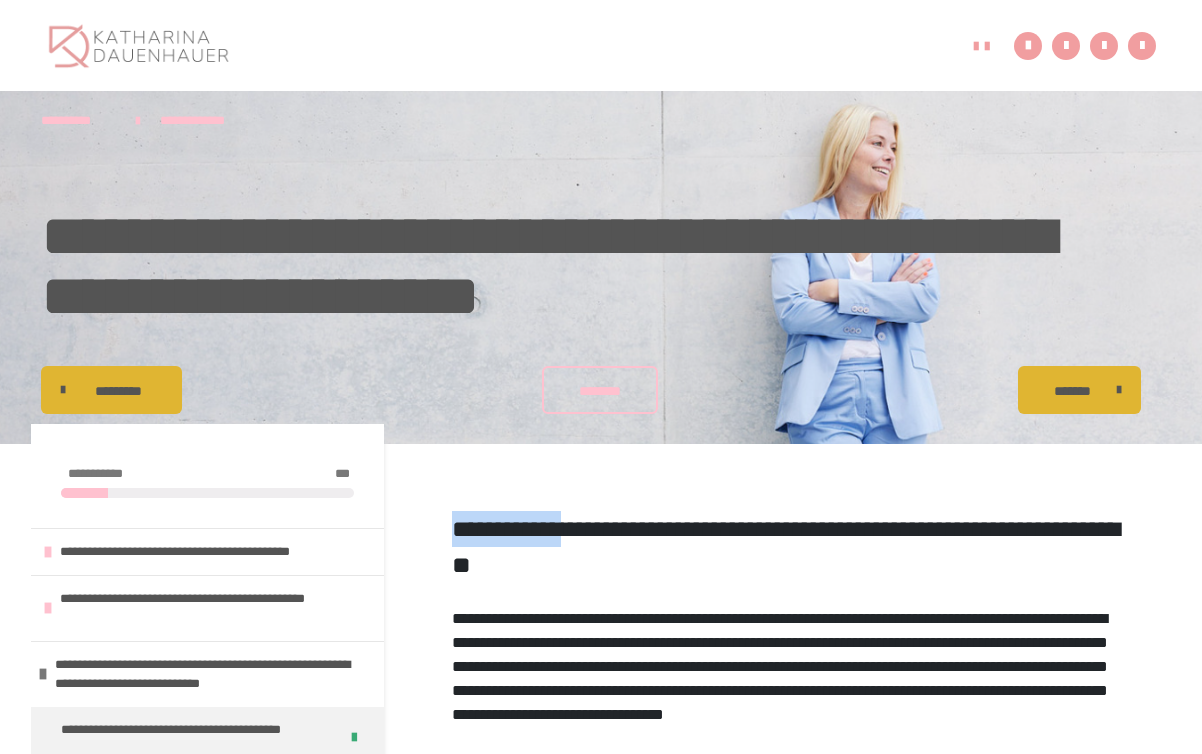 click on "**********" at bounding box center [785, 547] 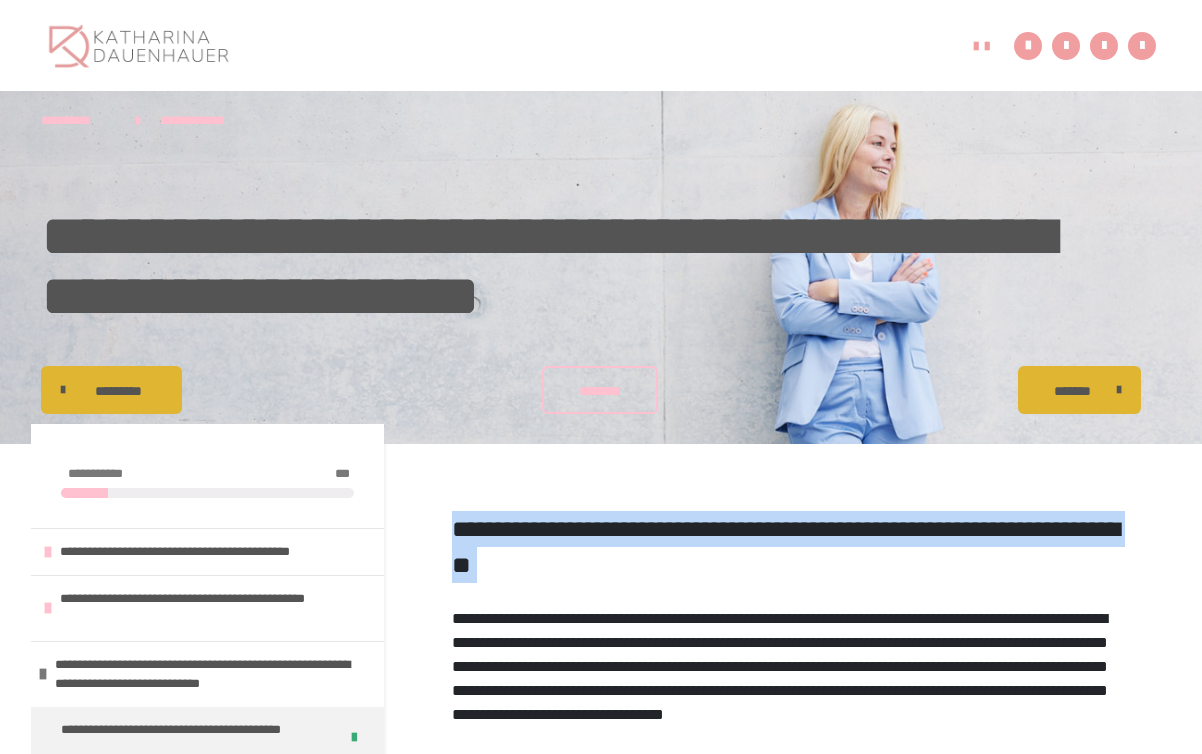 click on "**********" at bounding box center (785, 547) 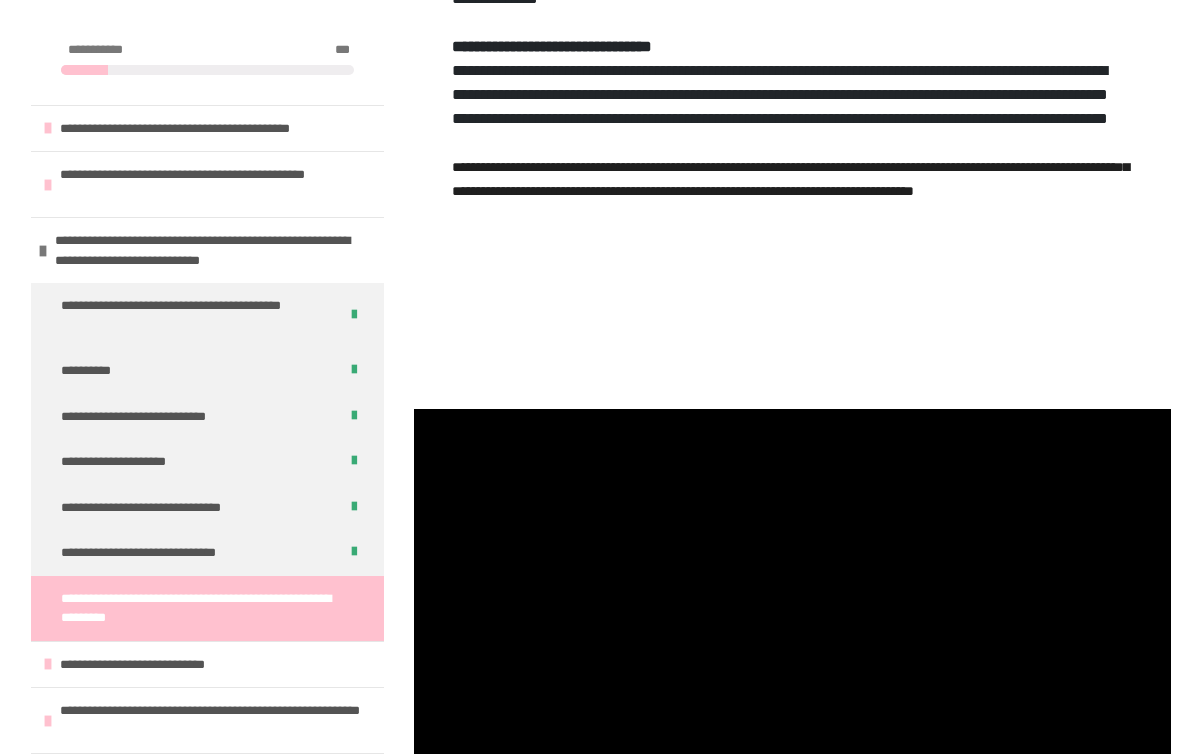 scroll, scrollTop: 1282, scrollLeft: 0, axis: vertical 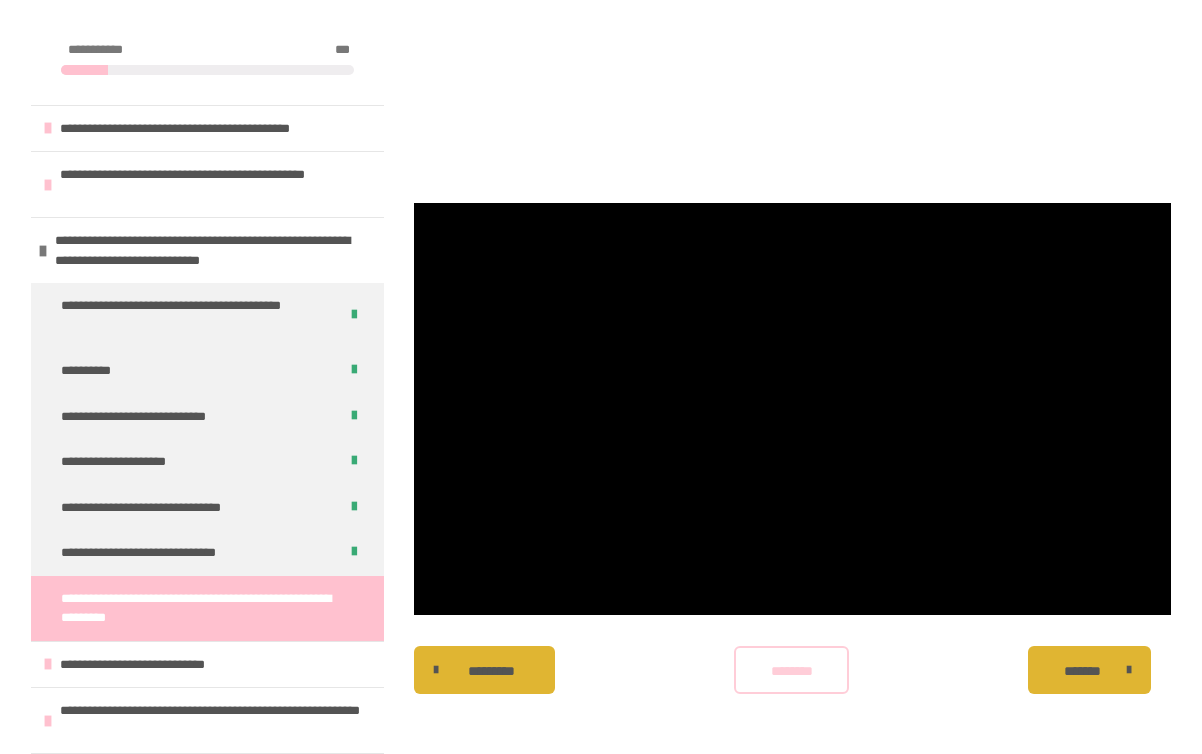 click on "********" at bounding box center [792, 671] 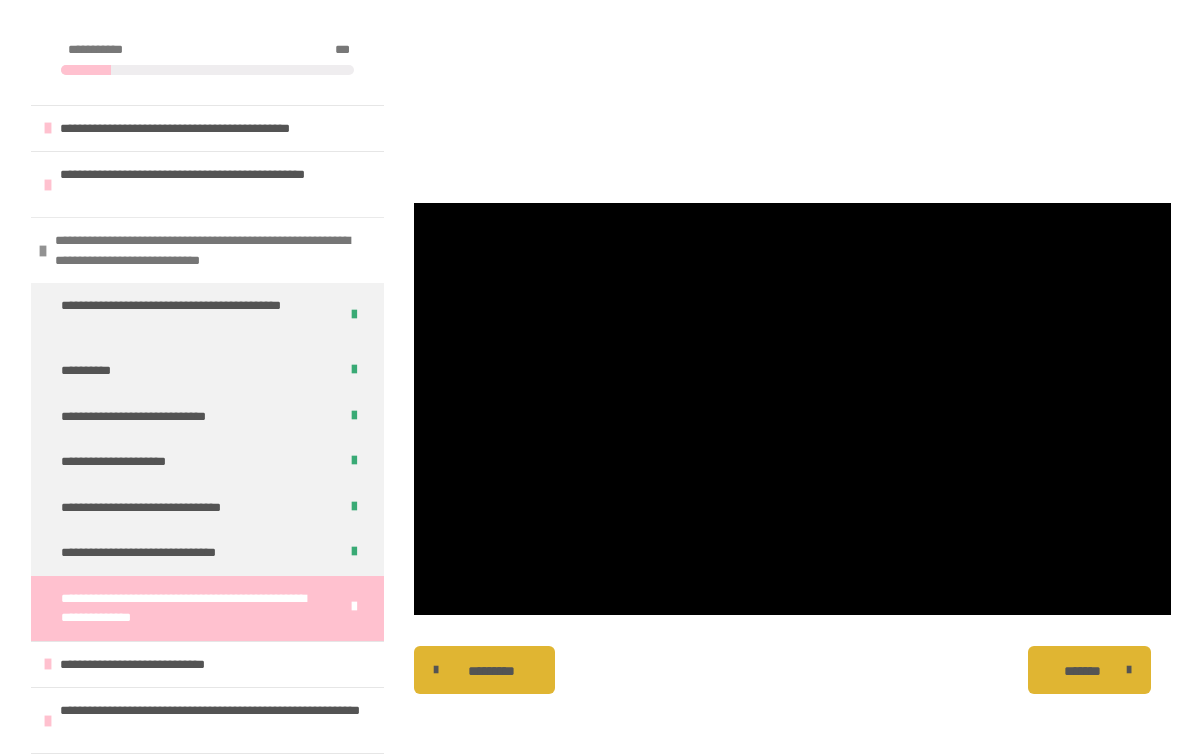 click at bounding box center [43, 251] 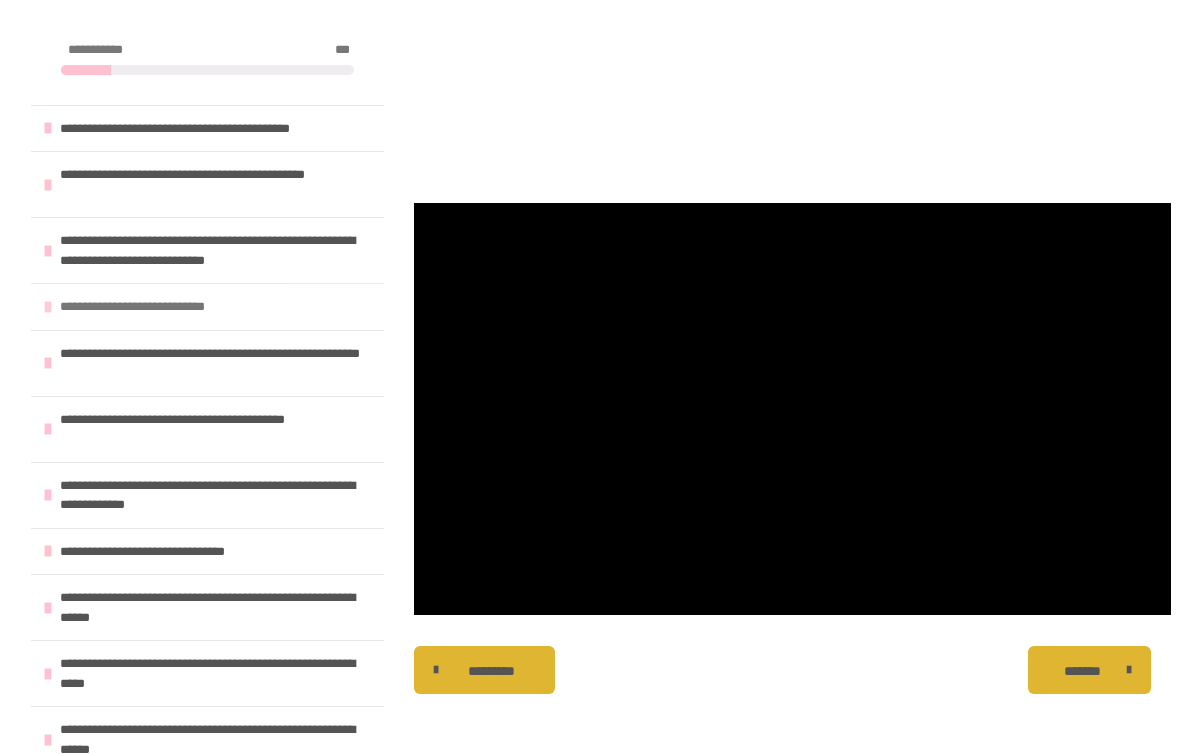 click on "**********" at bounding box center (207, 306) 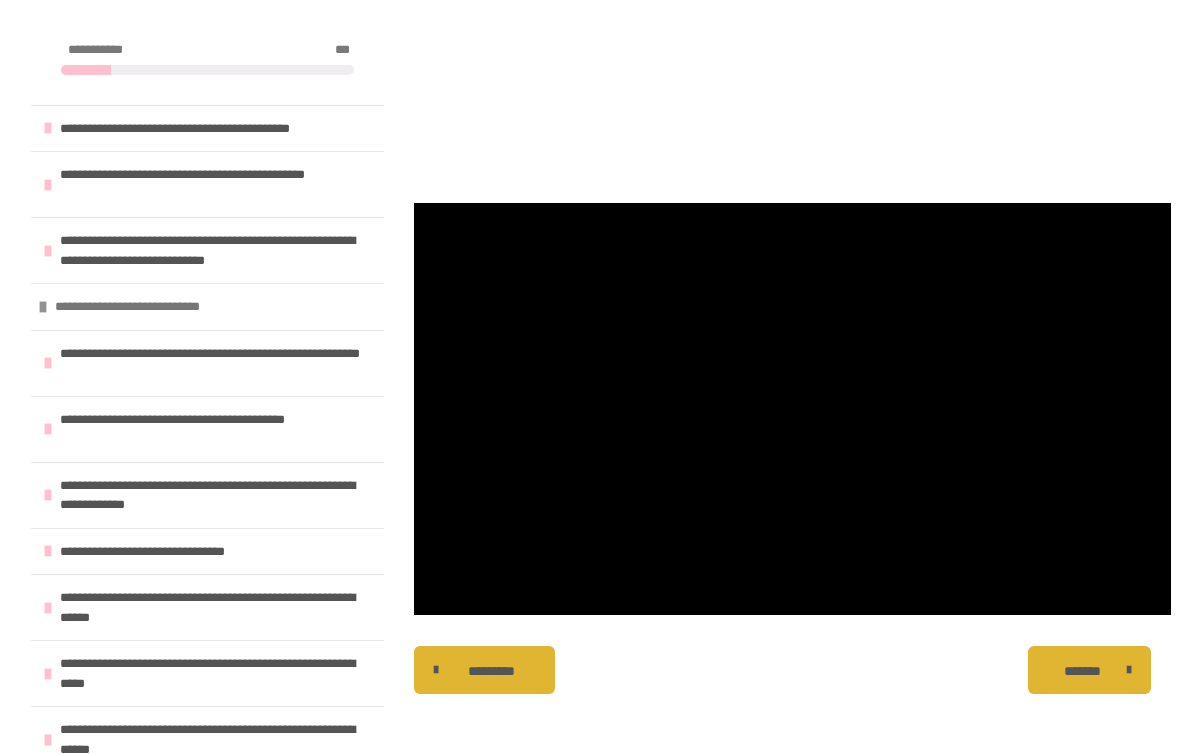 click on "**********" at bounding box center (150, 307) 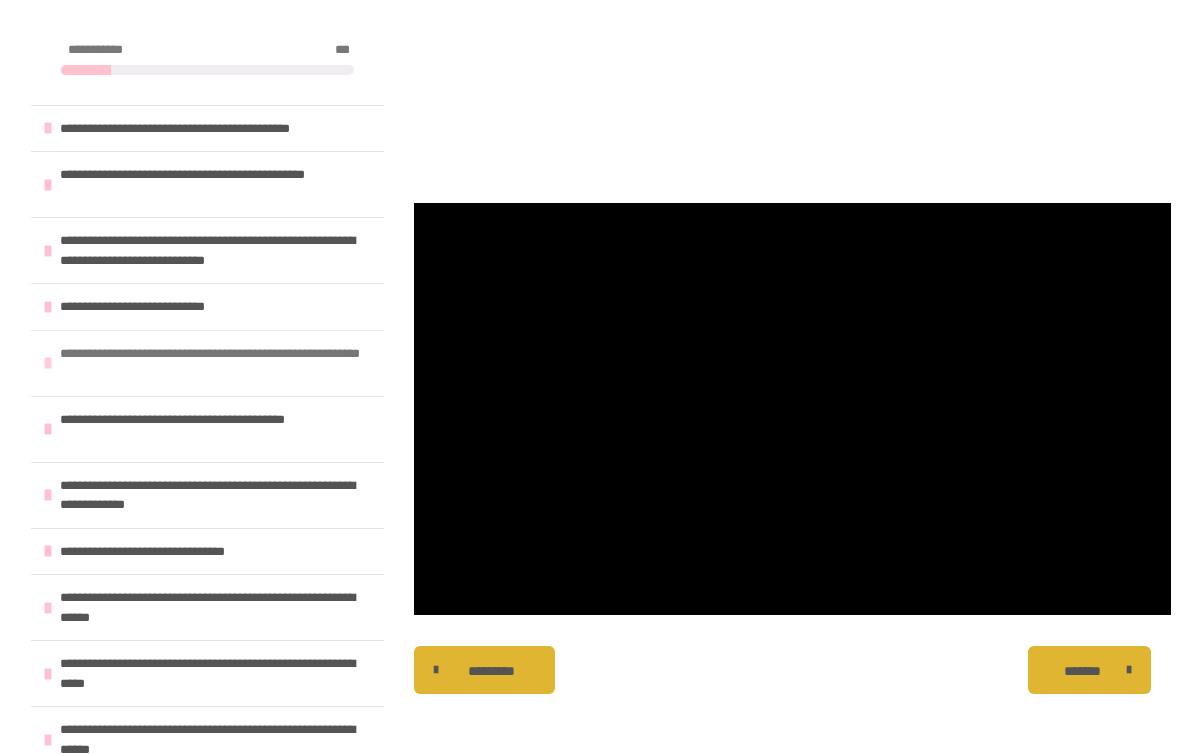 click on "**********" at bounding box center [217, 363] 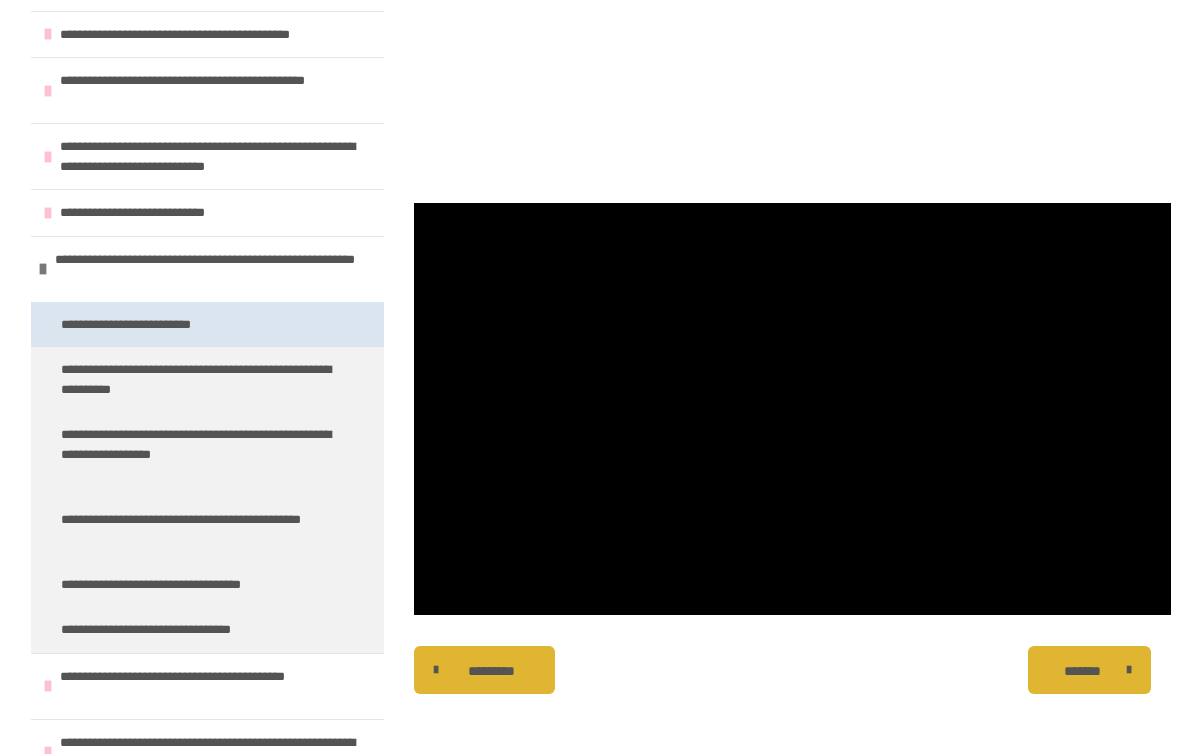 scroll, scrollTop: 95, scrollLeft: 0, axis: vertical 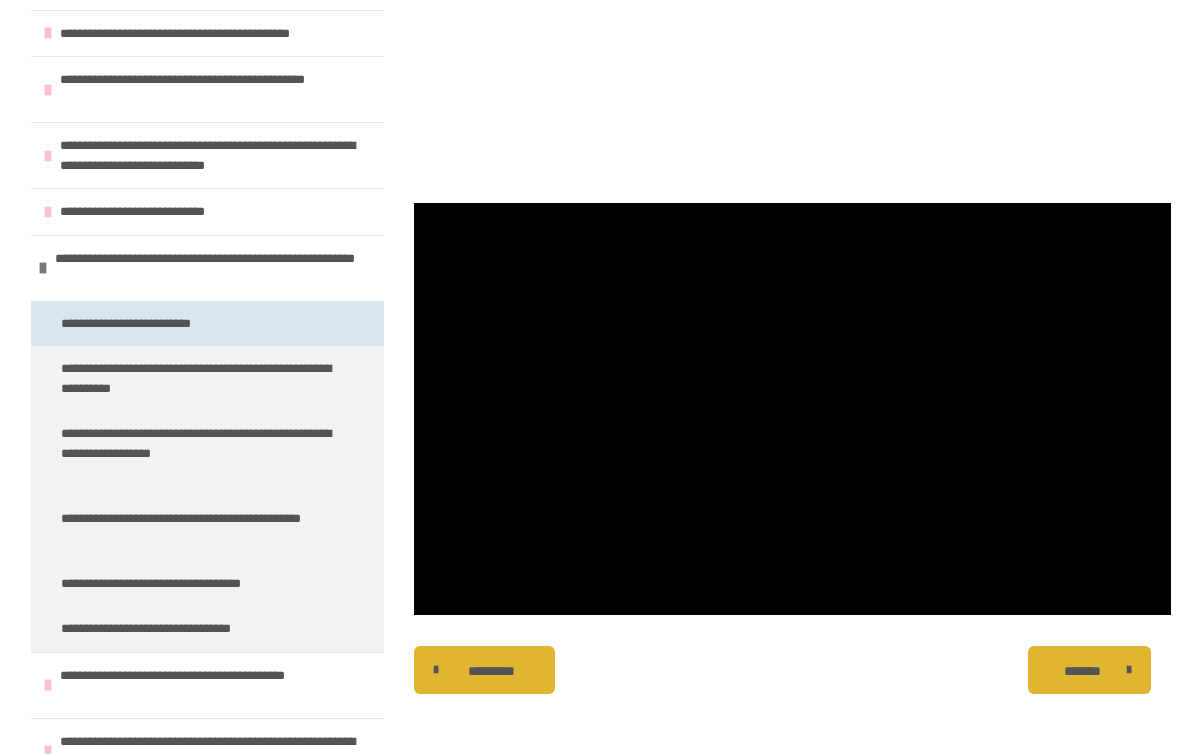 click on "**********" at bounding box center (152, 324) 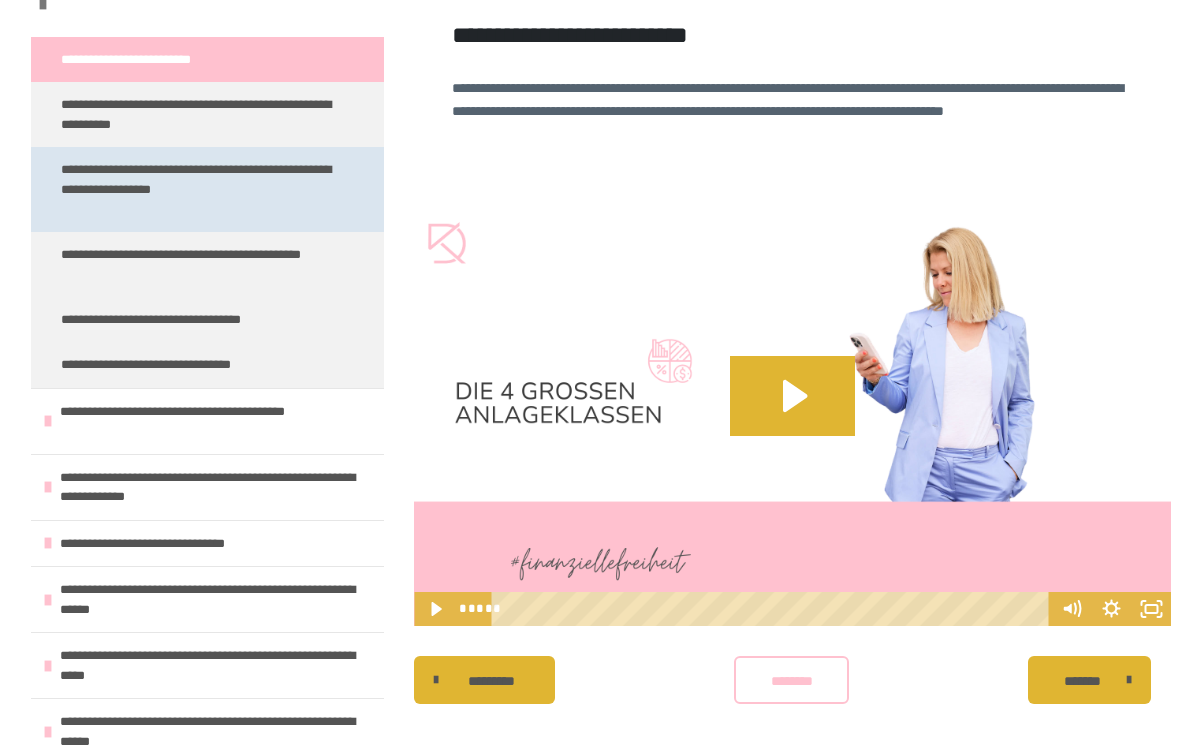 scroll, scrollTop: 364, scrollLeft: 0, axis: vertical 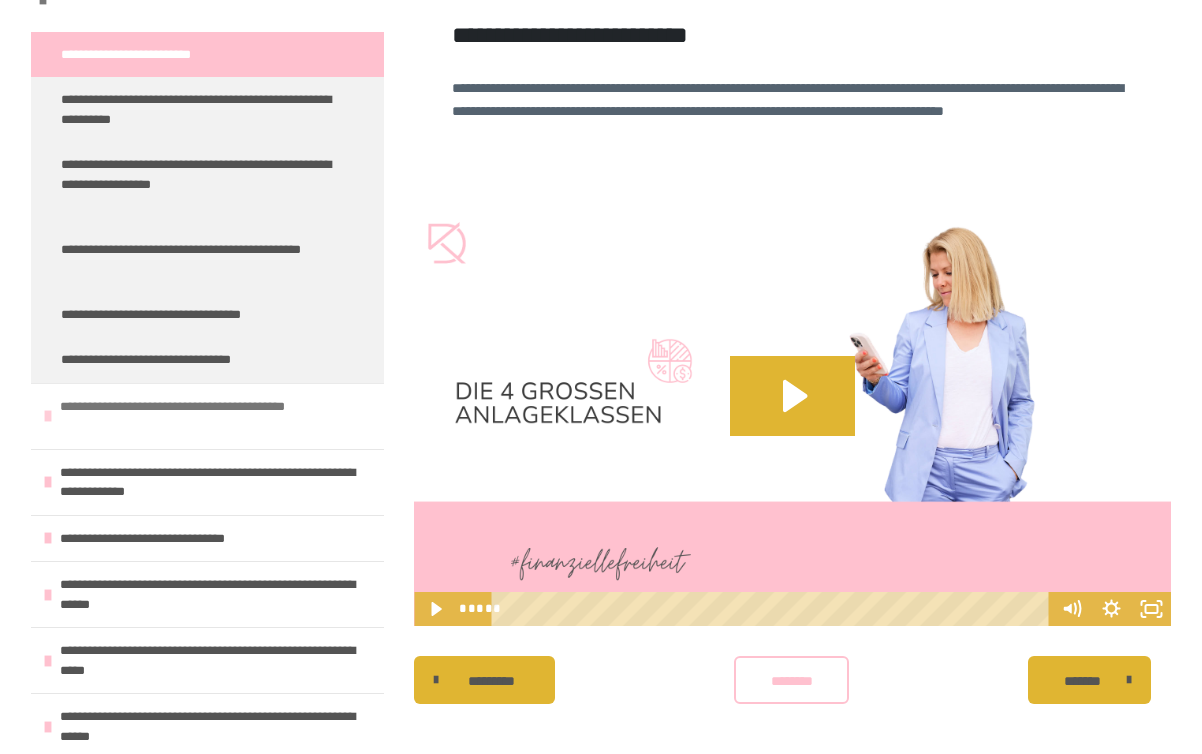 click on "**********" at bounding box center (207, 416) 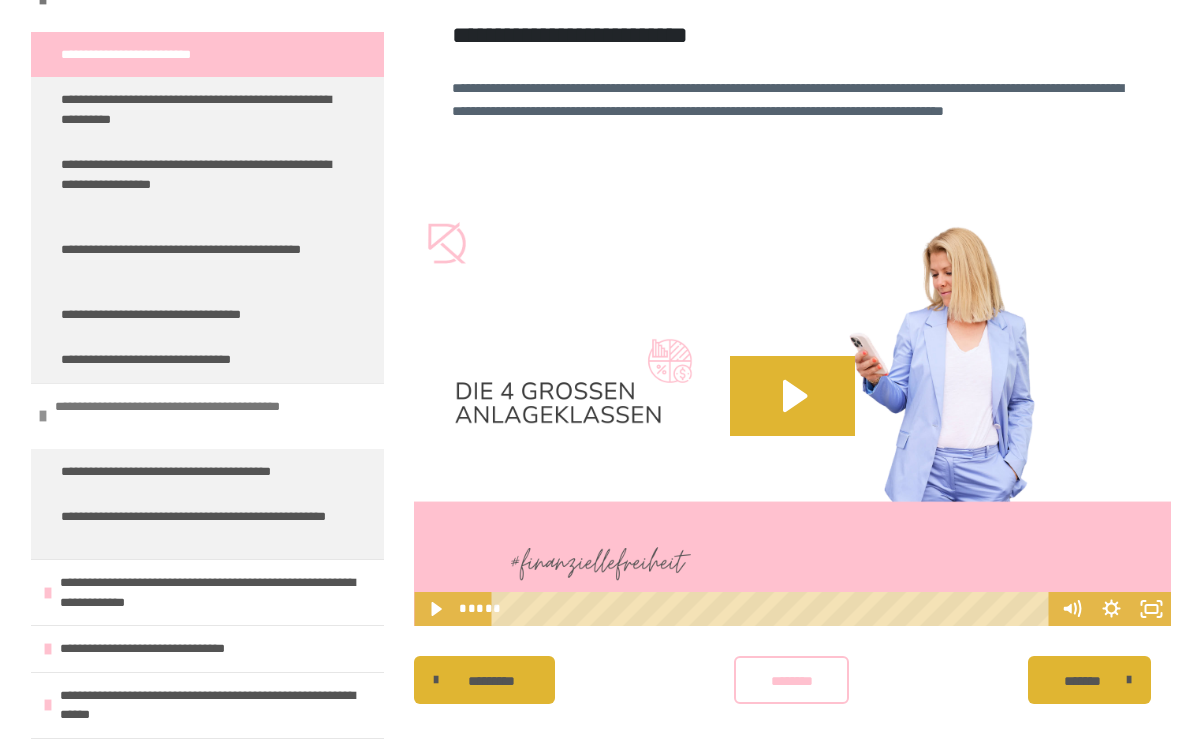click at bounding box center [43, 416] 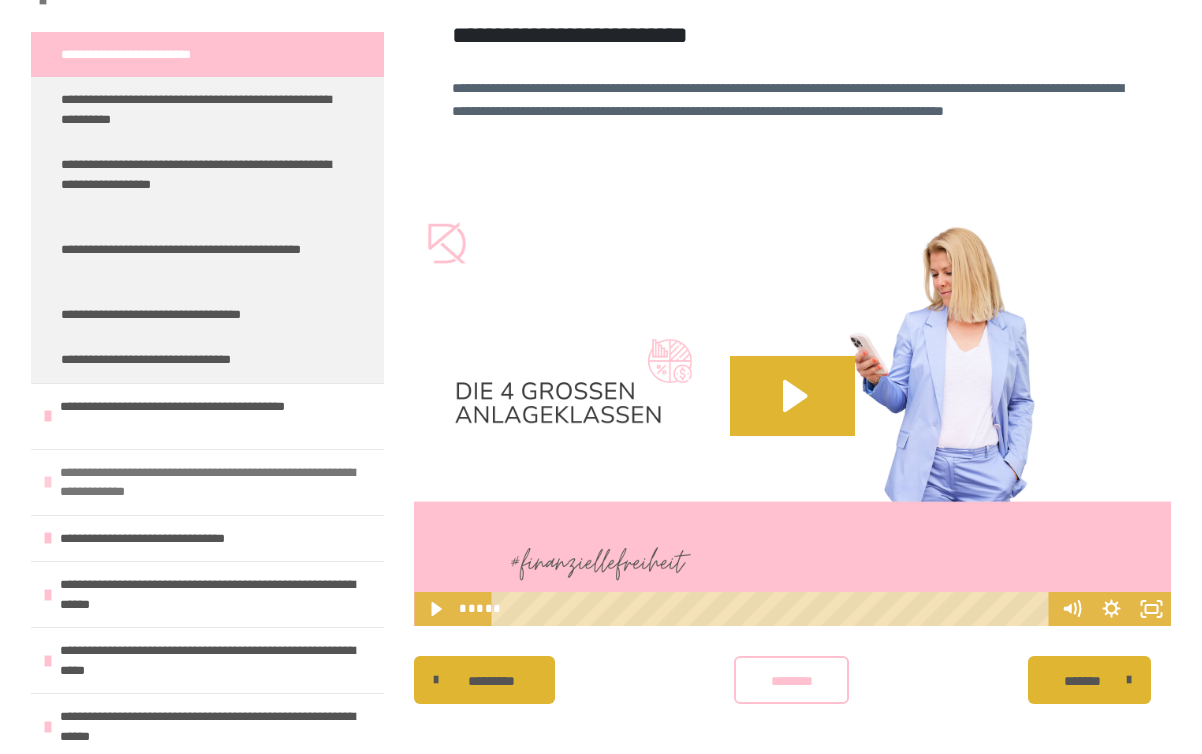 click on "**********" at bounding box center (207, 482) 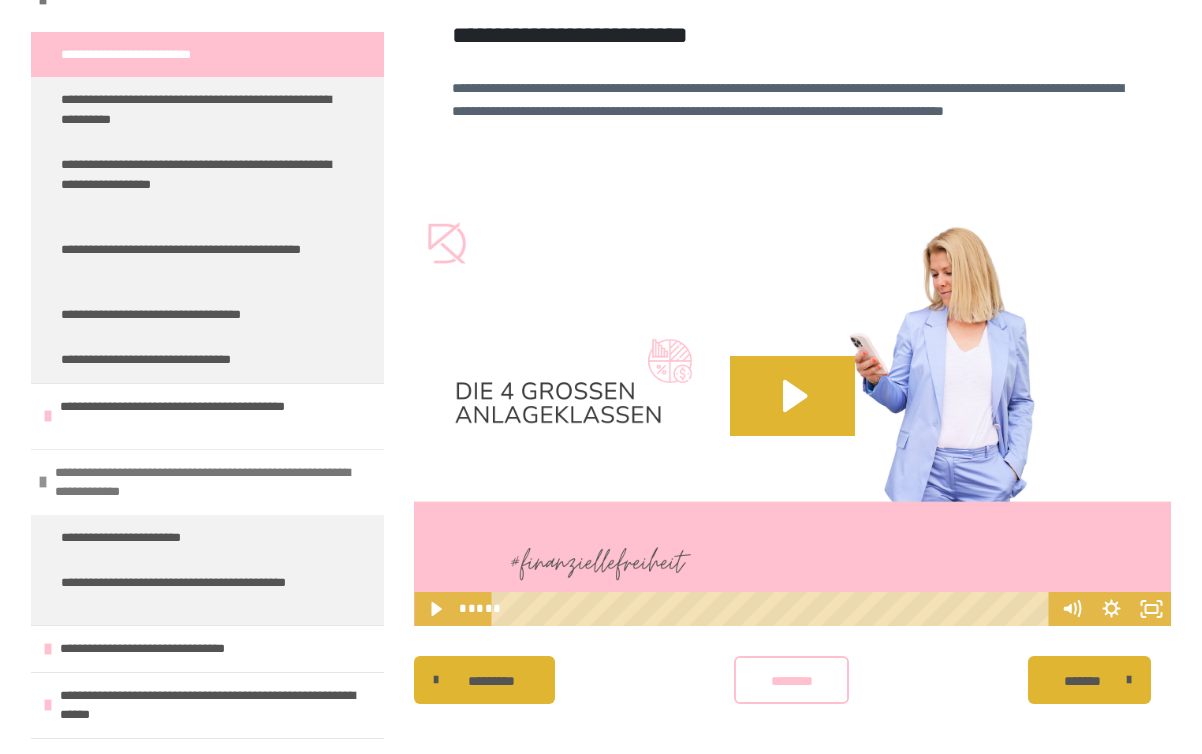 click at bounding box center [43, 482] 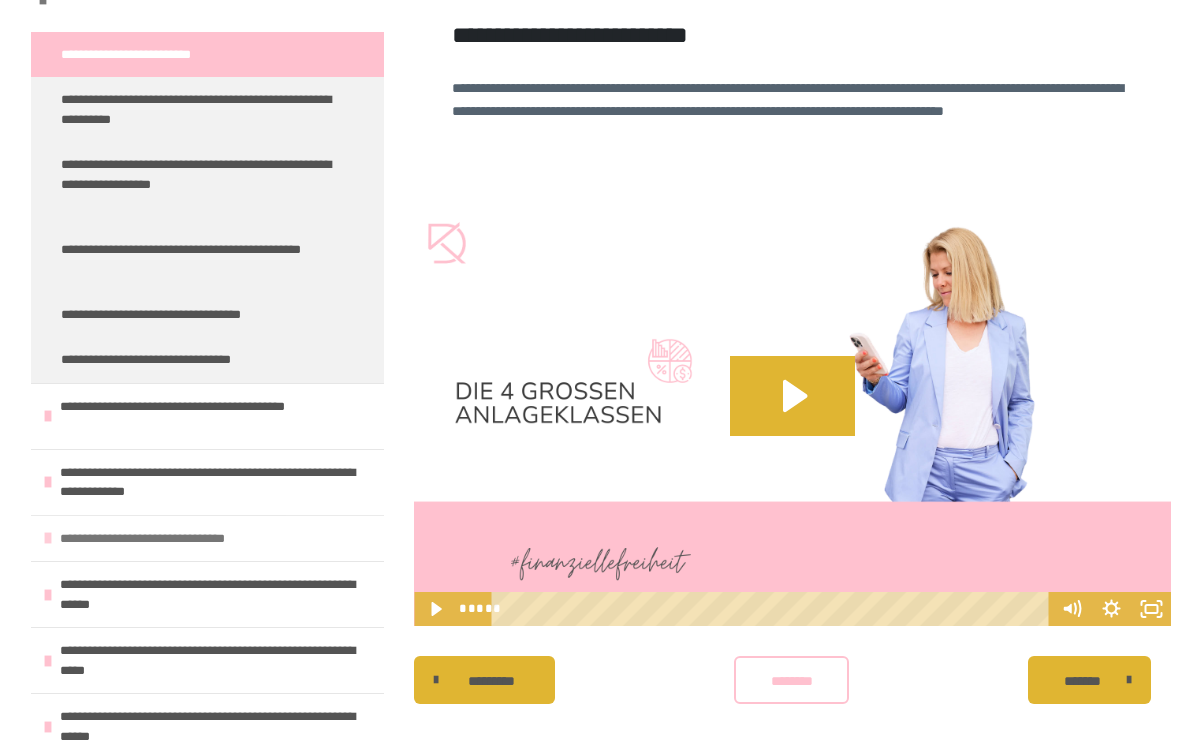 click on "**********" at bounding box center (207, 538) 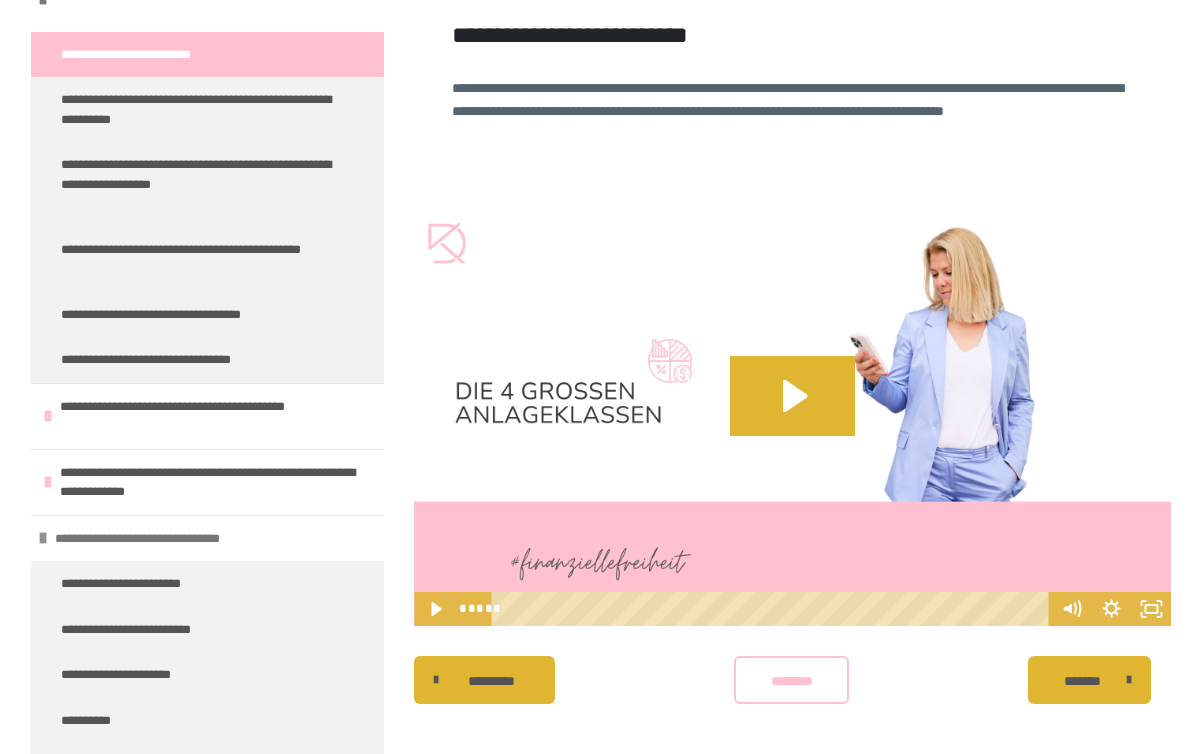 click at bounding box center [43, 538] 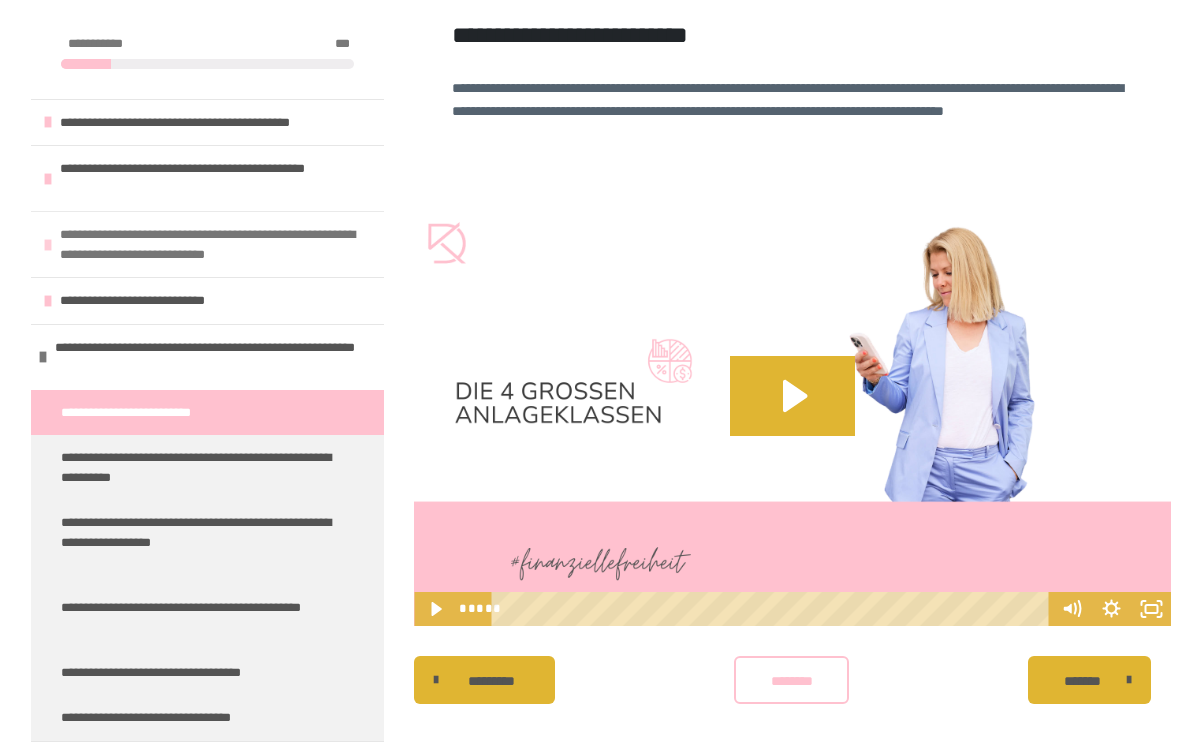 scroll, scrollTop: 0, scrollLeft: 0, axis: both 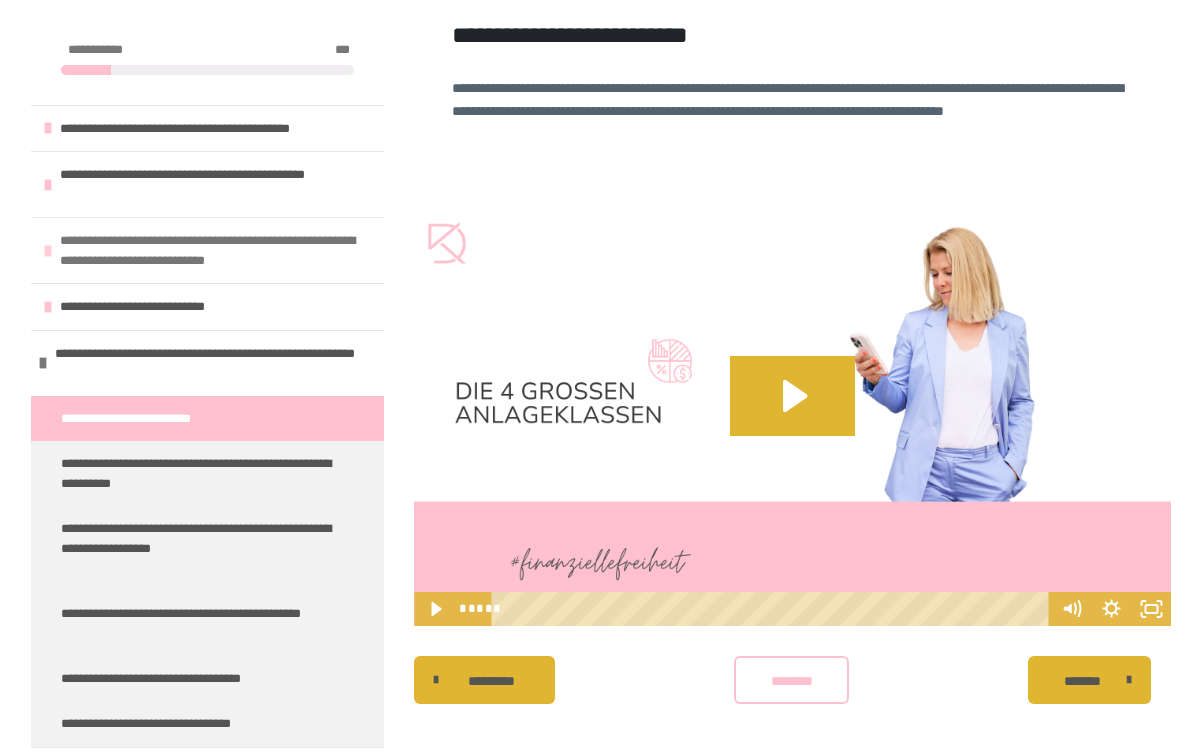 click on "**********" at bounding box center [217, 250] 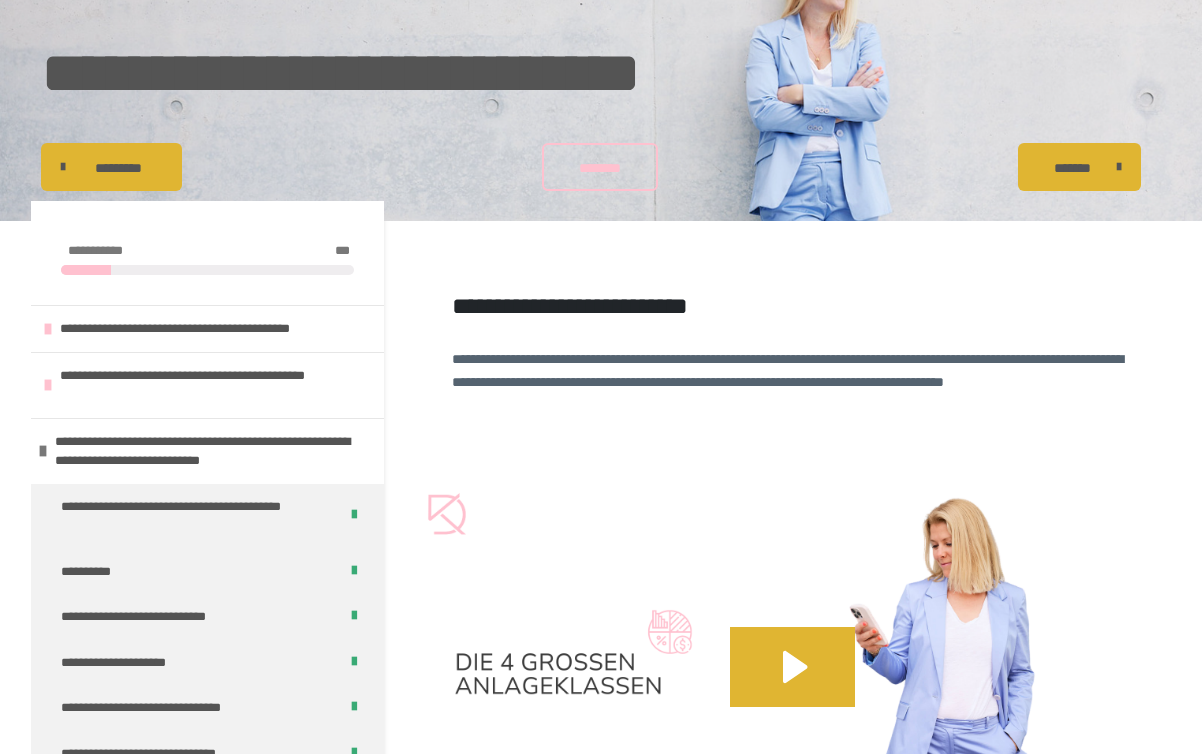 scroll, scrollTop: 0, scrollLeft: 0, axis: both 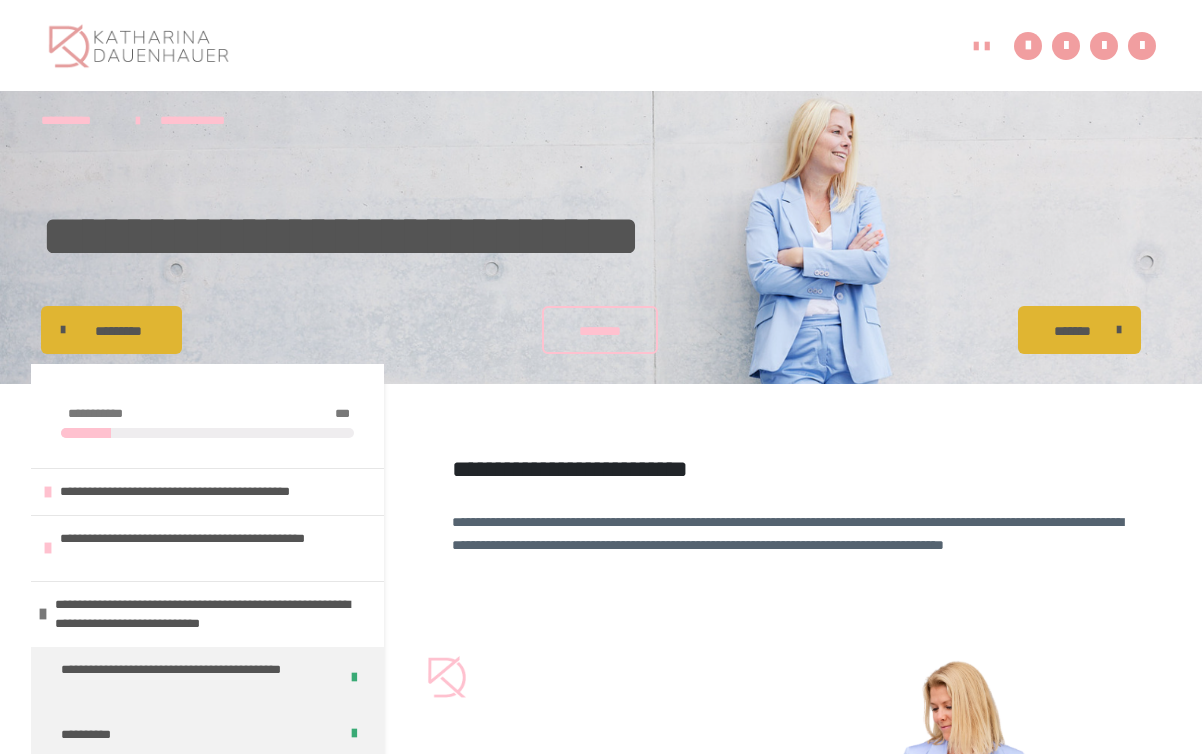 click on "**********" at bounding box center [601, 233] 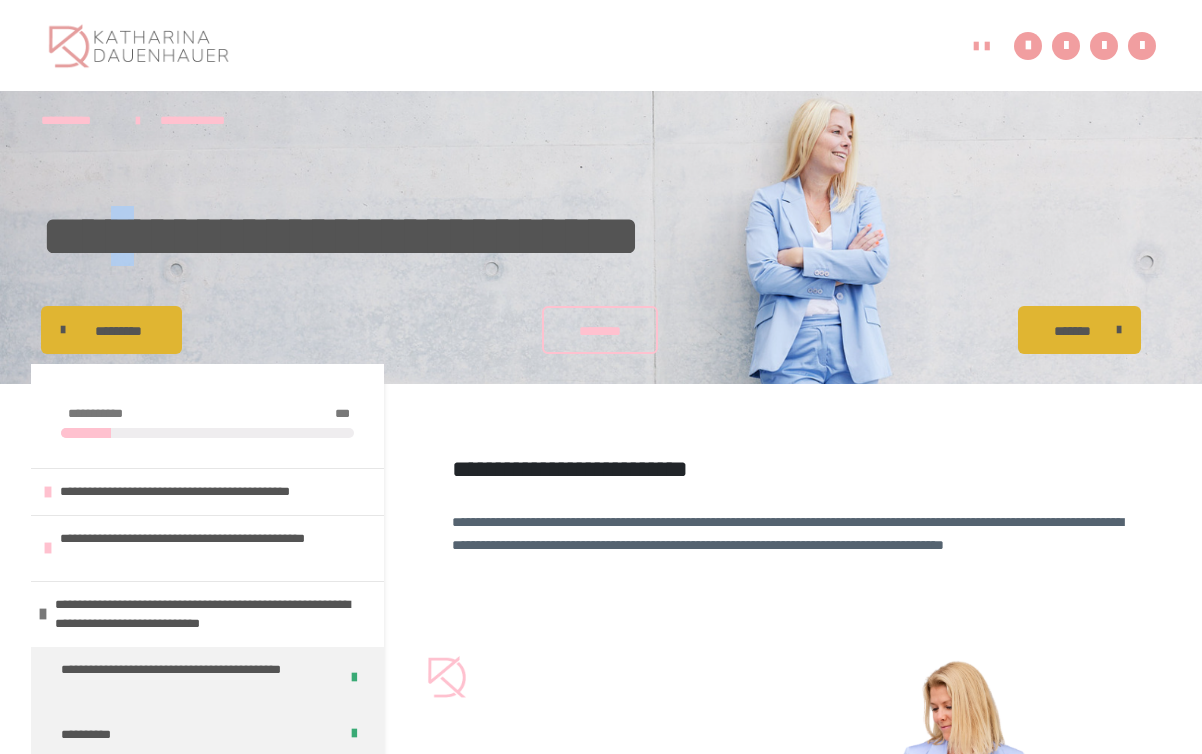 click on "**********" at bounding box center (601, 233) 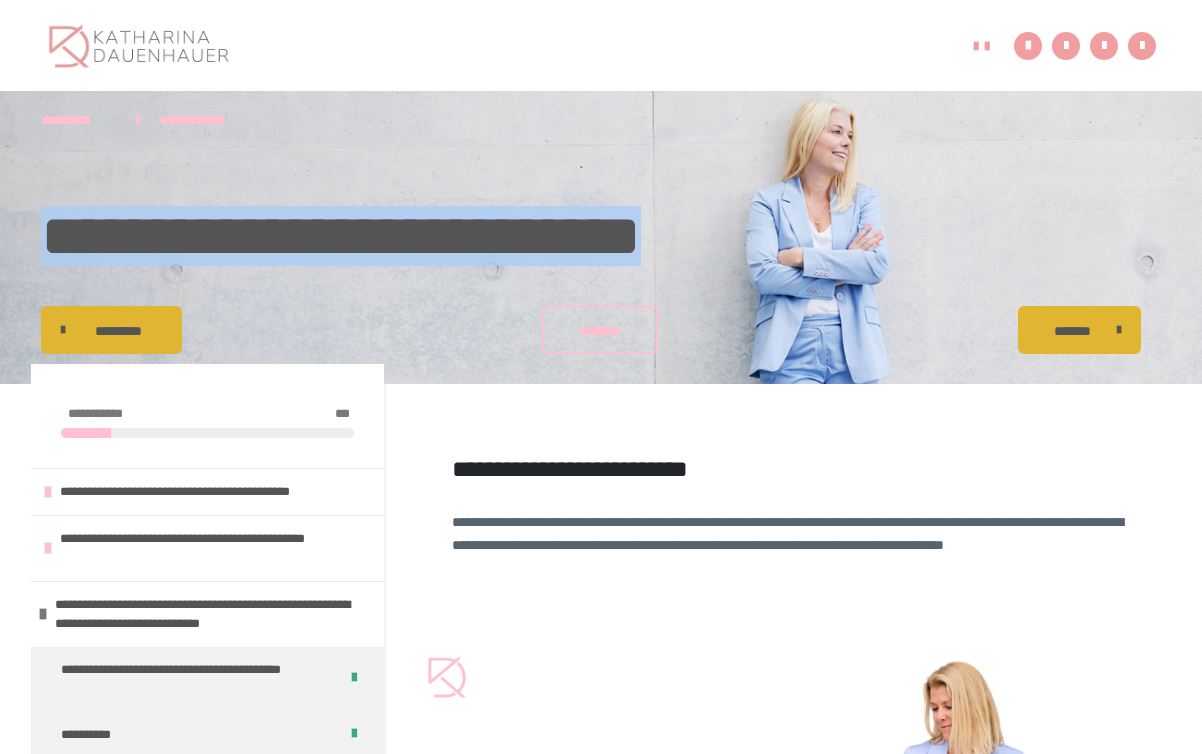 click on "**********" at bounding box center (601, 233) 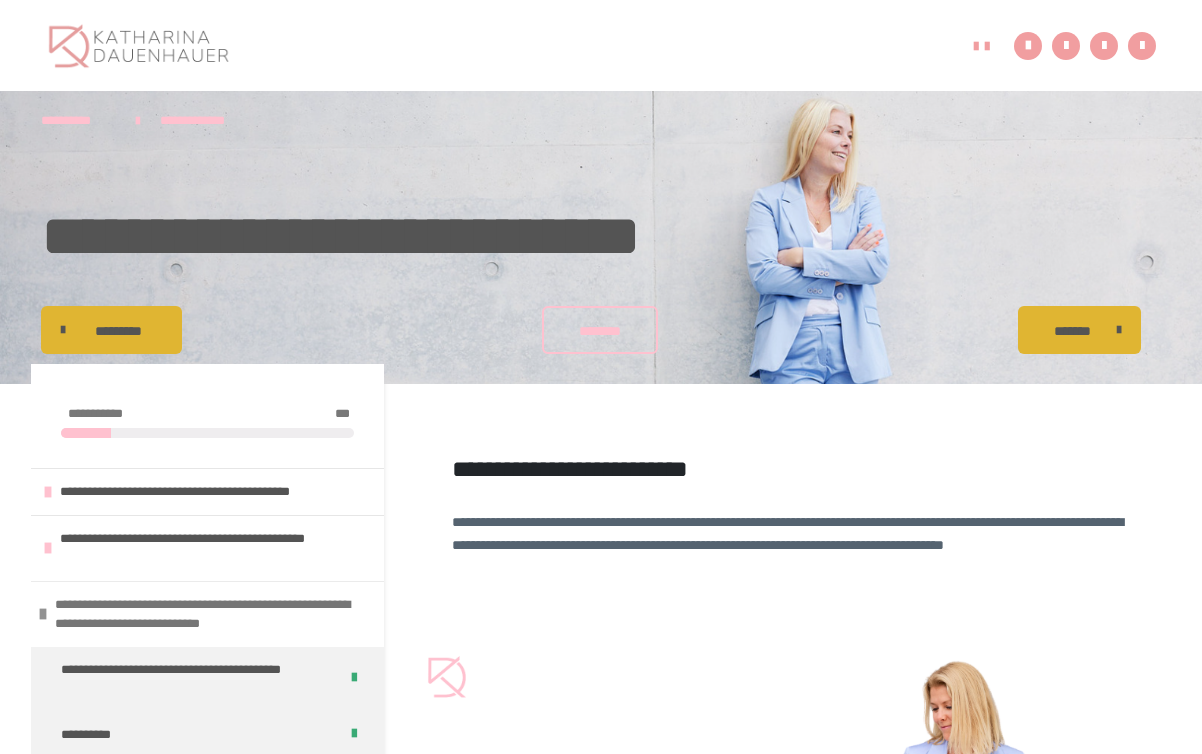 click on "**********" at bounding box center (212, 614) 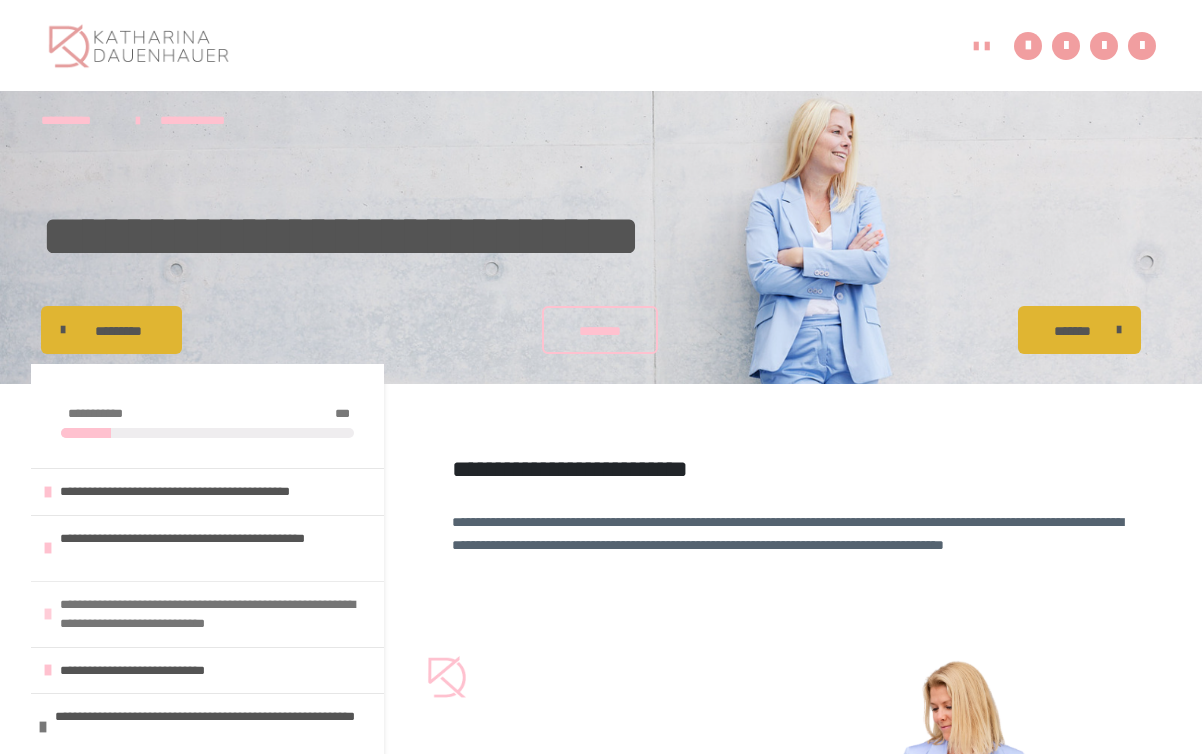 click on "**********" at bounding box center (217, 614) 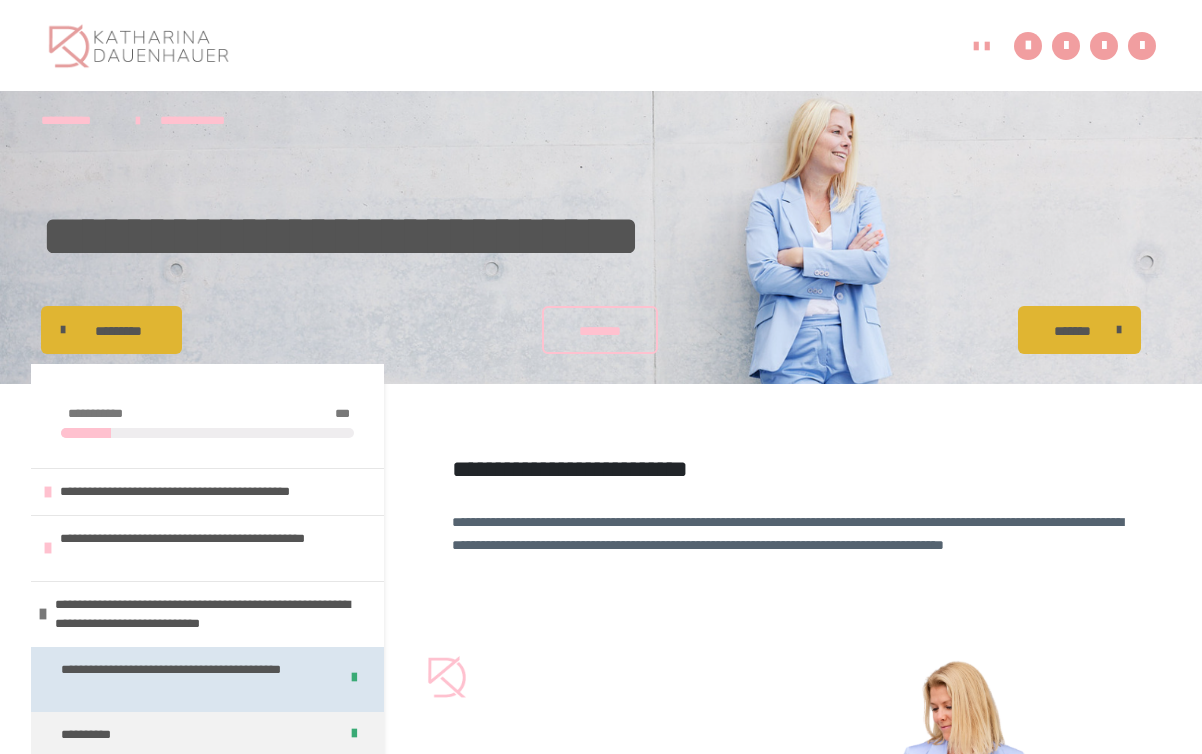 click on "**********" at bounding box center (191, 679) 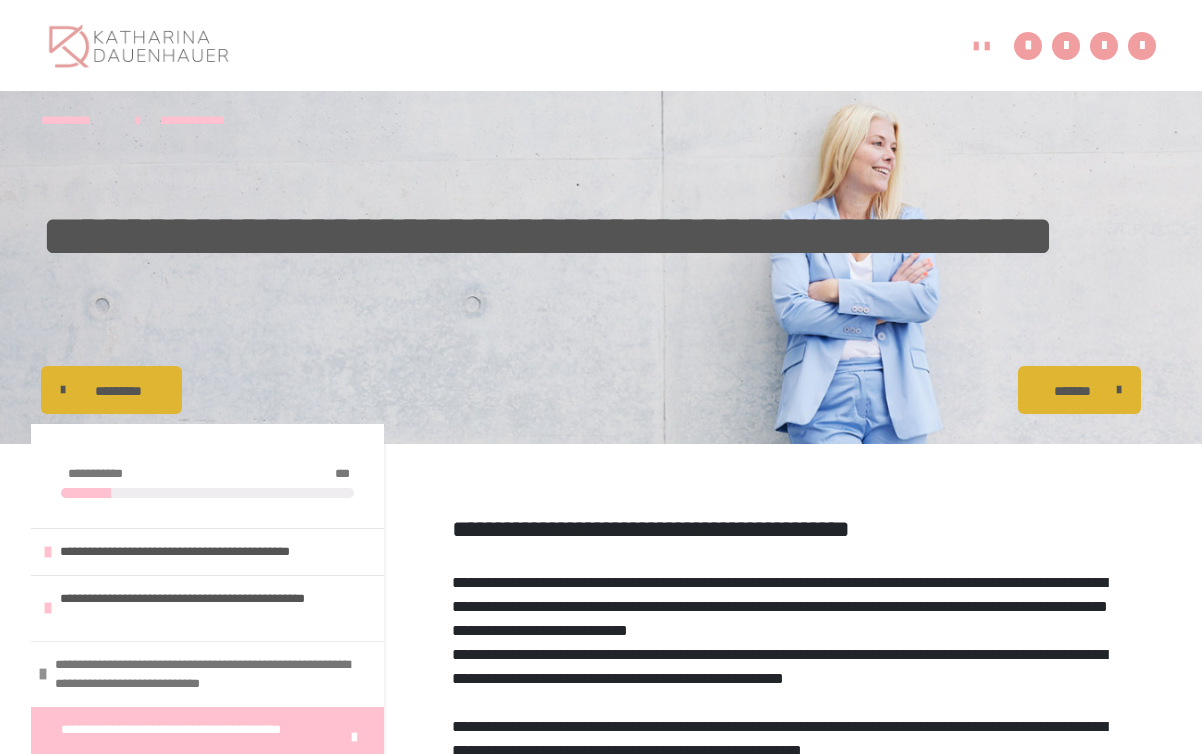 click on "**********" at bounding box center (212, 674) 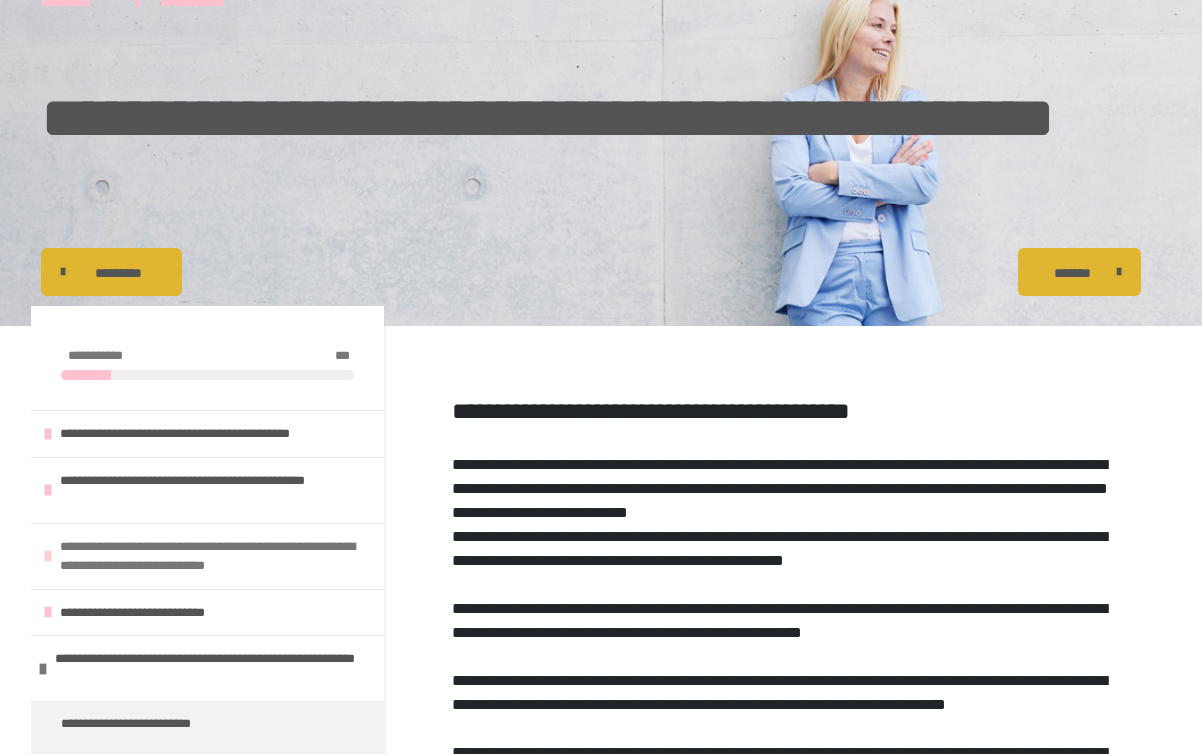 scroll, scrollTop: 145, scrollLeft: 0, axis: vertical 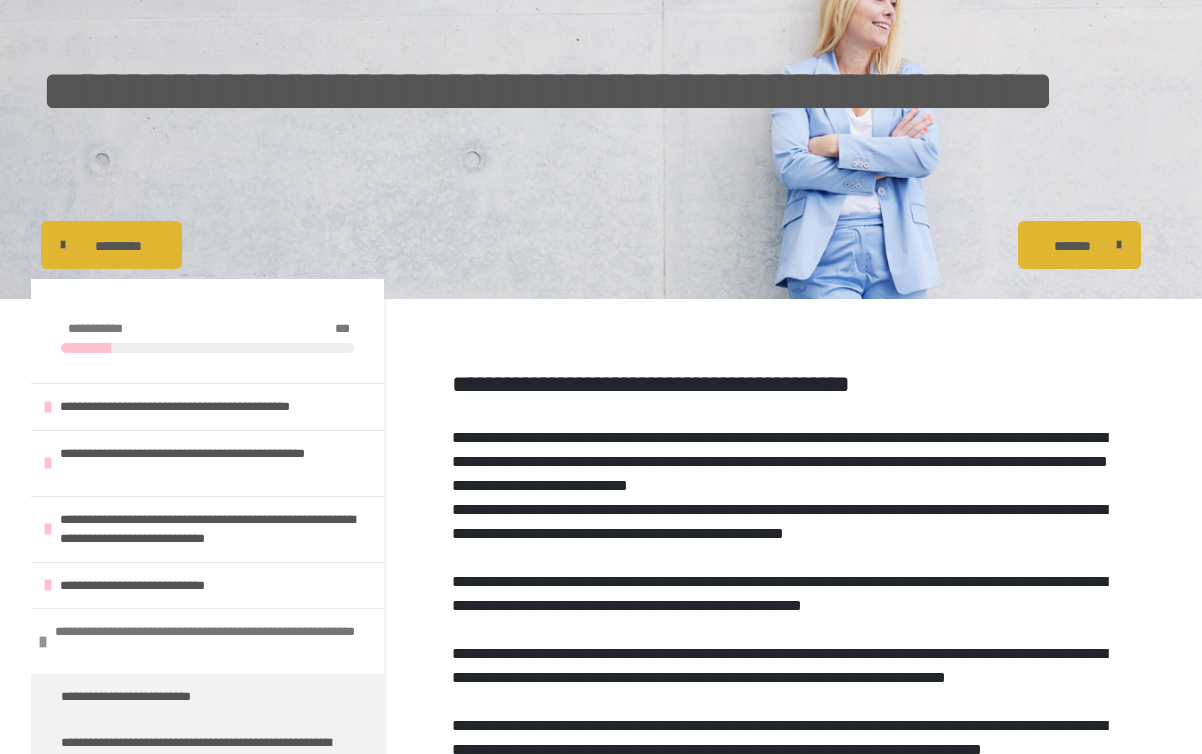 click on "**********" at bounding box center (212, 641) 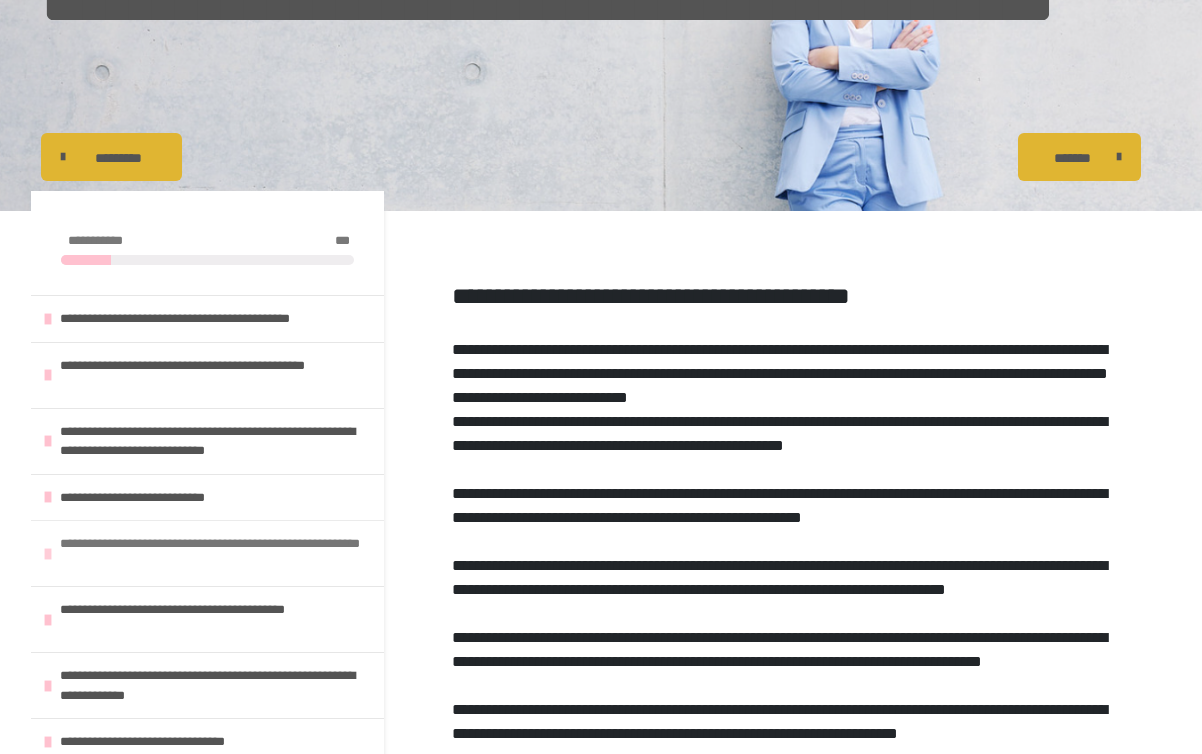 scroll, scrollTop: 262, scrollLeft: 0, axis: vertical 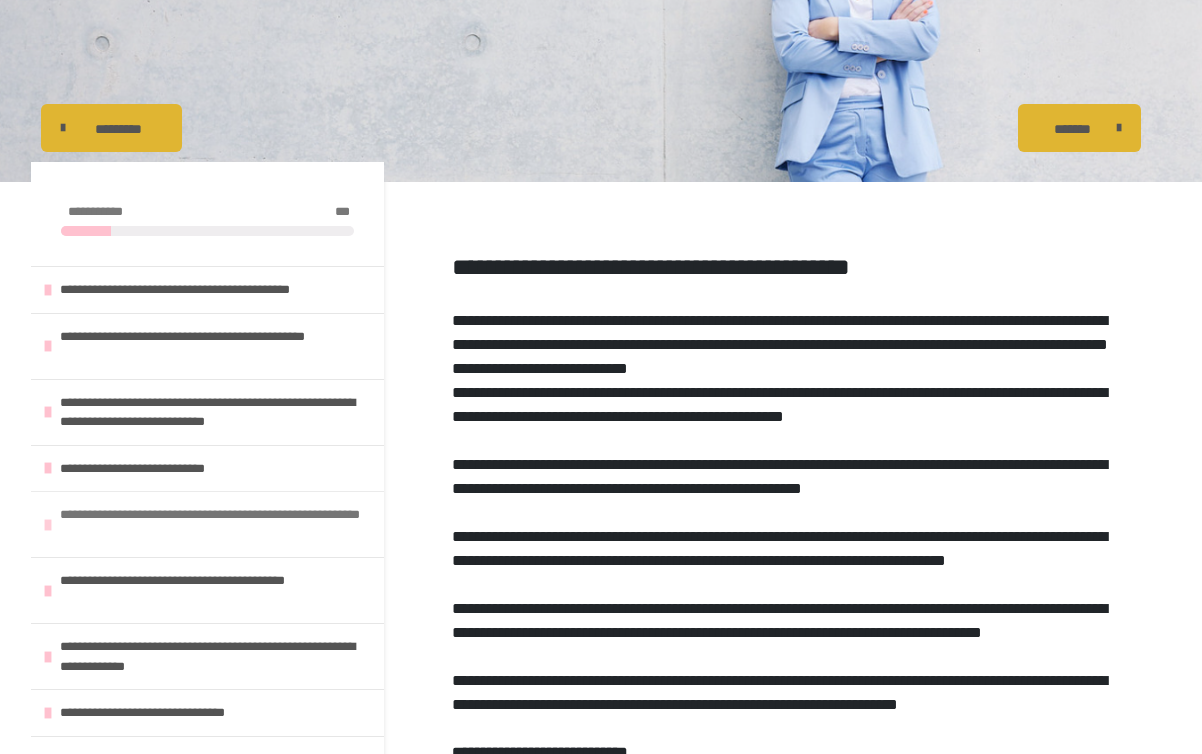 click on "**********" at bounding box center [217, 524] 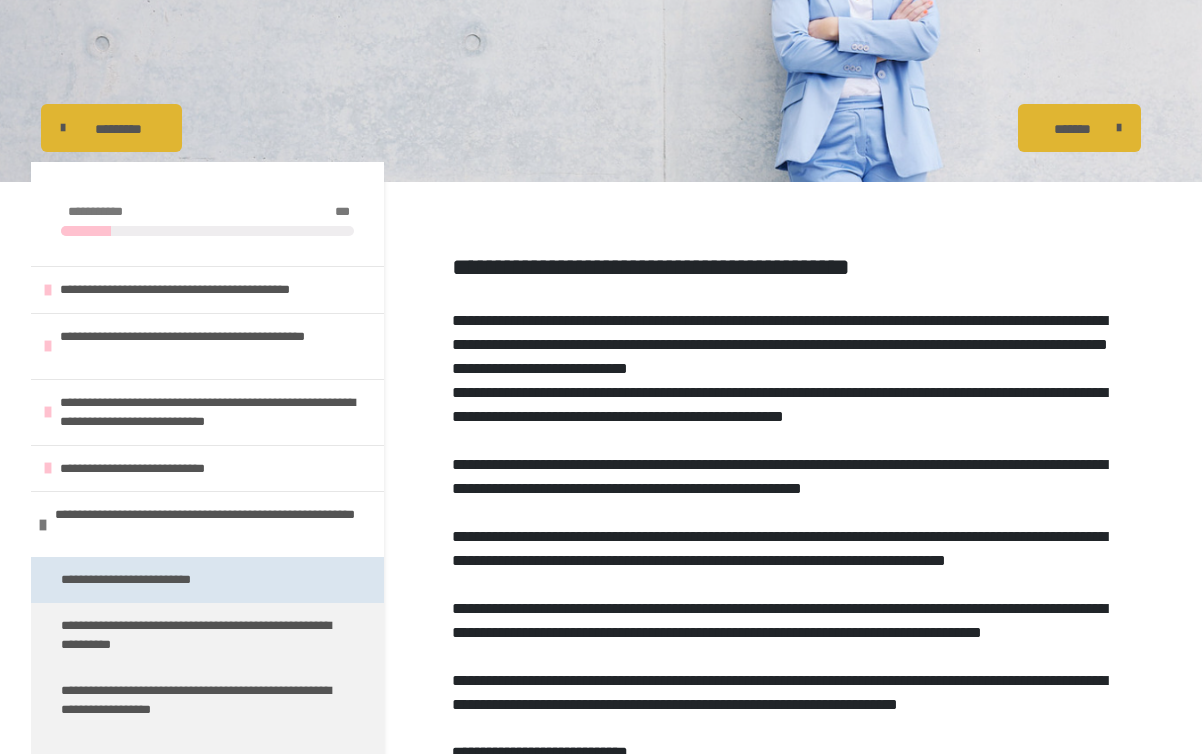 click on "**********" at bounding box center [152, 580] 